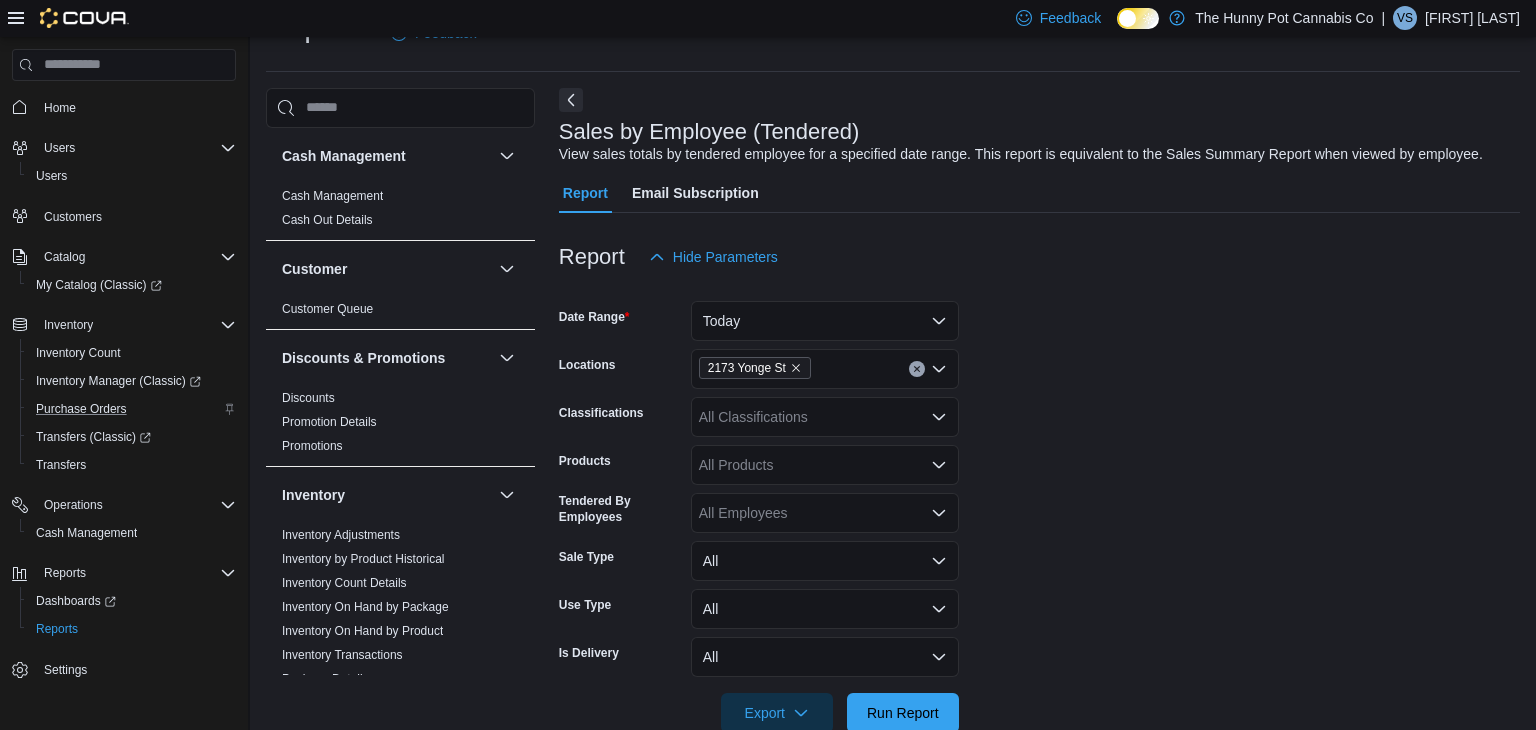 scroll, scrollTop: 46, scrollLeft: 0, axis: vertical 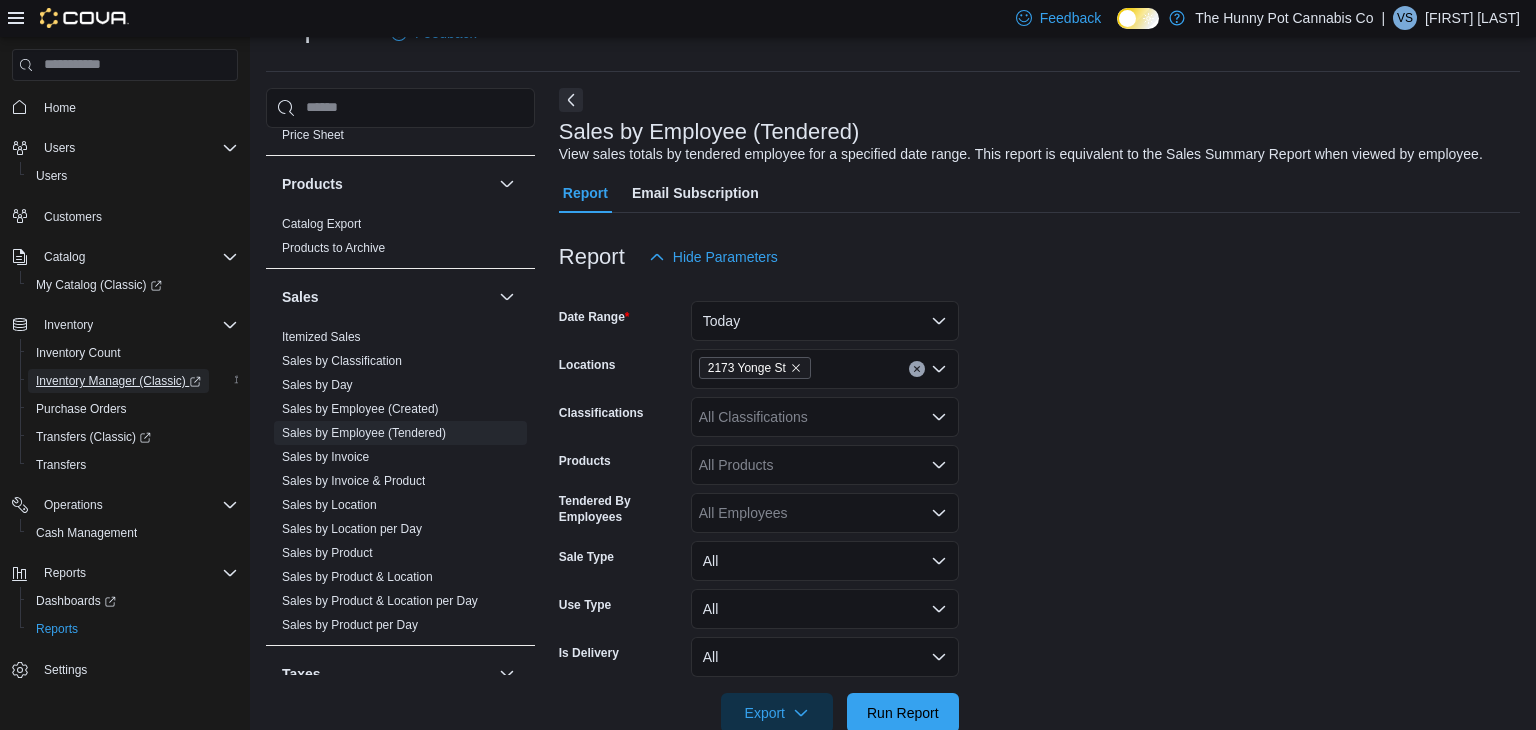 click on "Inventory Manager (Classic)" at bounding box center [118, 381] 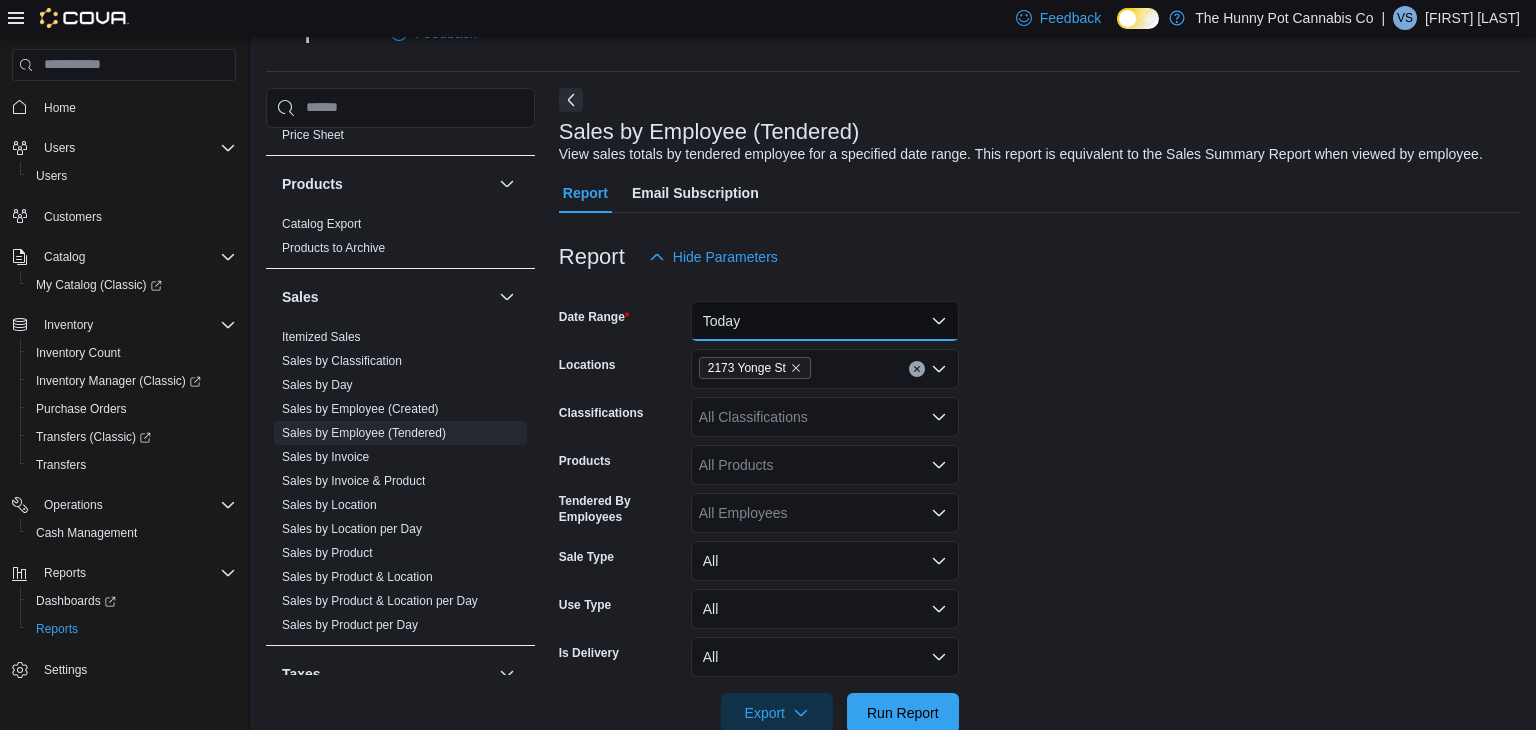 click on "Today" at bounding box center [825, 321] 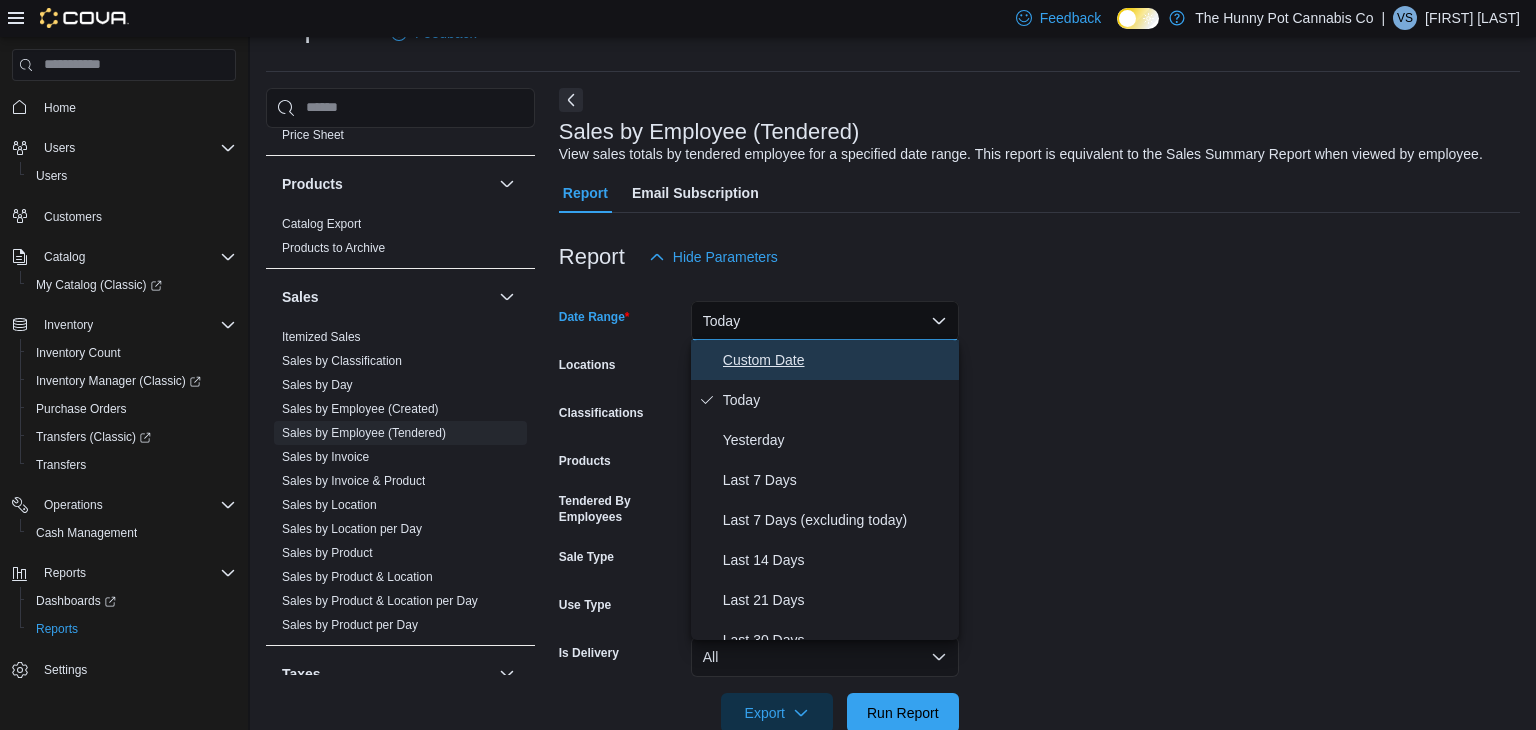 click on "Custom Date" at bounding box center [825, 360] 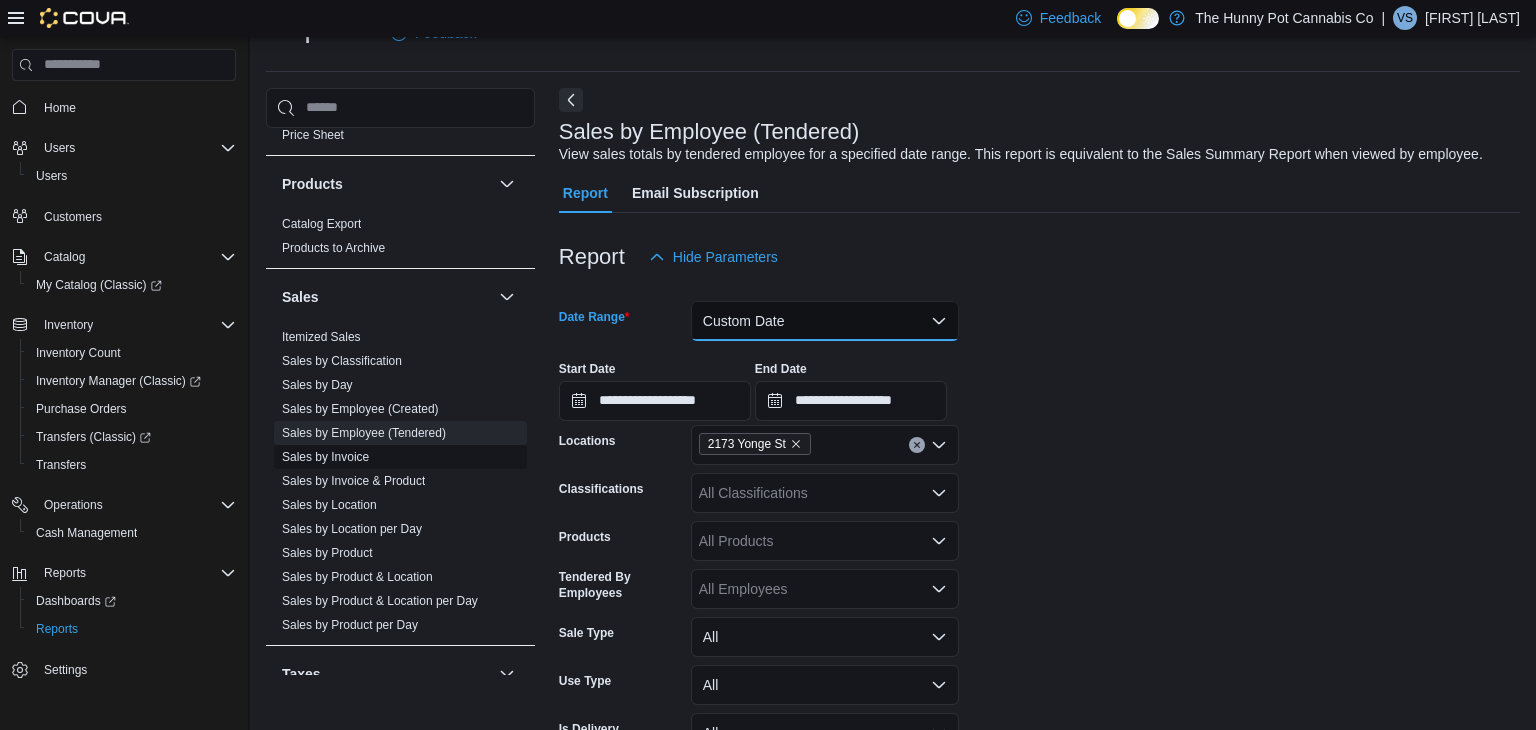 scroll, scrollTop: 1056, scrollLeft: 0, axis: vertical 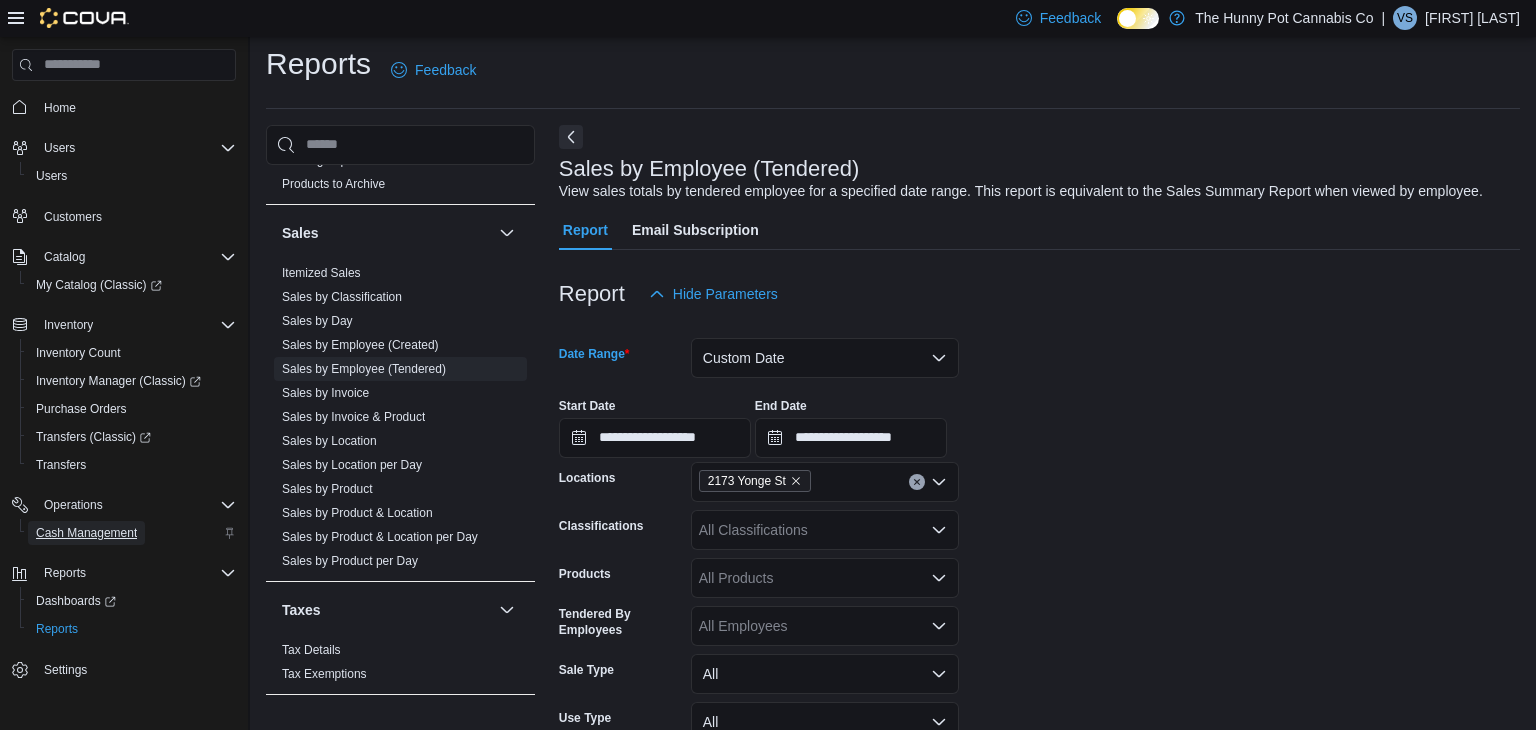 click on "Cash Management" at bounding box center [86, 533] 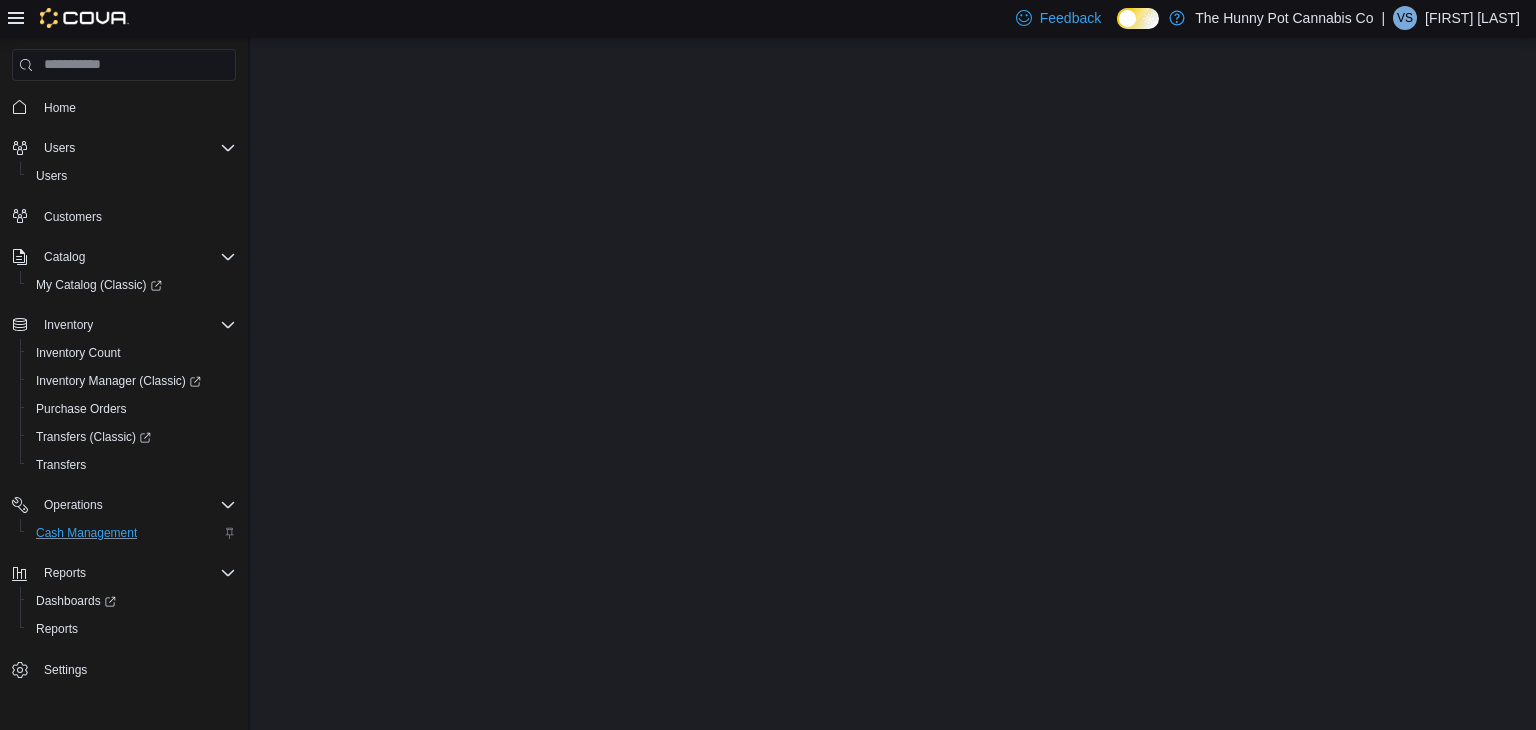 scroll, scrollTop: 0, scrollLeft: 0, axis: both 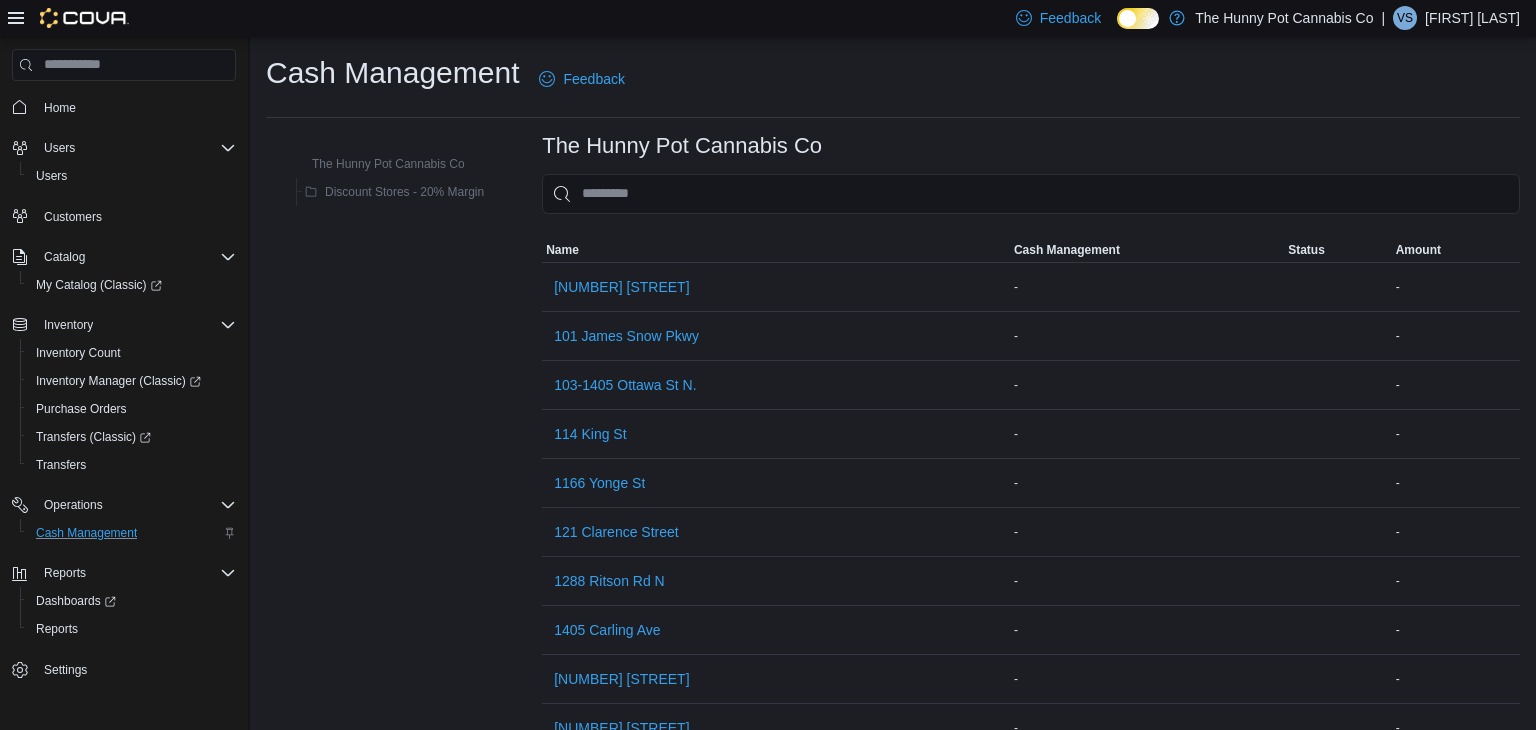 click at bounding box center (1031, 226) 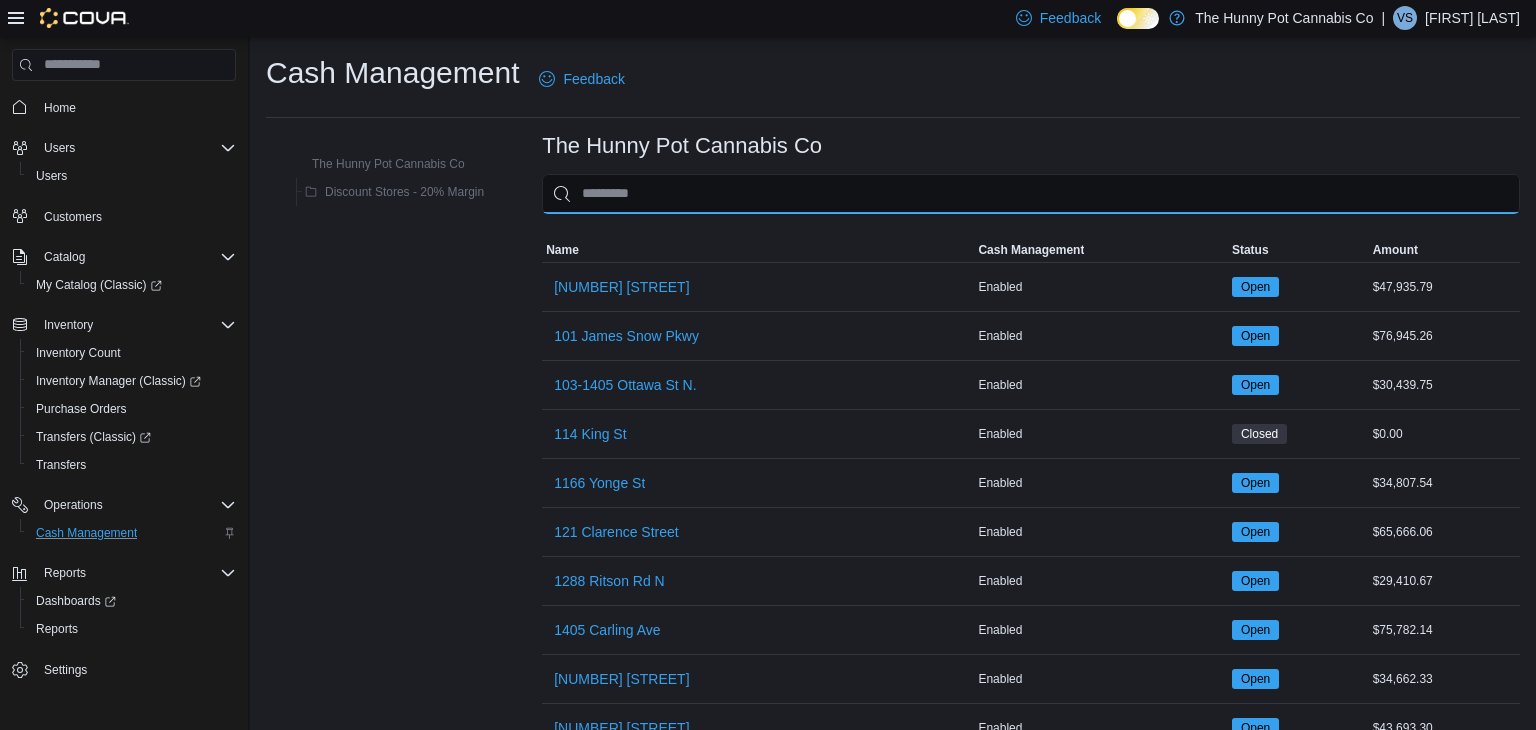 click at bounding box center (1031, 194) 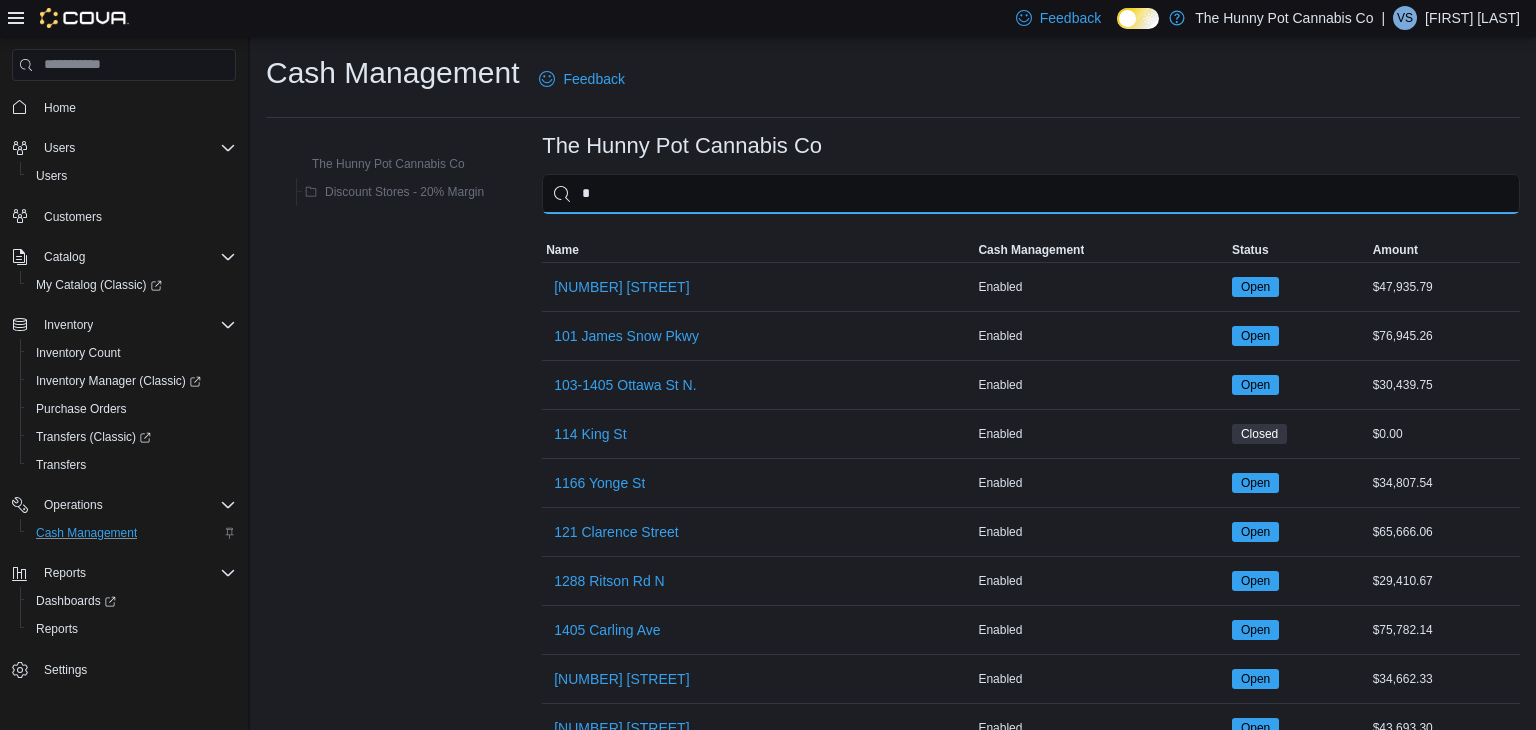type on "**" 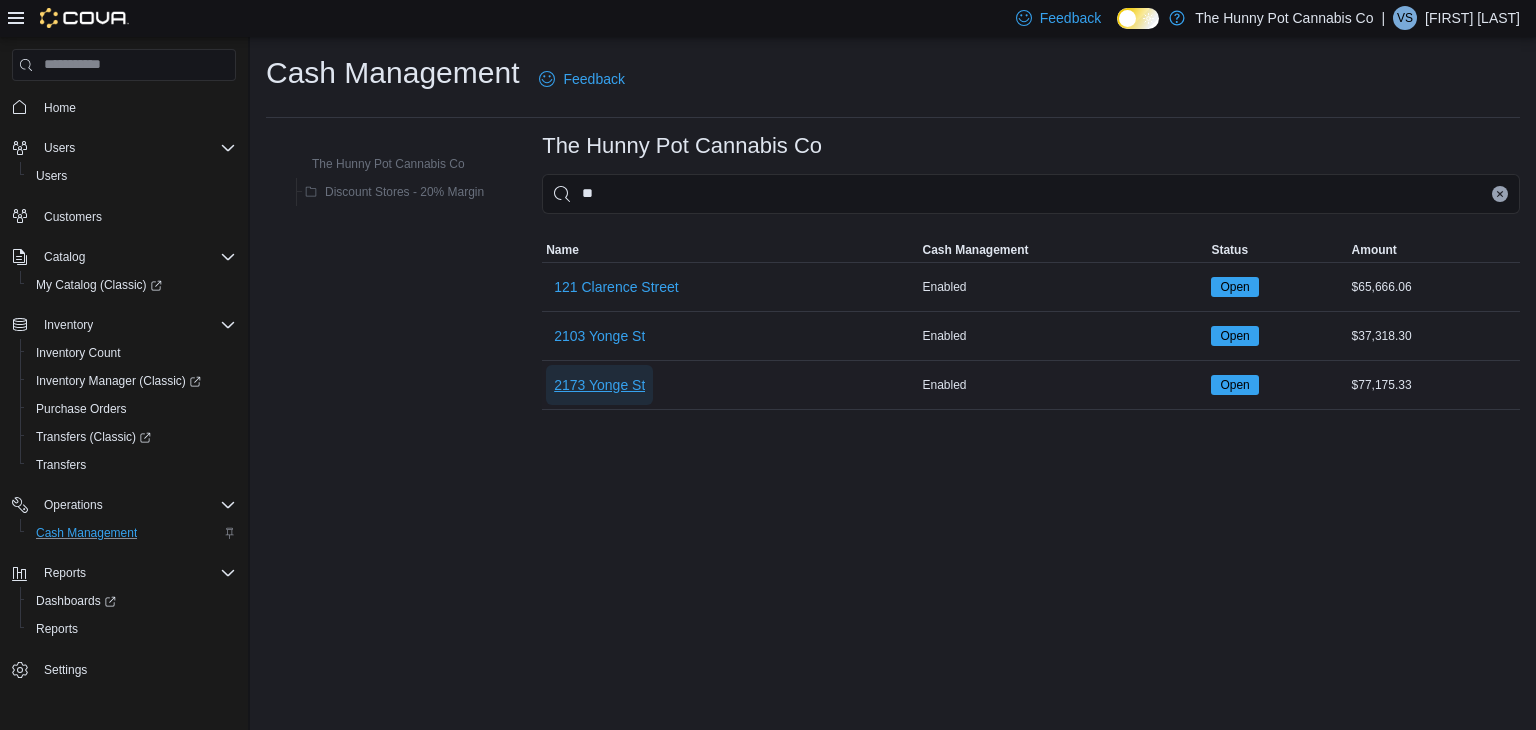 click on "2173 Yonge St" at bounding box center (599, 385) 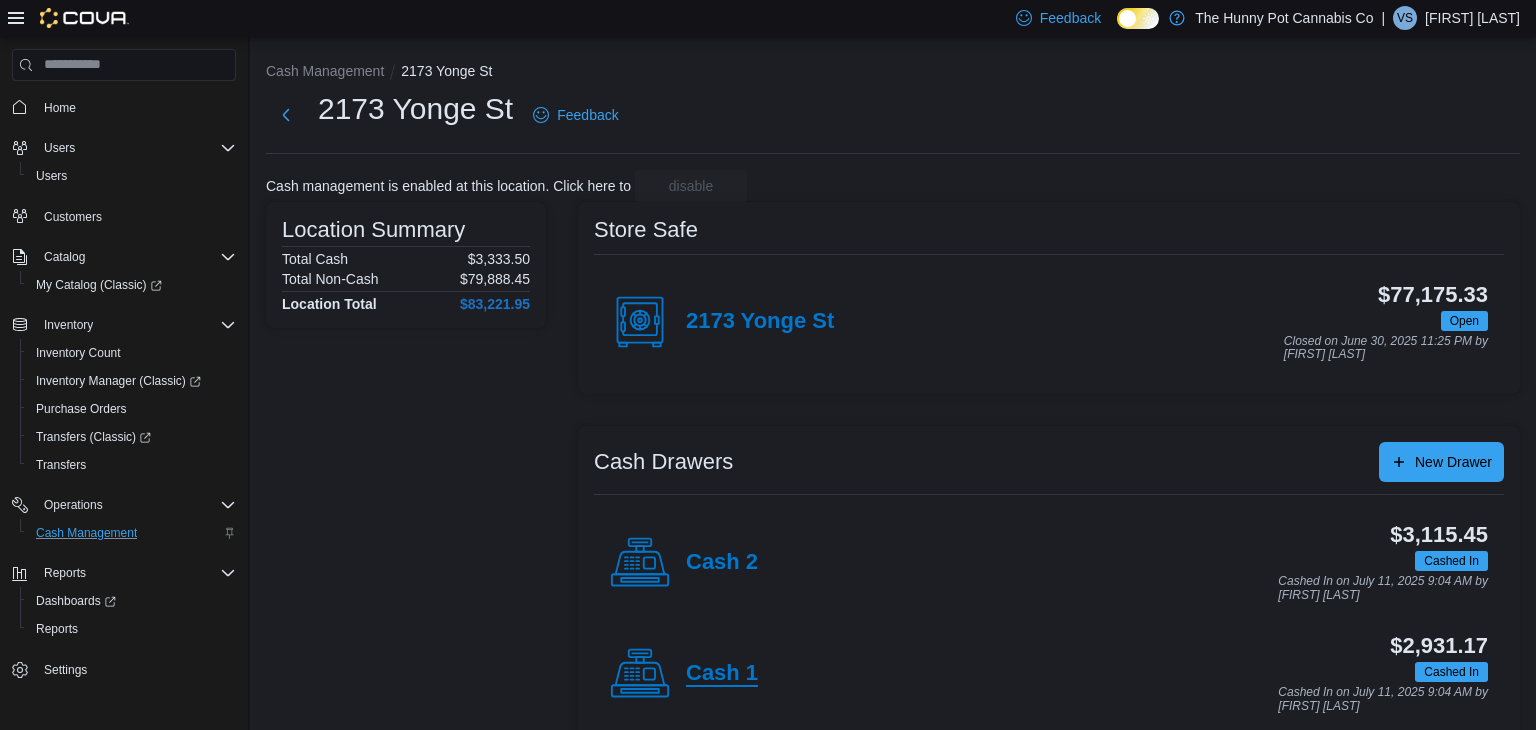 click on "Cash 1" at bounding box center (722, 674) 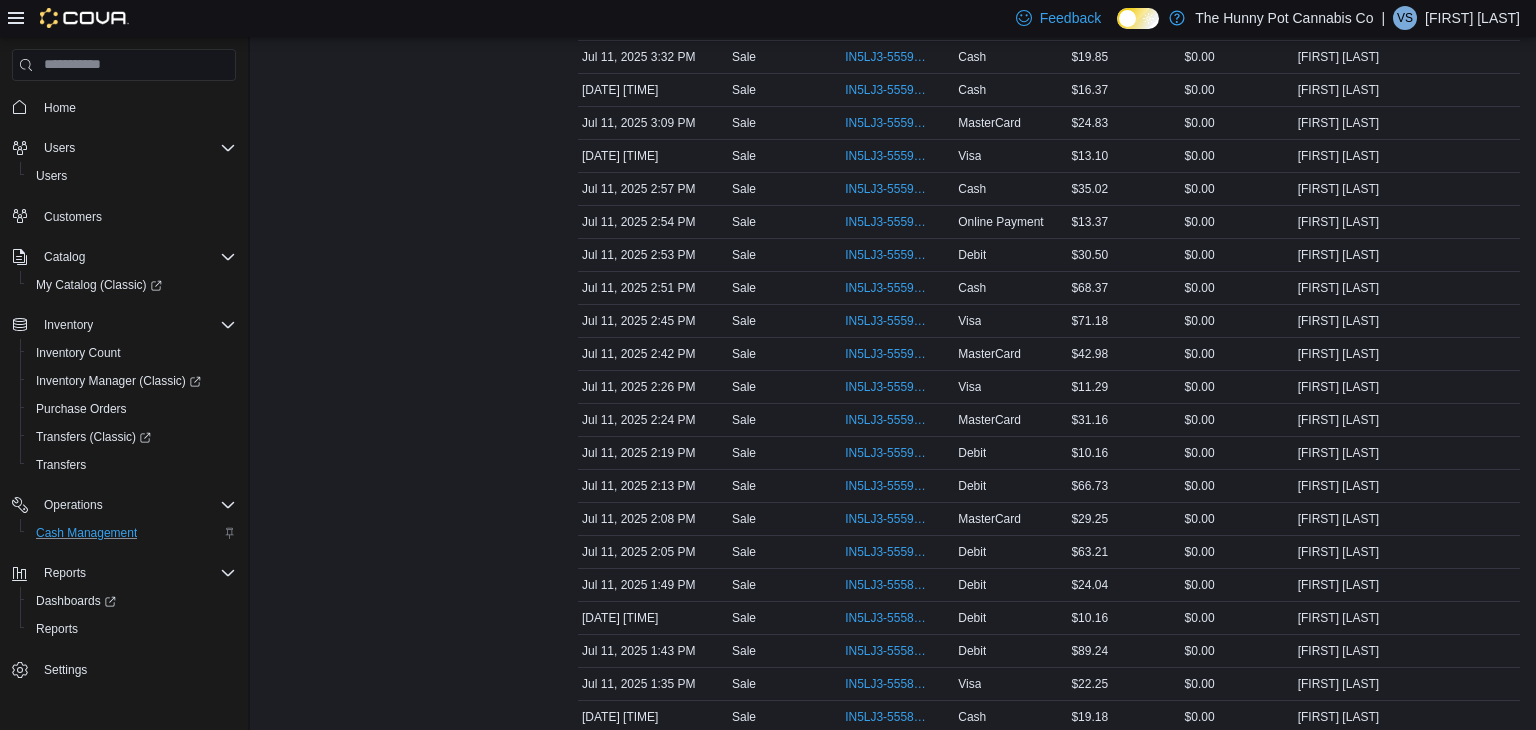 scroll, scrollTop: 1154, scrollLeft: 0, axis: vertical 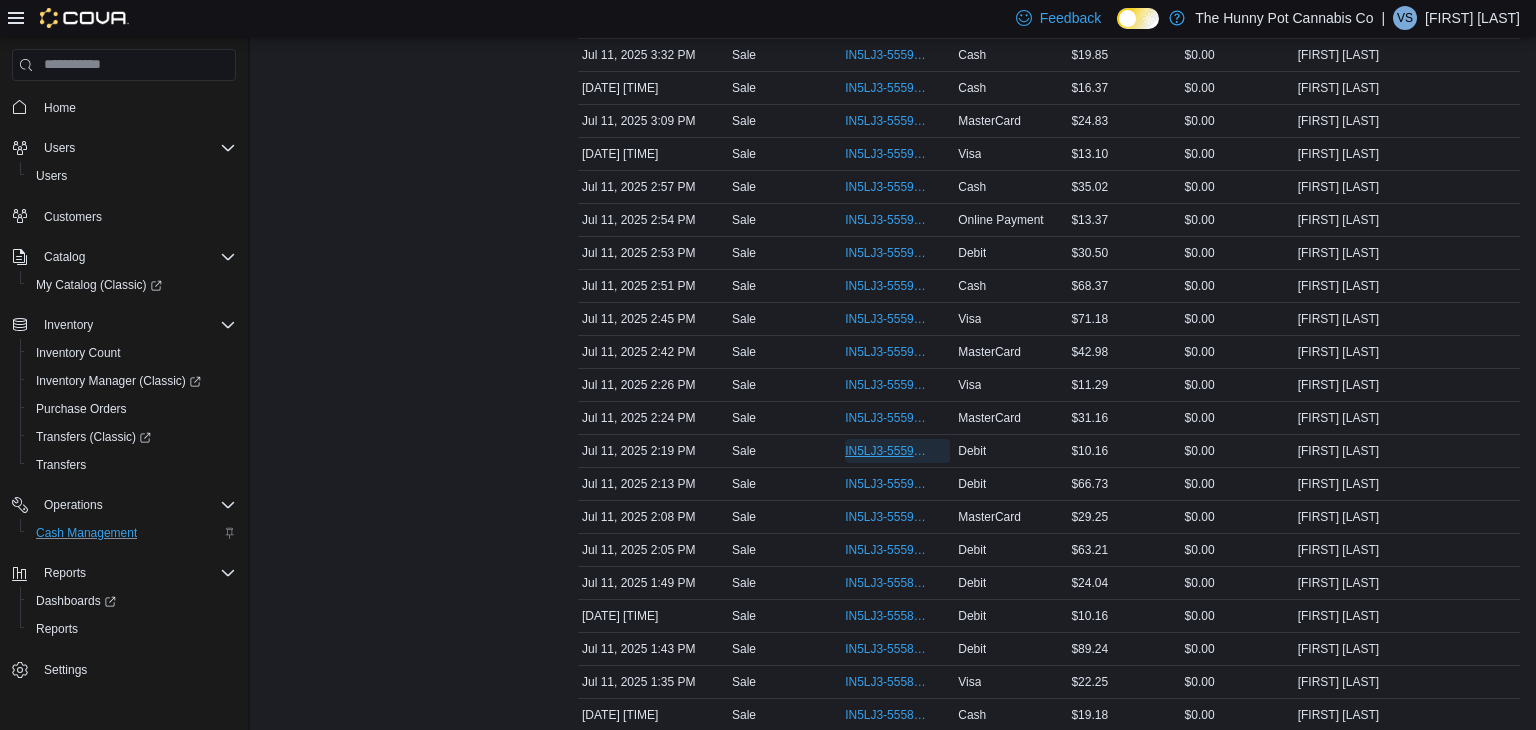 click on "IN5LJ3-5559182" at bounding box center (887, 451) 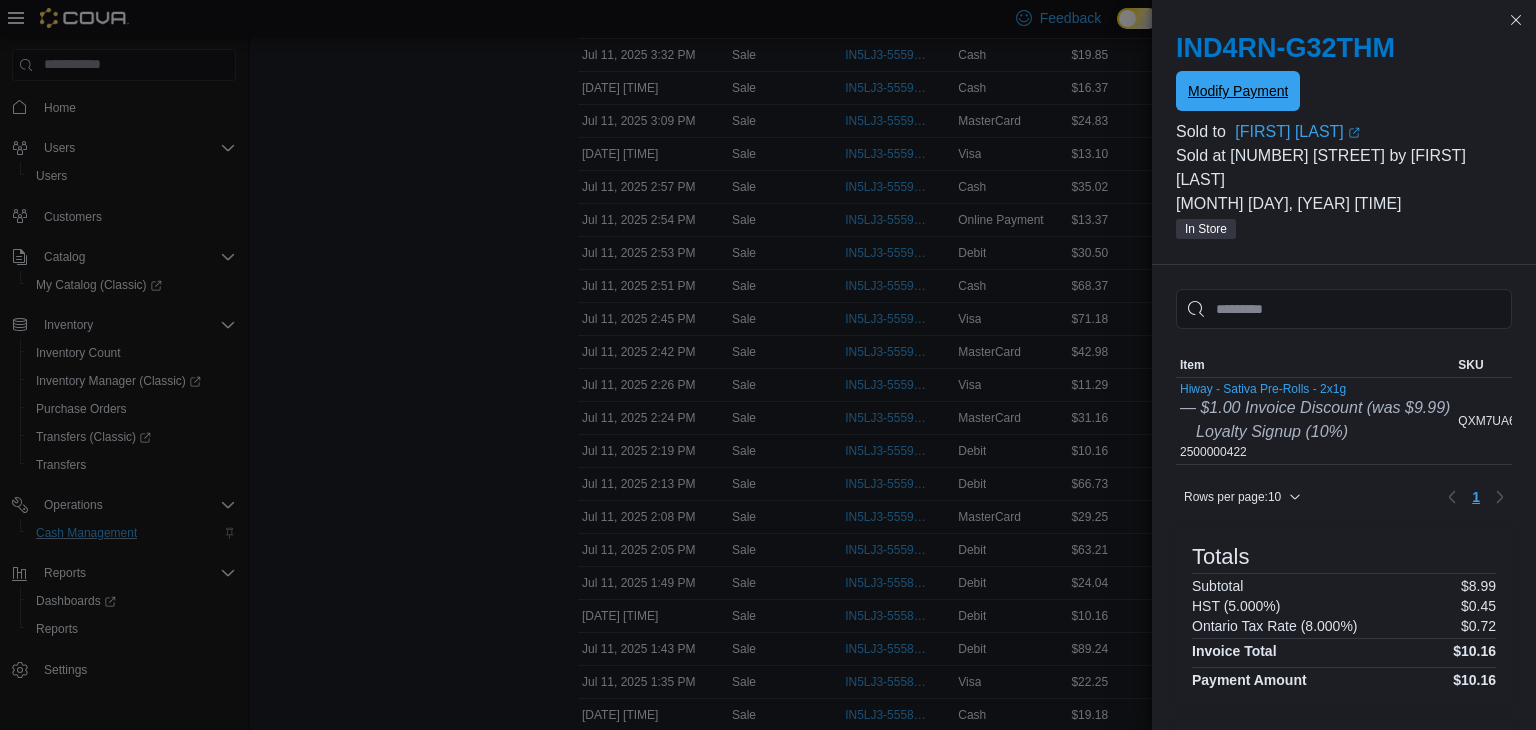 click on "Modify Payment" at bounding box center (1238, 91) 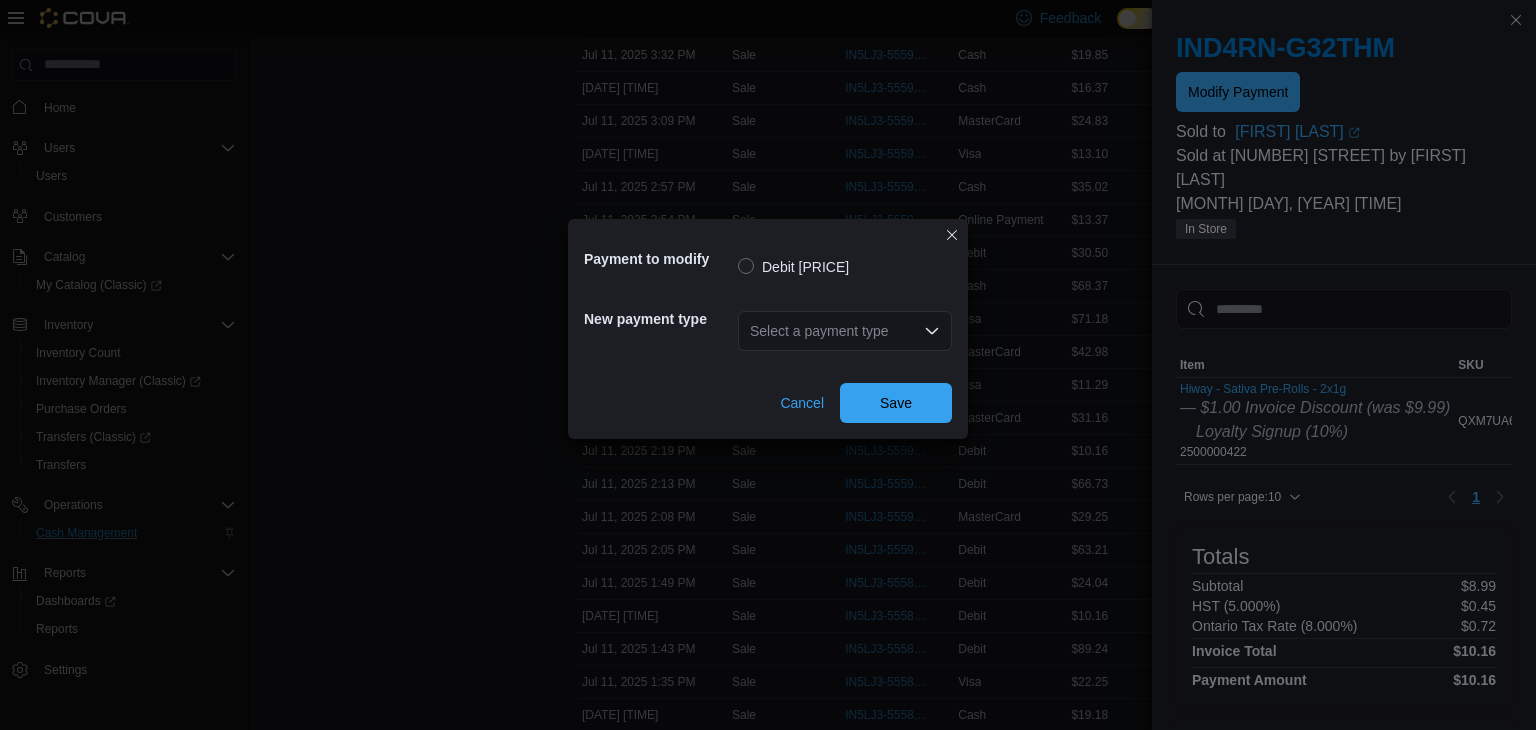 click on "Select a payment type" at bounding box center [845, 331] 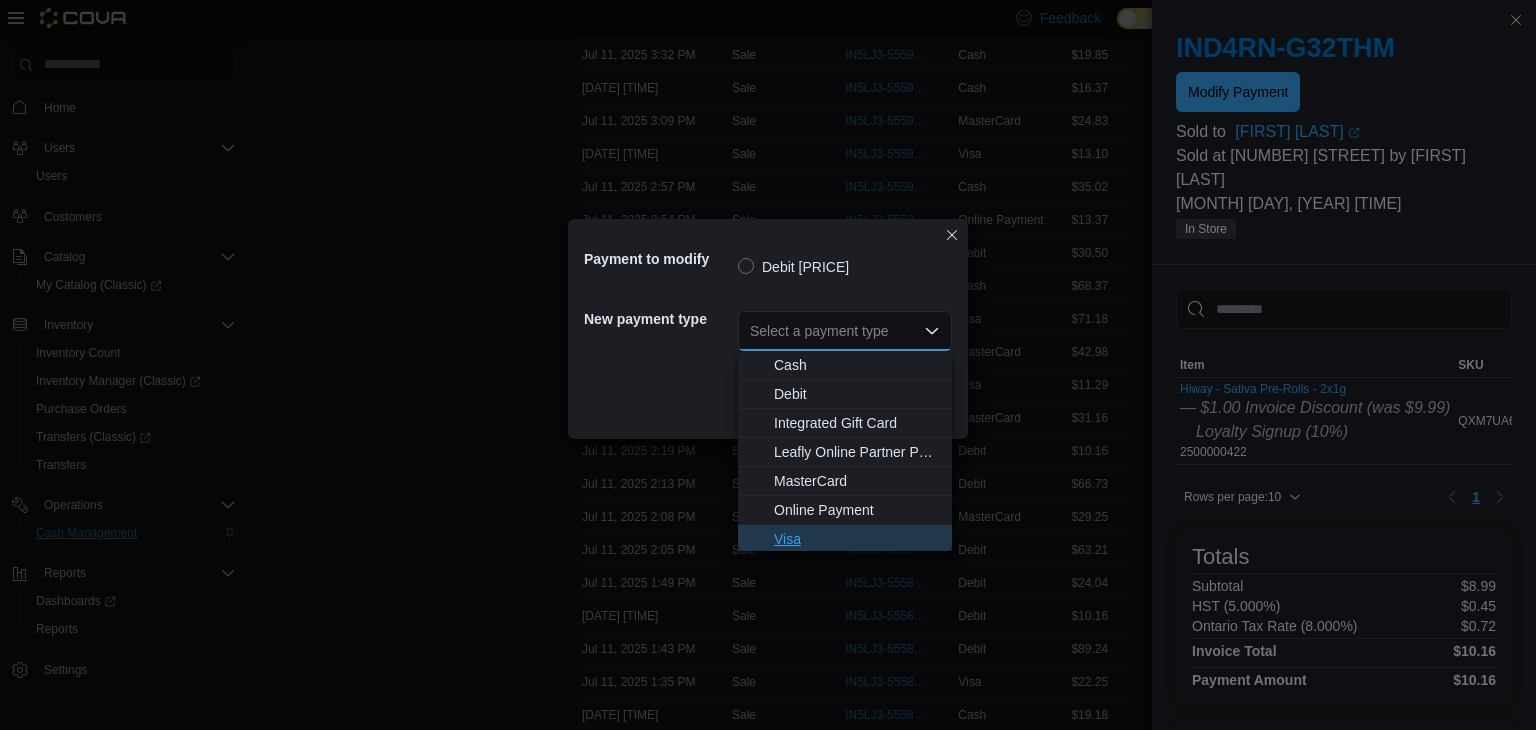 click on "Visa" at bounding box center [857, 539] 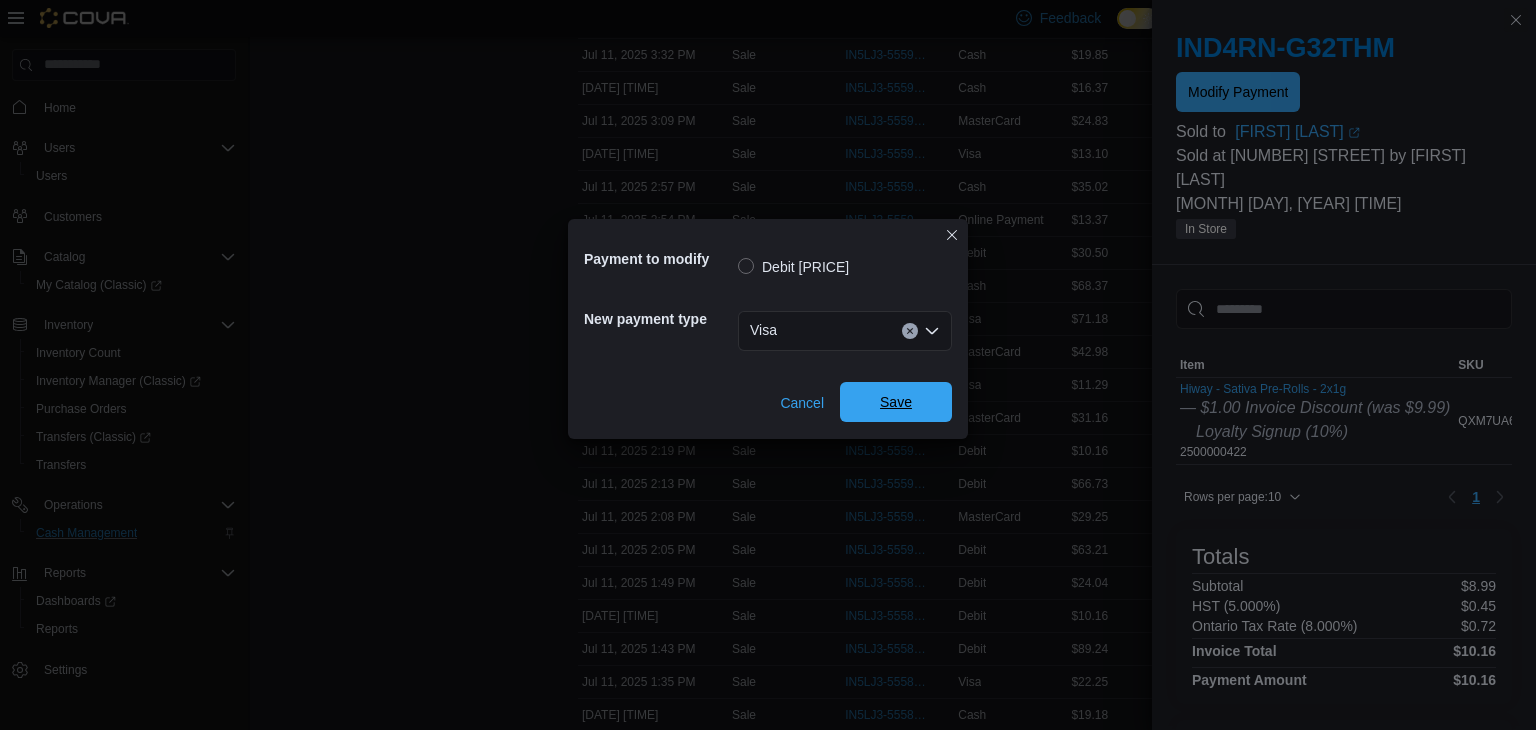 click on "Save" at bounding box center [896, 402] 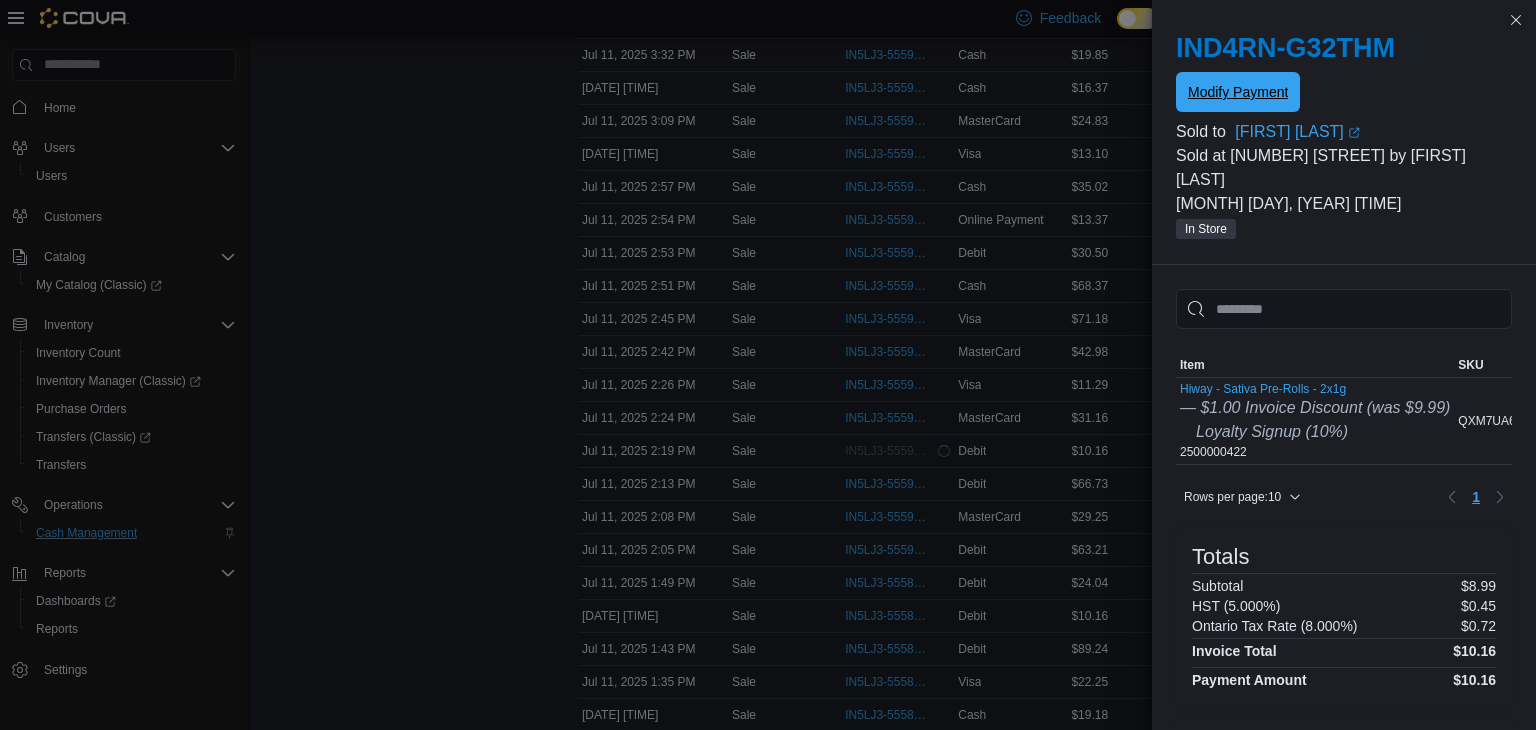 scroll, scrollTop: 0, scrollLeft: 0, axis: both 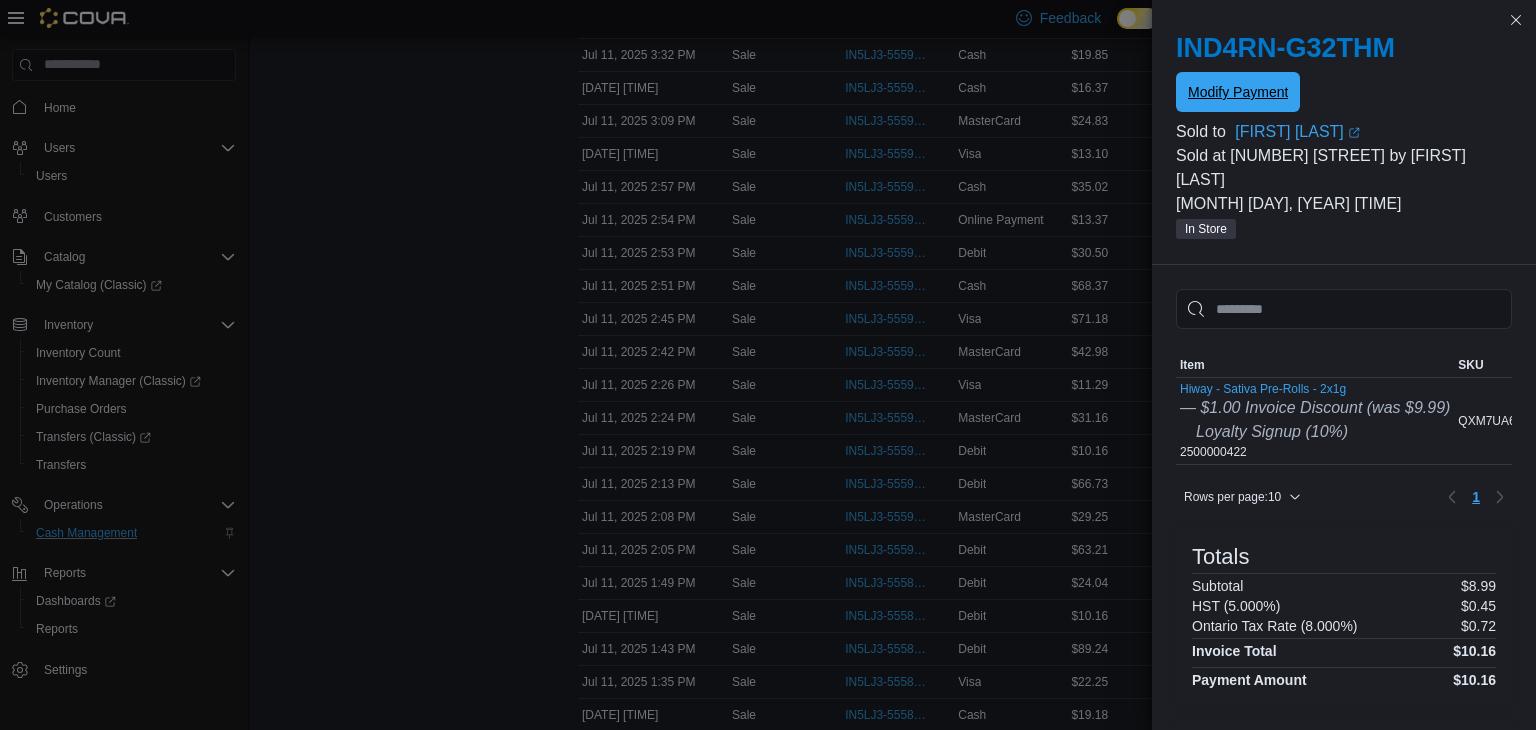 type 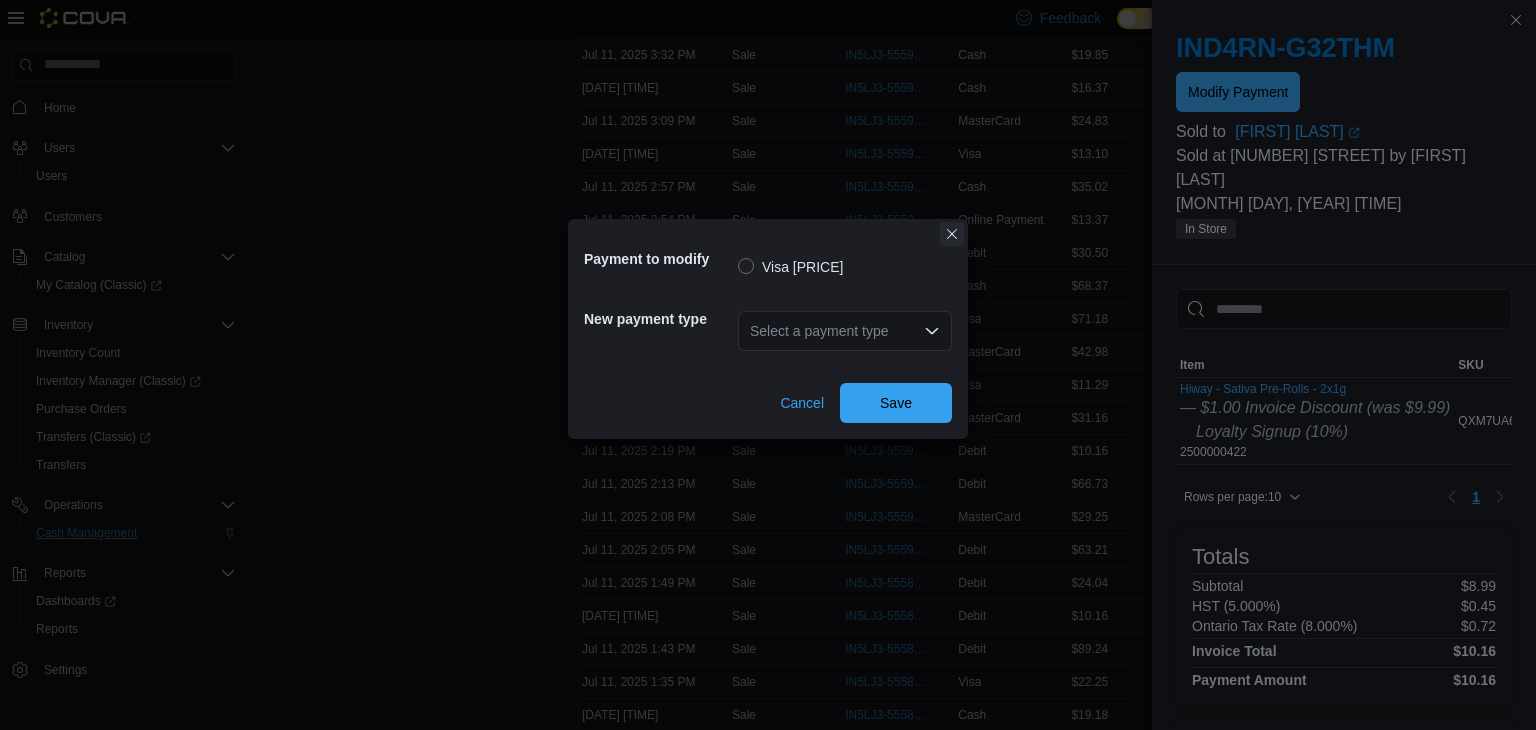 click at bounding box center (952, 234) 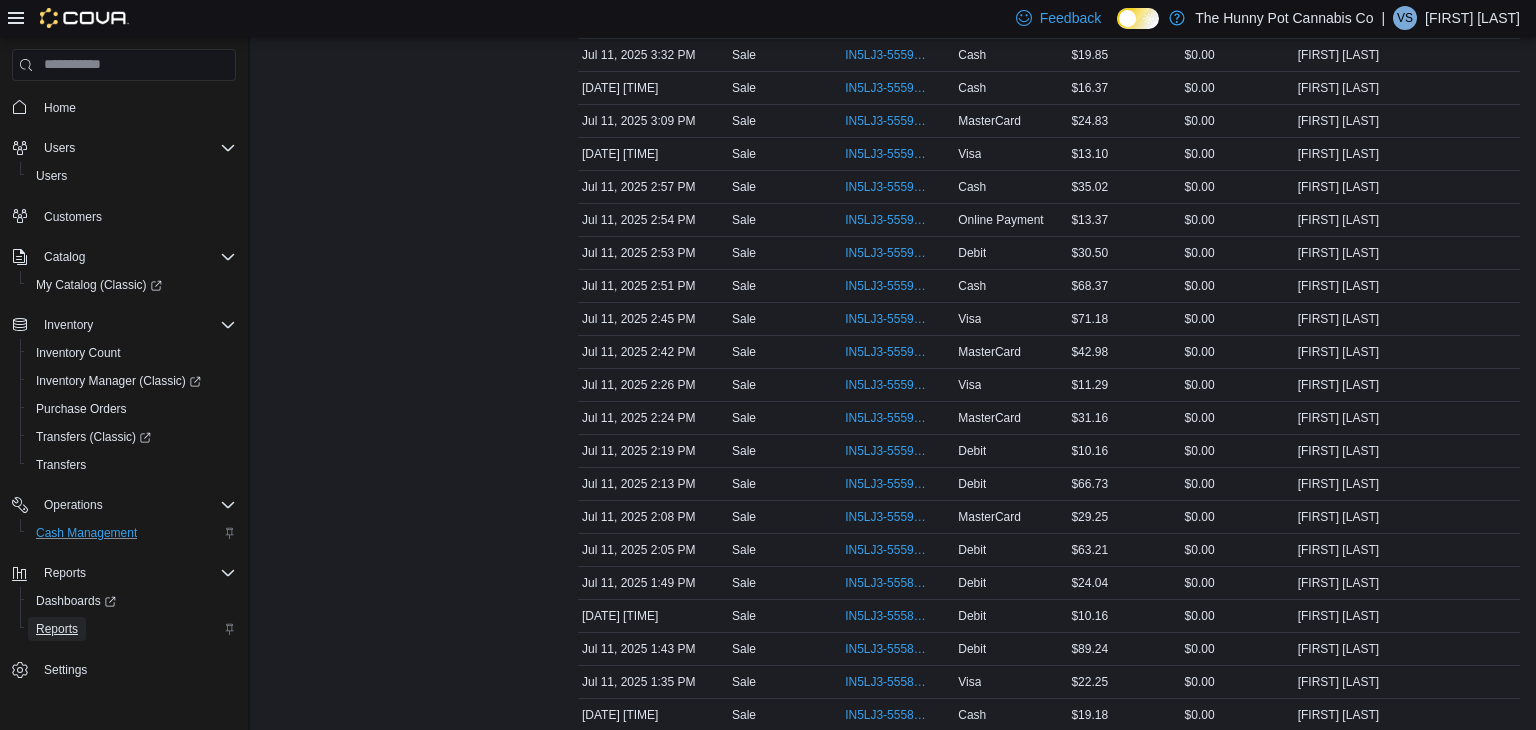 click on "Reports" at bounding box center (57, 629) 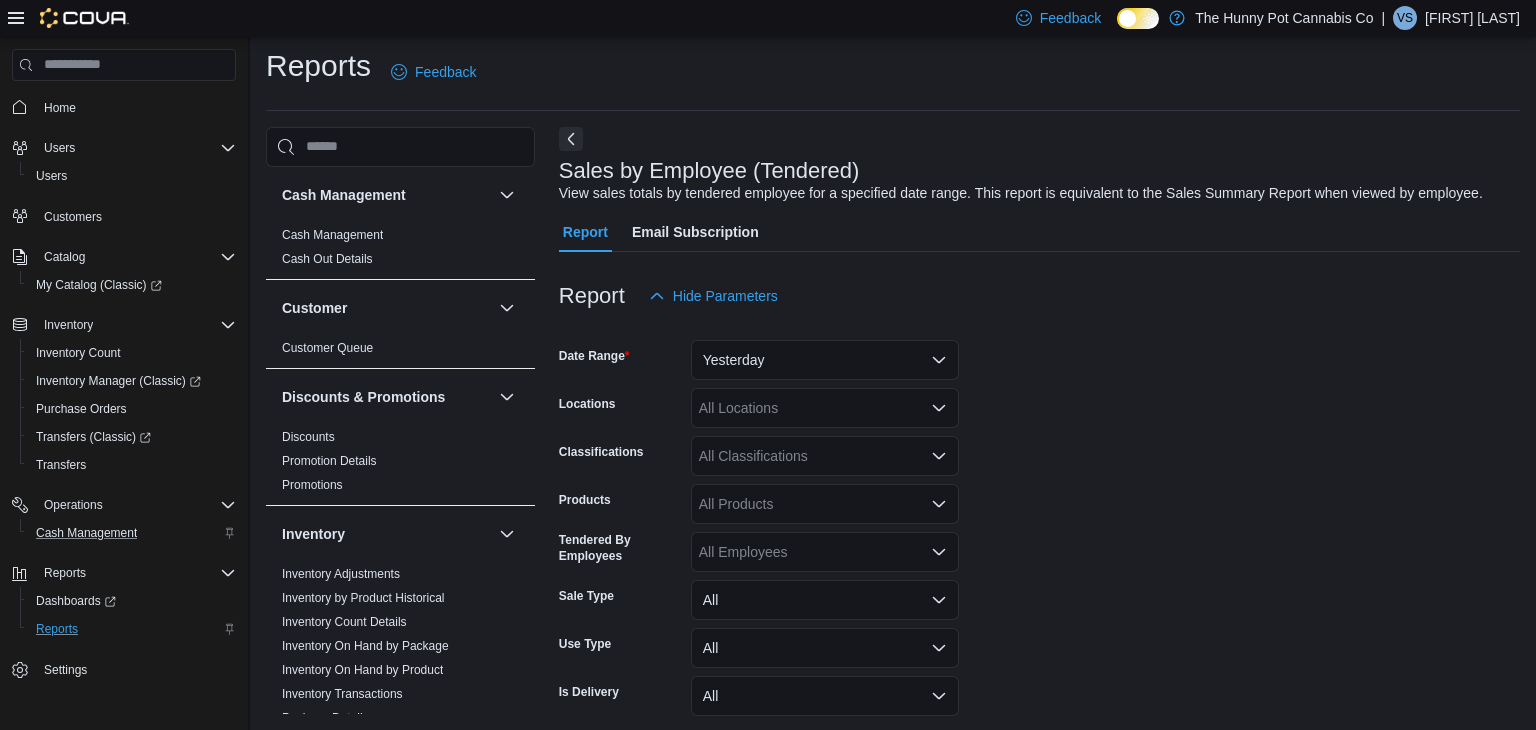 scroll, scrollTop: 46, scrollLeft: 0, axis: vertical 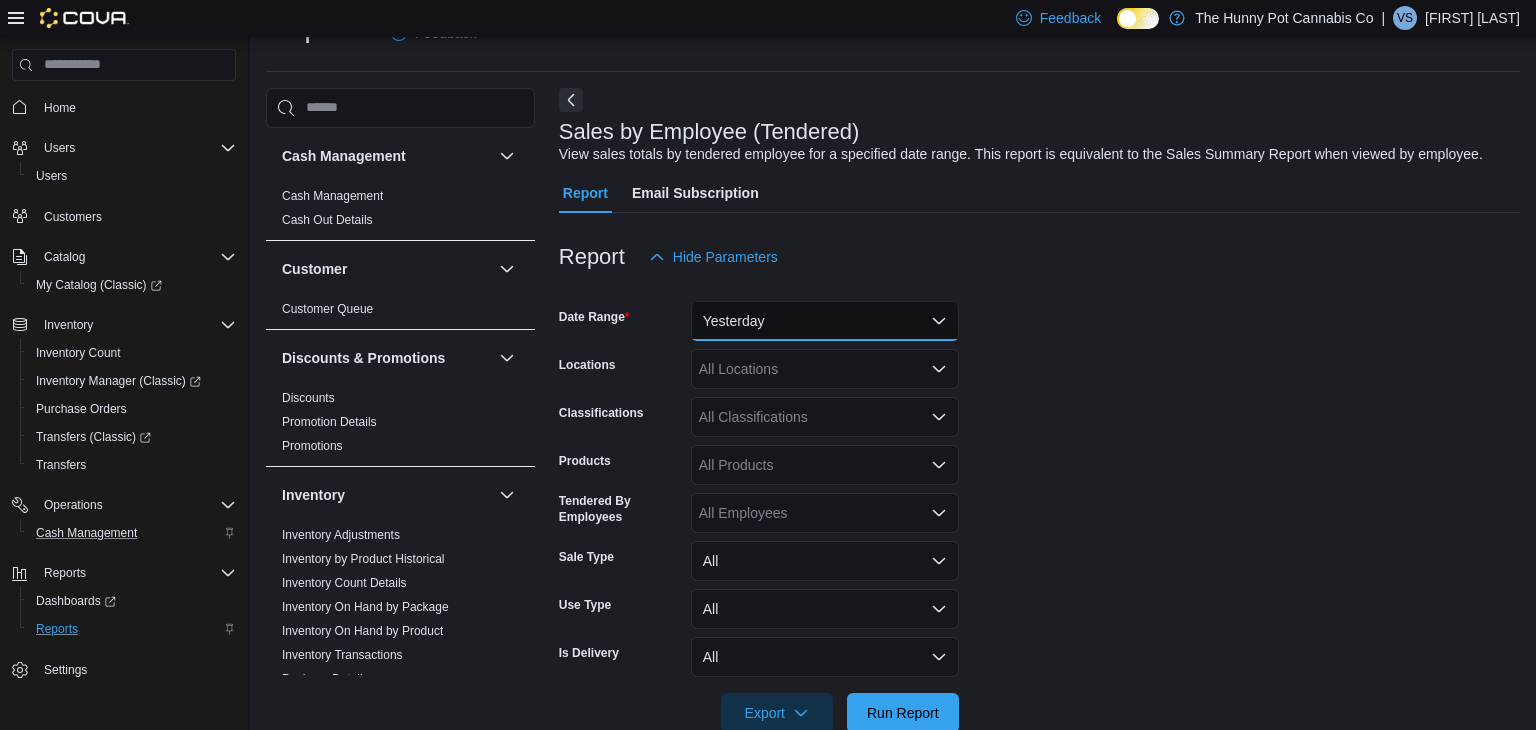 click on "Yesterday" at bounding box center (825, 321) 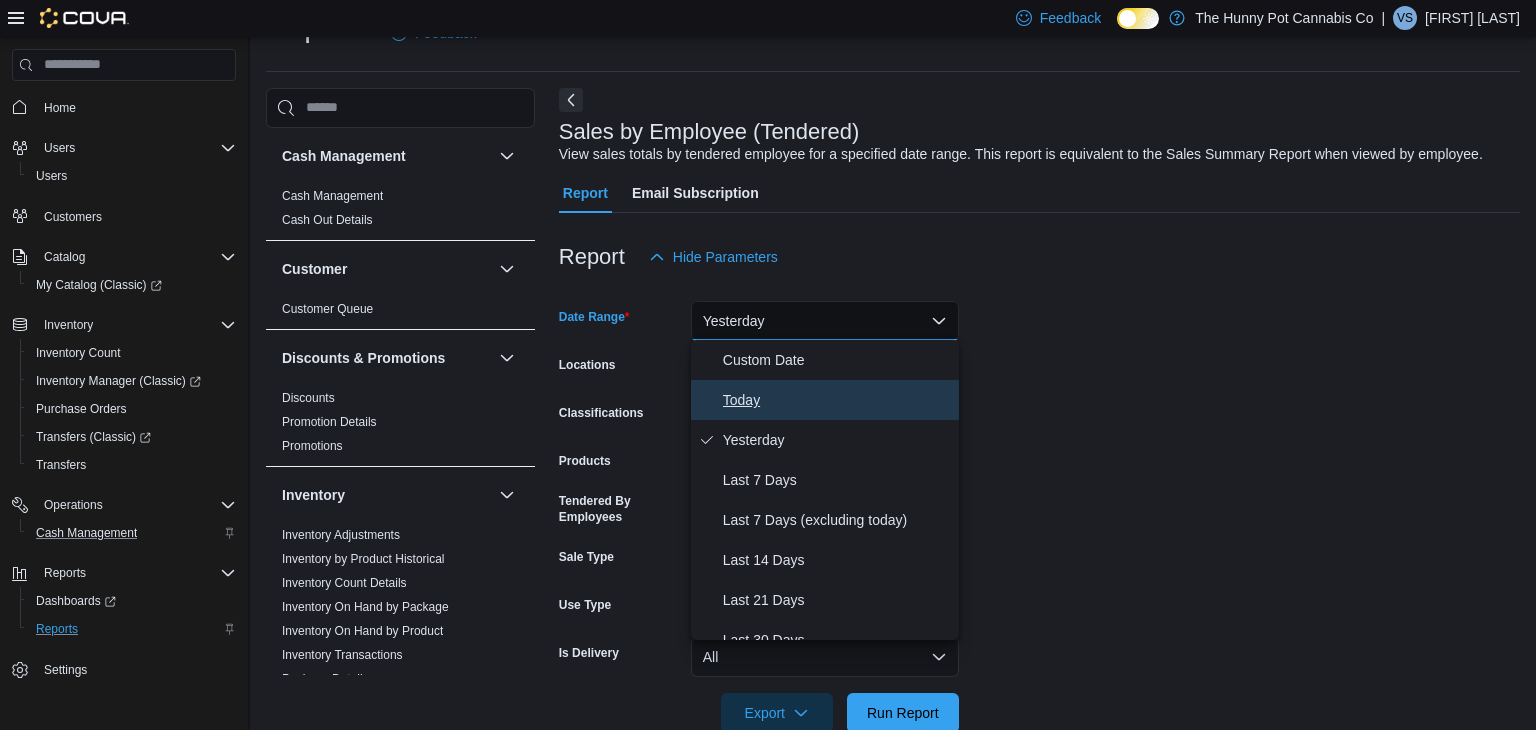 click on "Today" at bounding box center [825, 400] 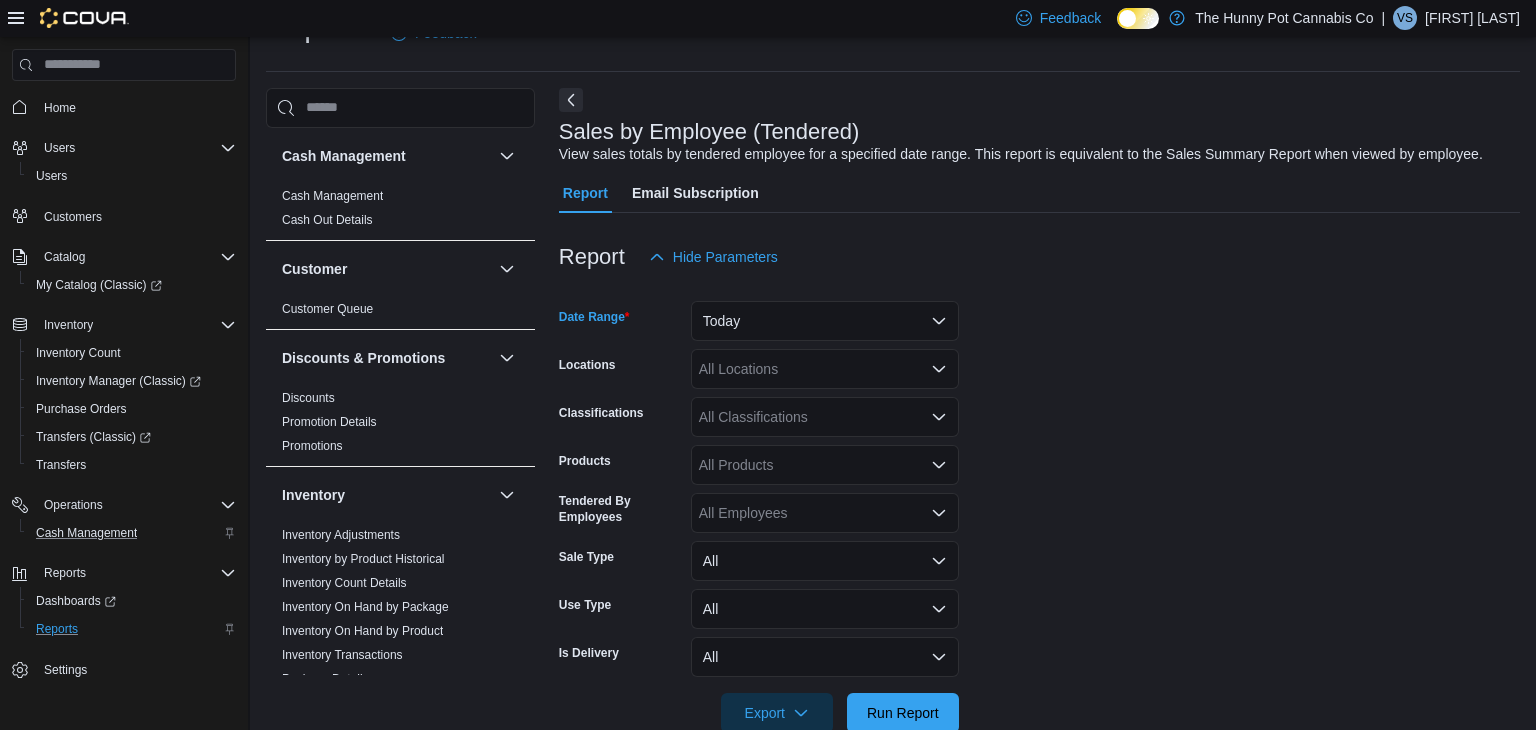 click on "All Locations" at bounding box center (825, 369) 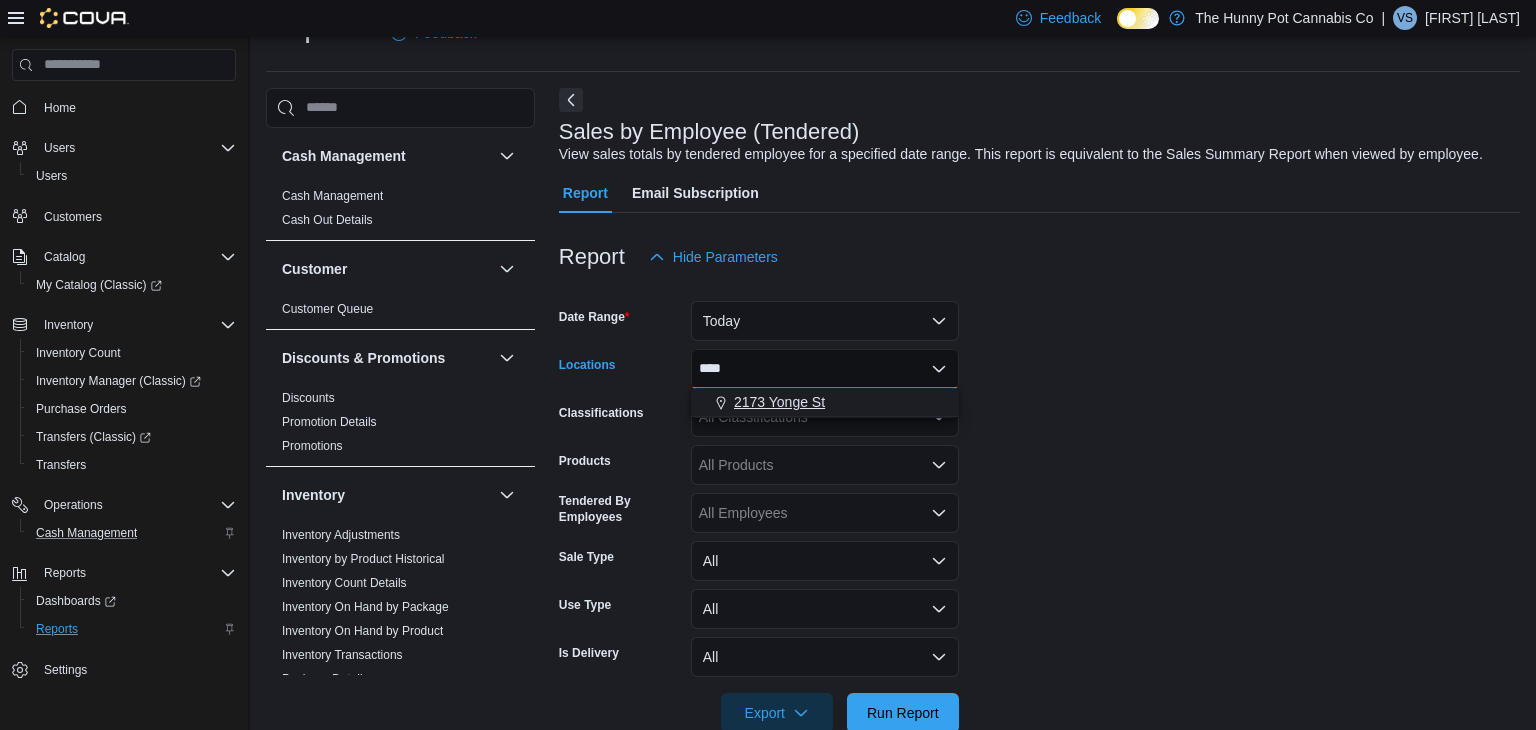 type on "****" 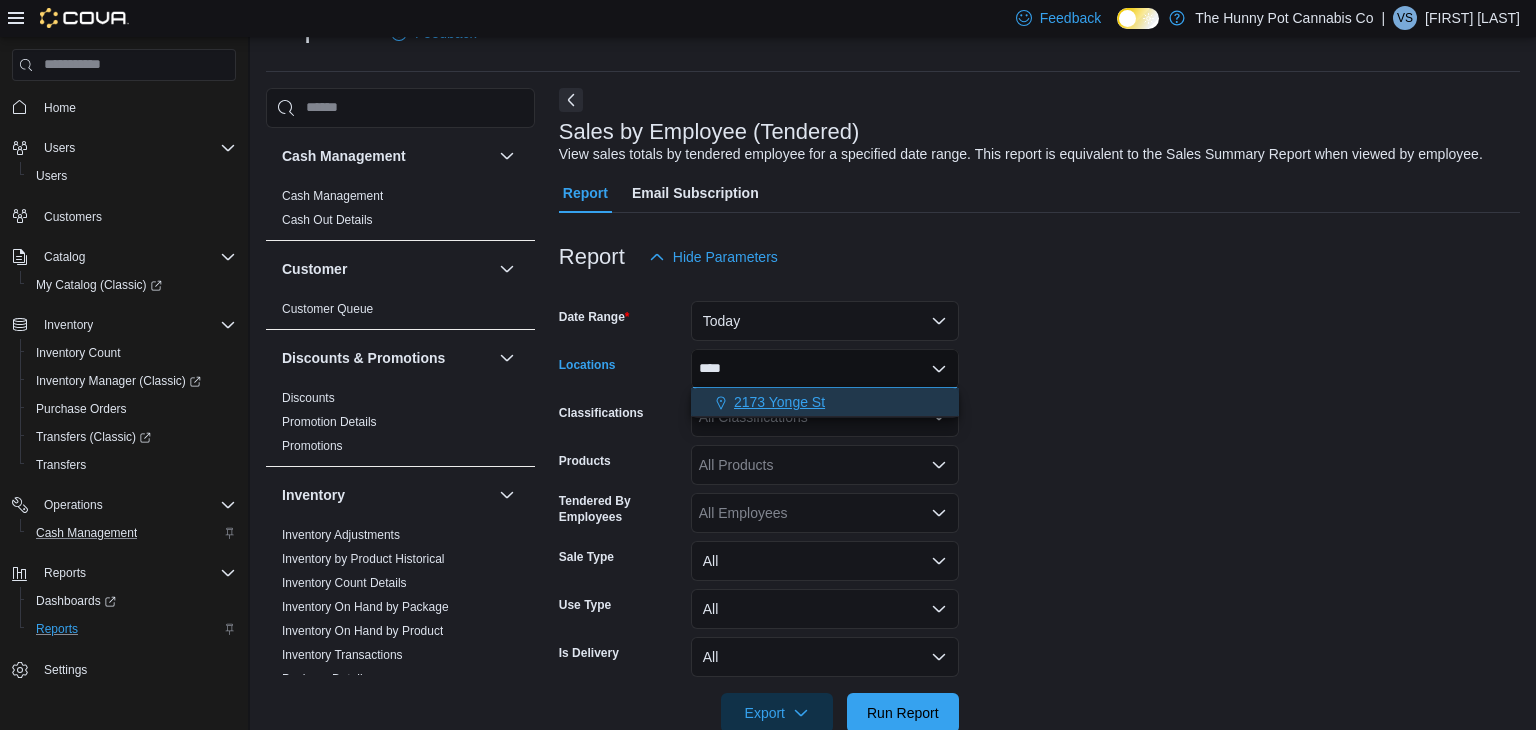 click on "2173 Yonge St" at bounding box center [825, 402] 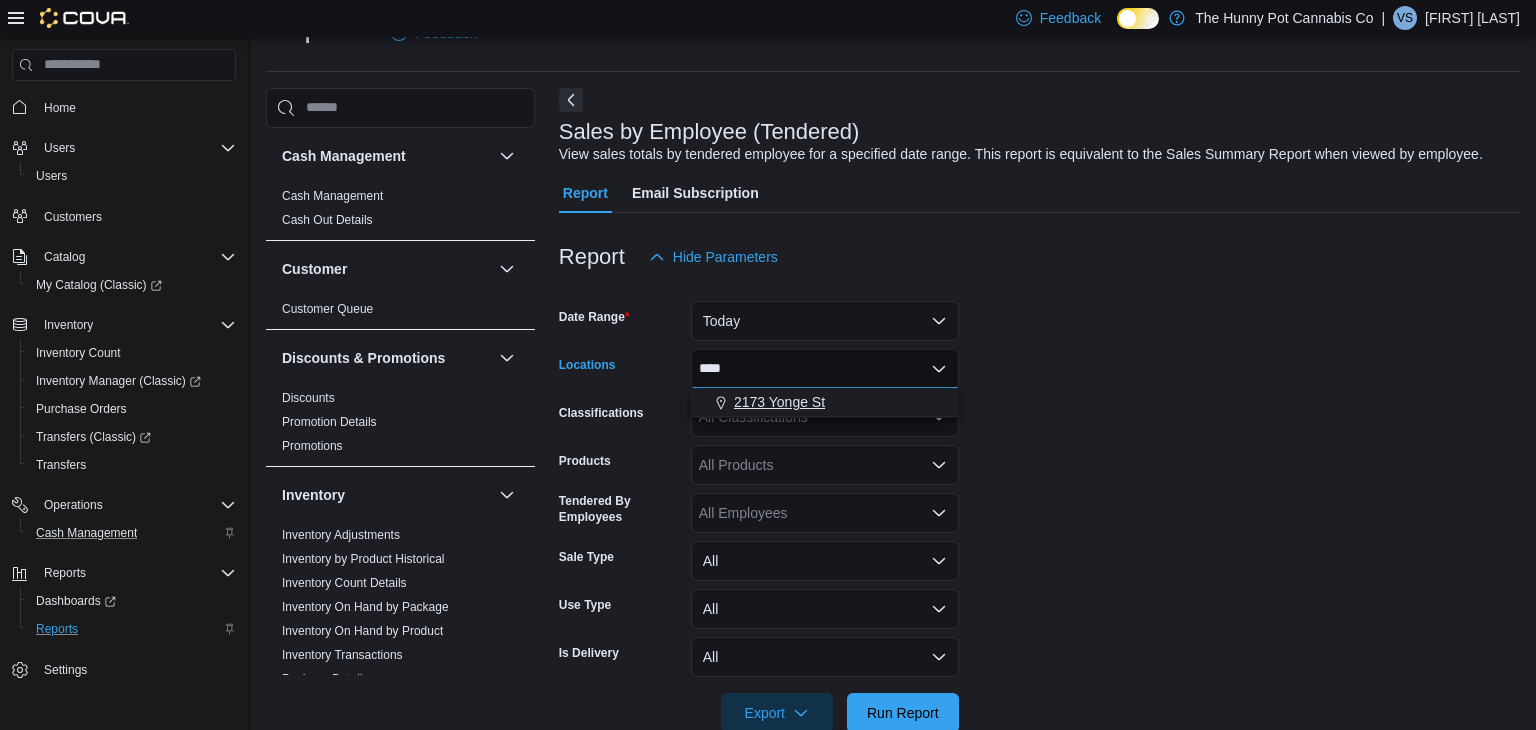 type 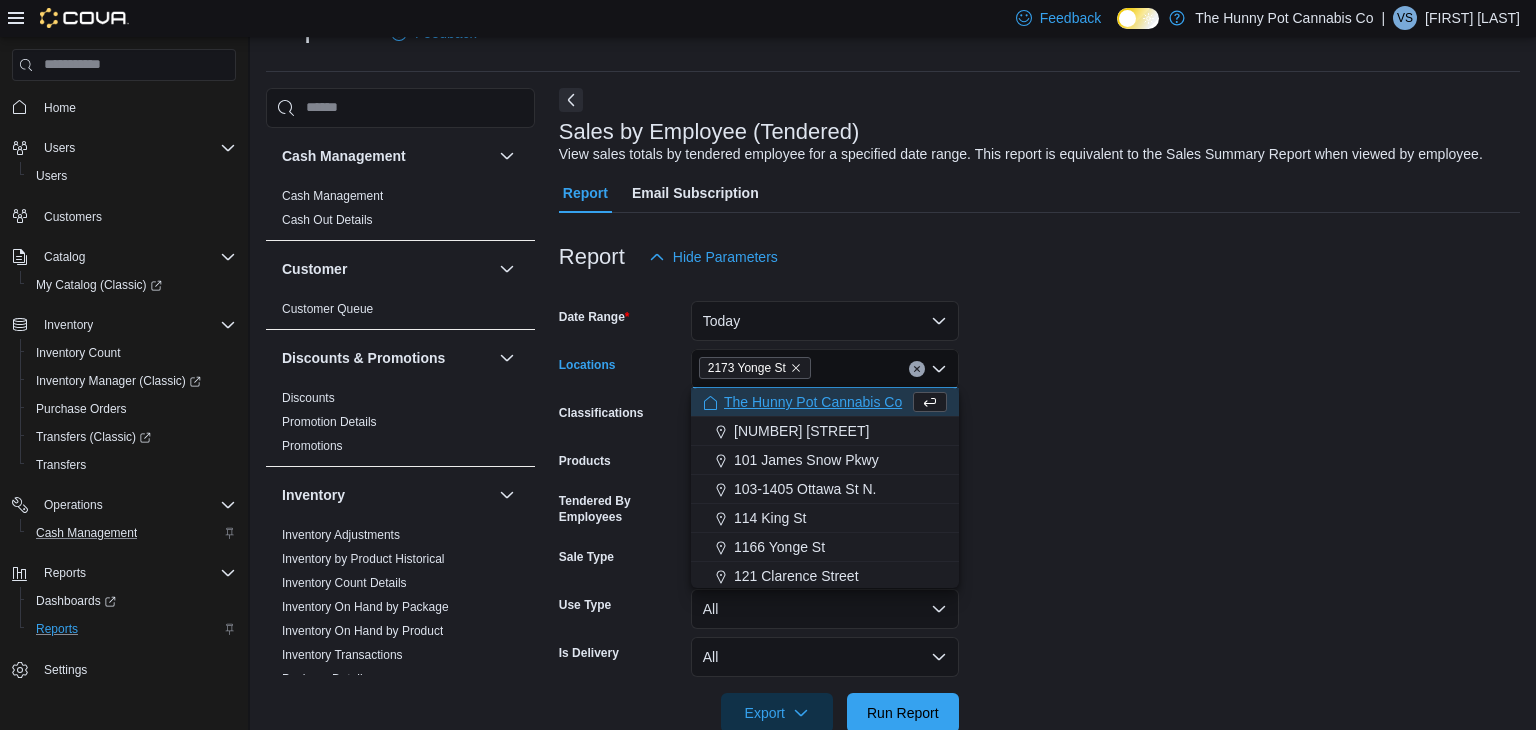 click on "Date Range Today Locations [NUMBER] [STREET] Combo box. Selected. [NUMBER] [STREET]. Press Backspace to delete [NUMBER] [STREET]. Combo box input. All Locations. Type some text or, to display a list of choices, press Down Arrow. To exit the list of choices, press Escape. Classifications All Classifications Products All Products Tendered By Employees All Employees Sale Type All Use Type All Is Delivery All Export Run Report" at bounding box center (1039, 505) 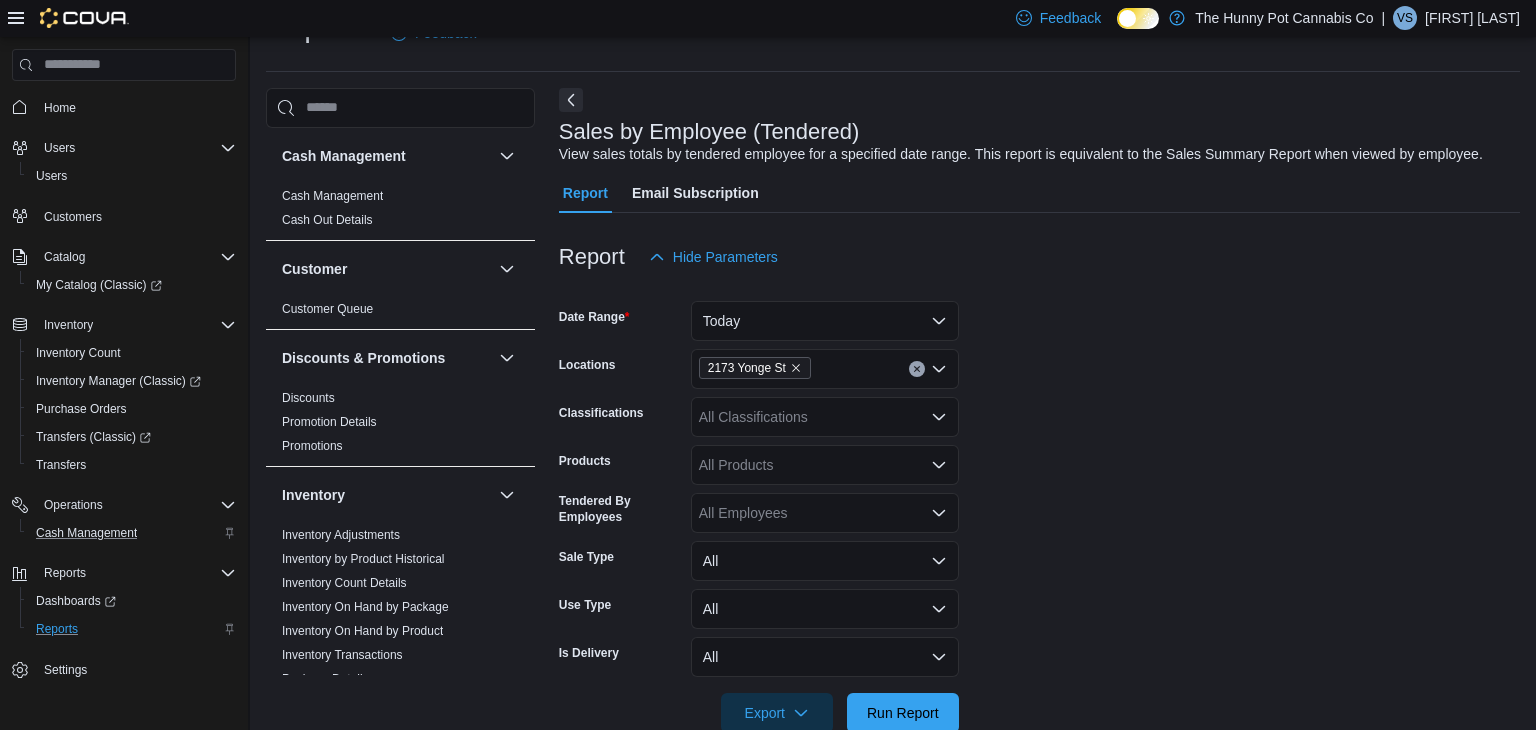 scroll, scrollTop: 88, scrollLeft: 0, axis: vertical 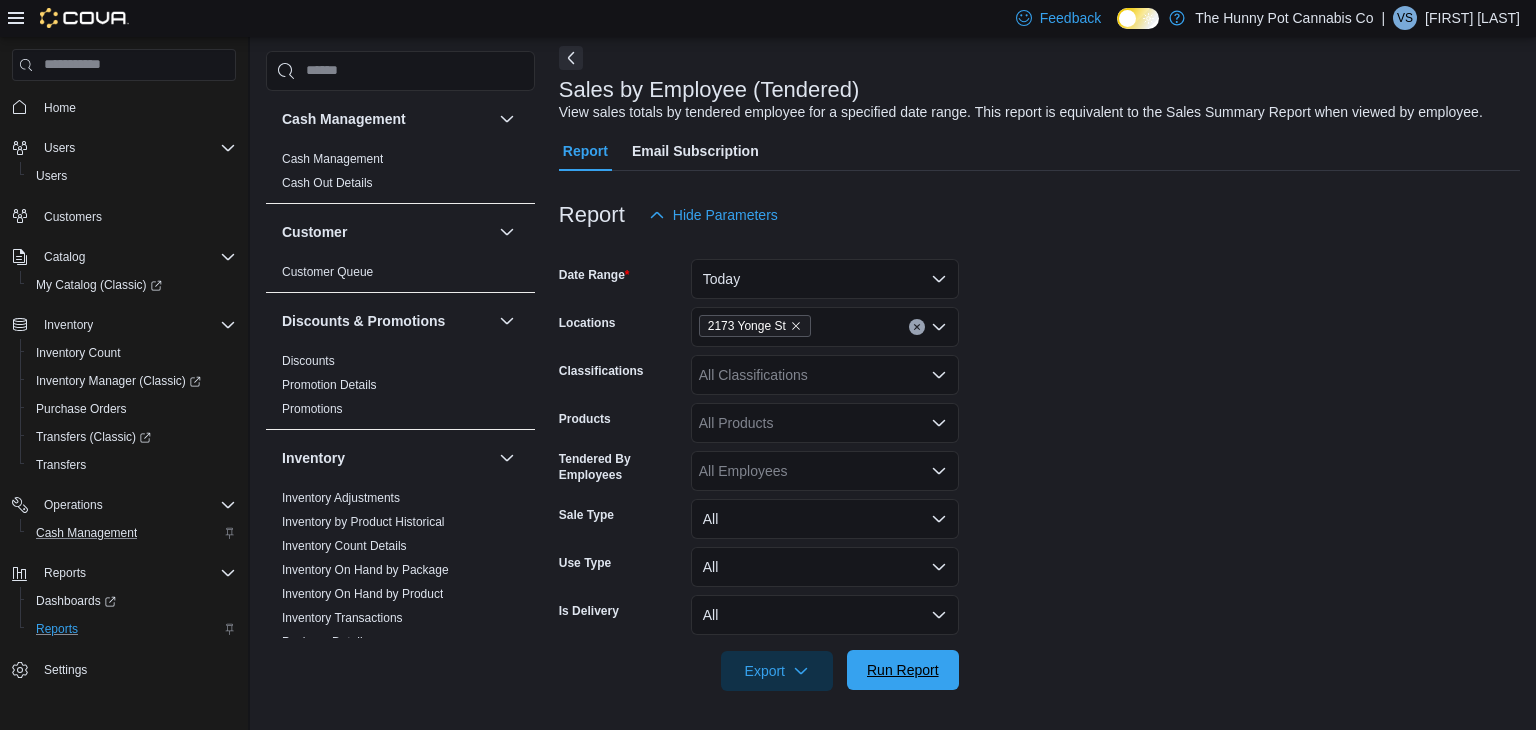 click on "Run Report" at bounding box center [903, 670] 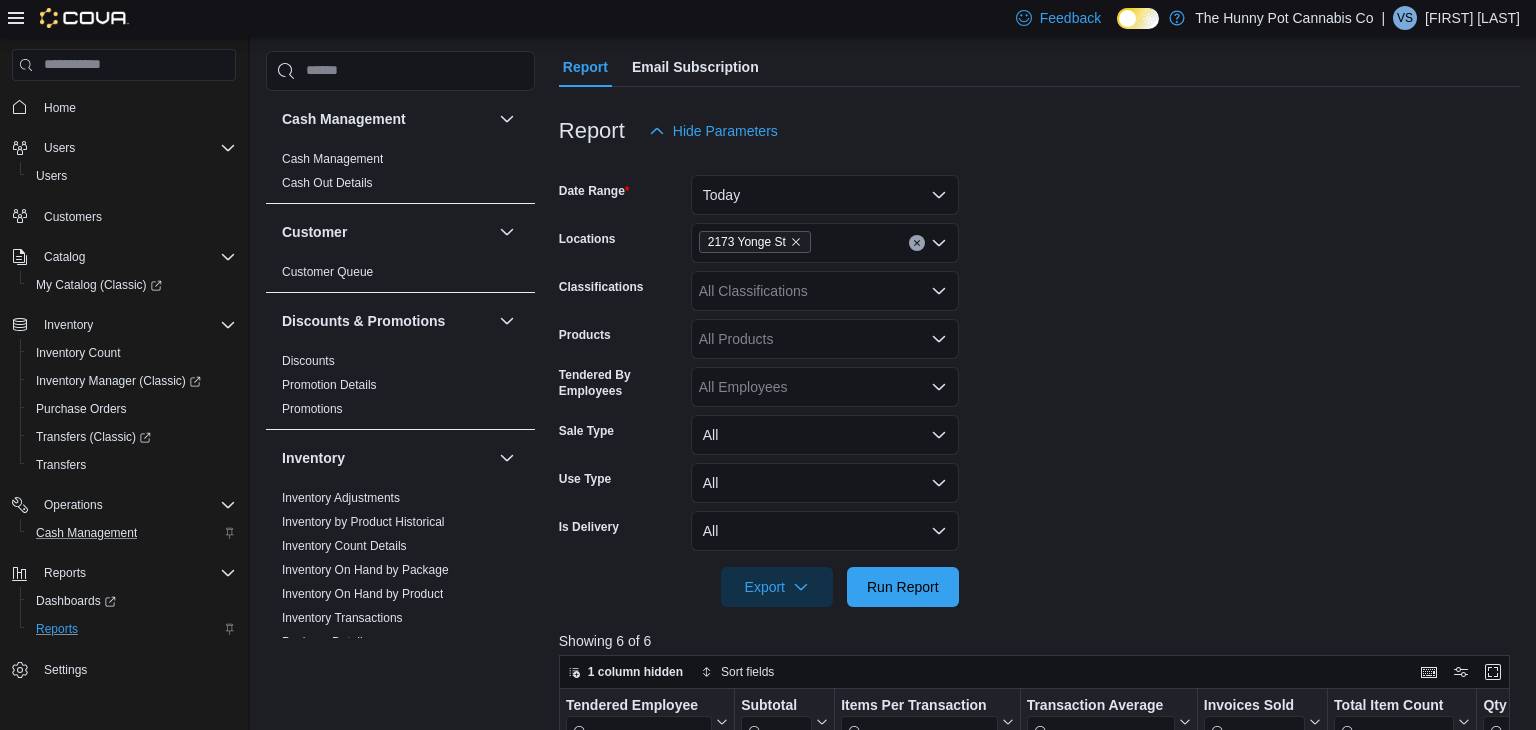 scroll, scrollTop: 0, scrollLeft: 0, axis: both 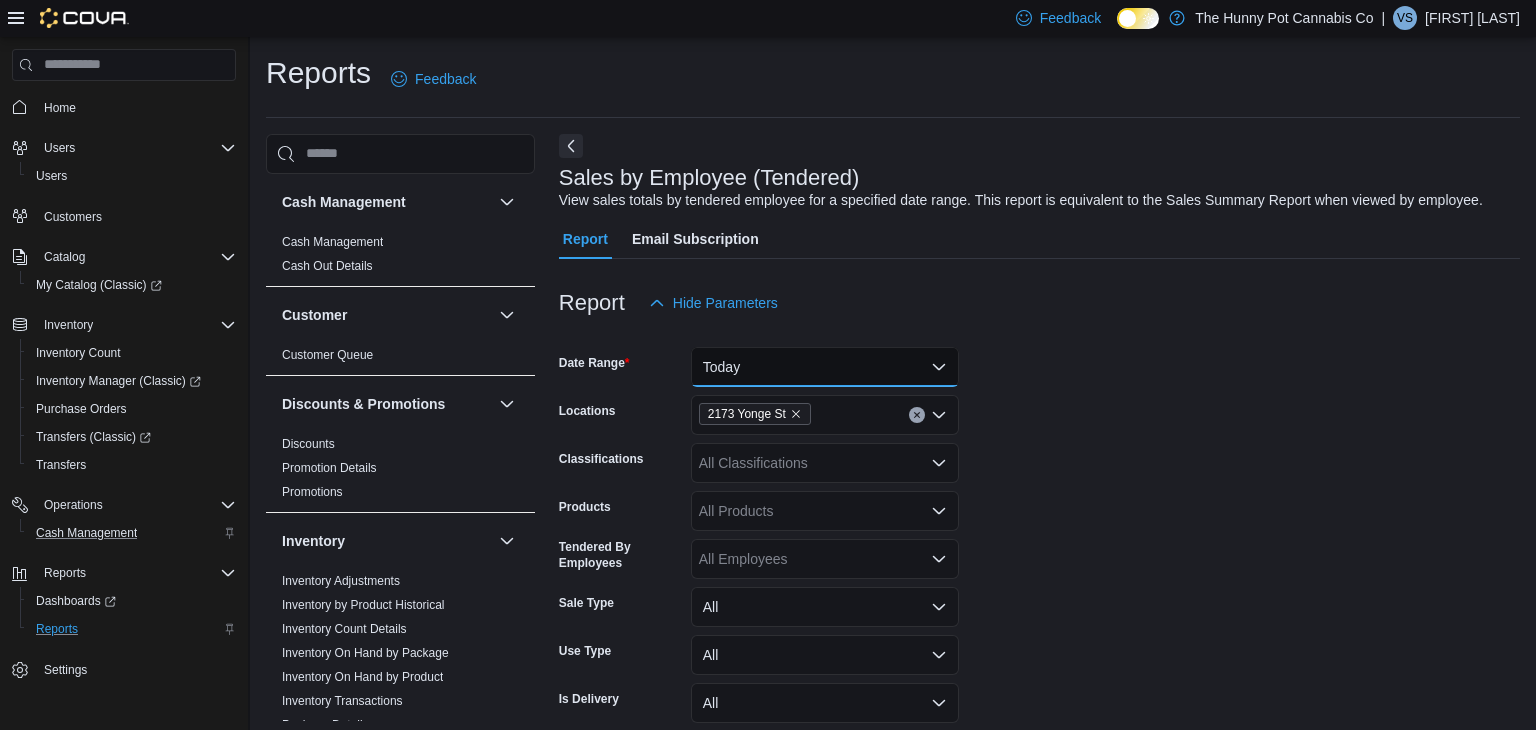 click on "Today" at bounding box center [825, 367] 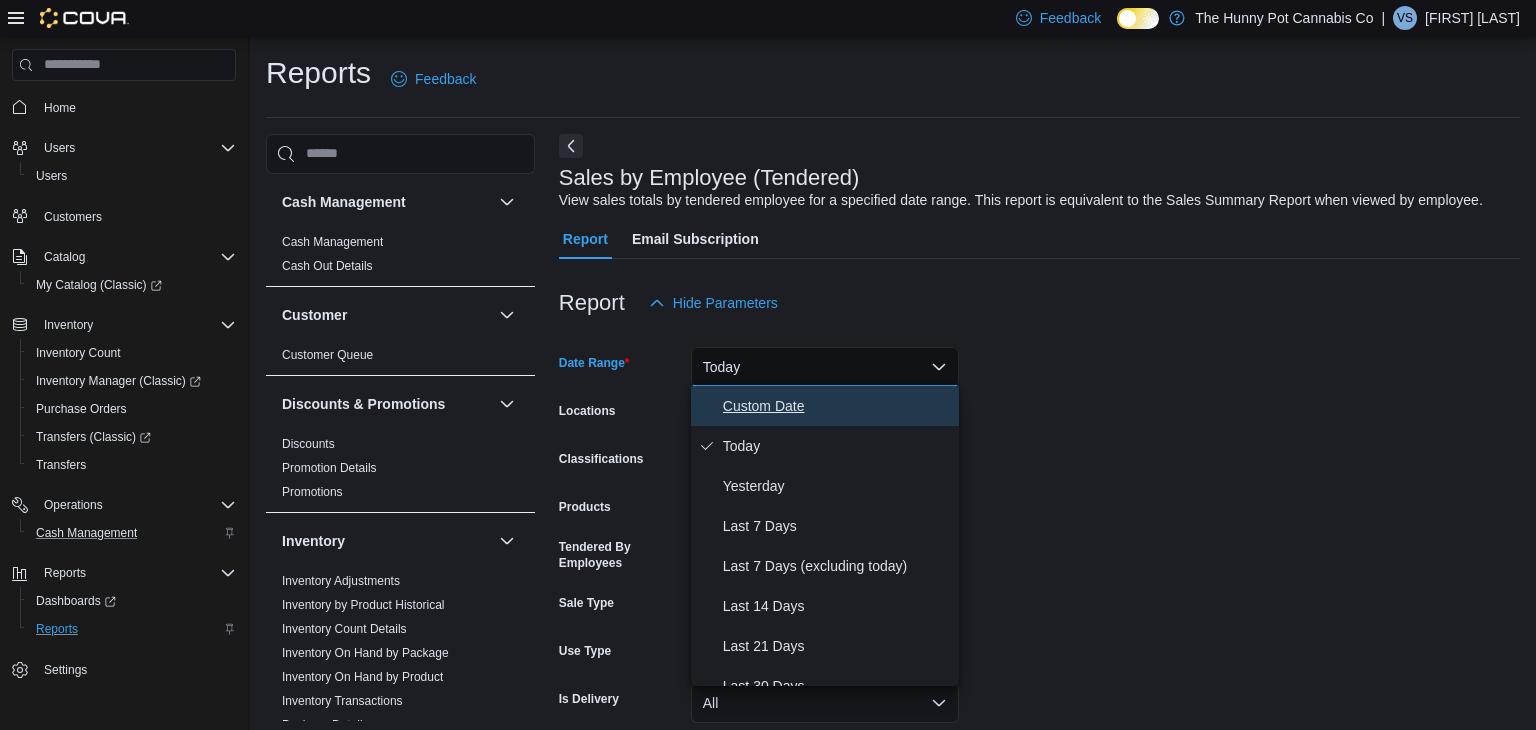 click on "Custom Date" at bounding box center [837, 406] 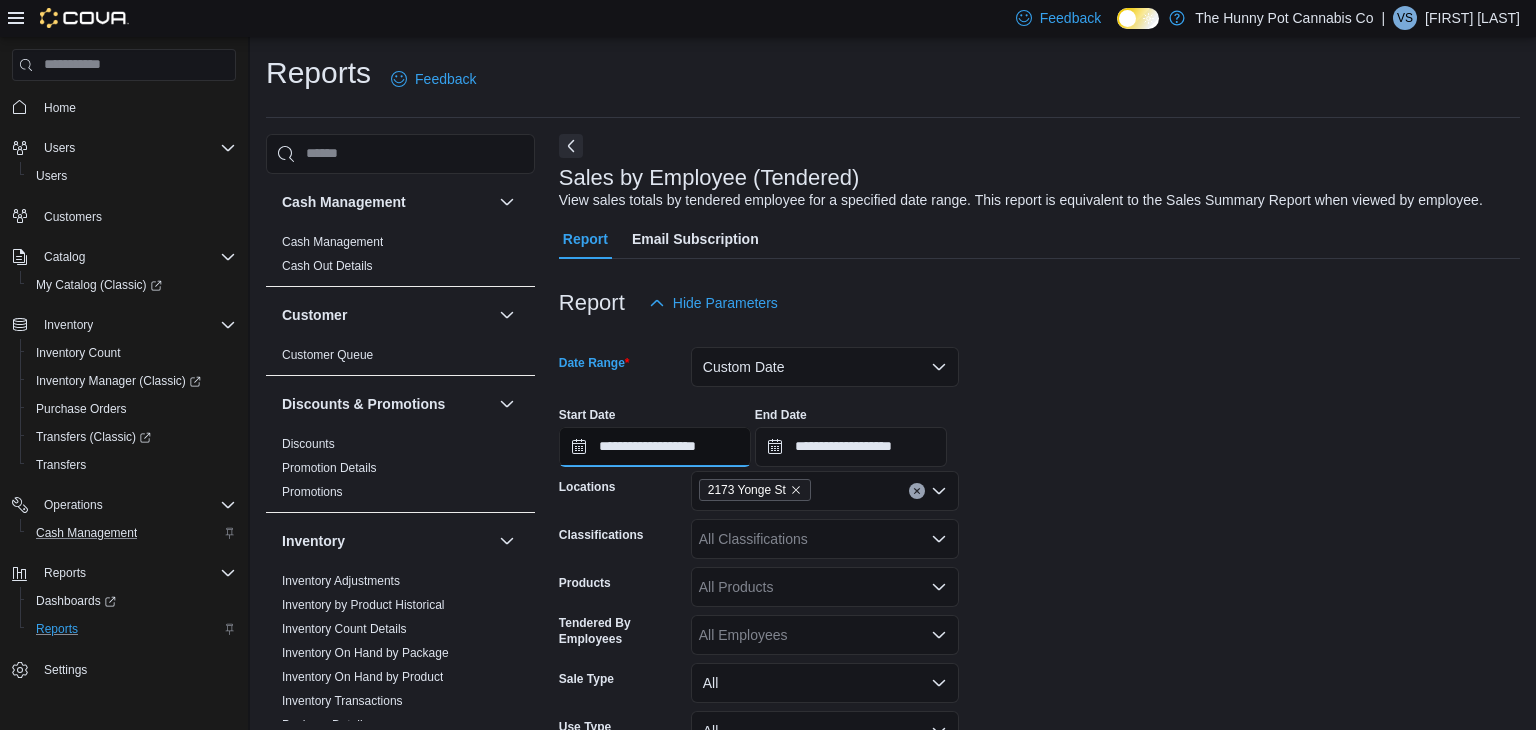 click on "**********" at bounding box center (655, 447) 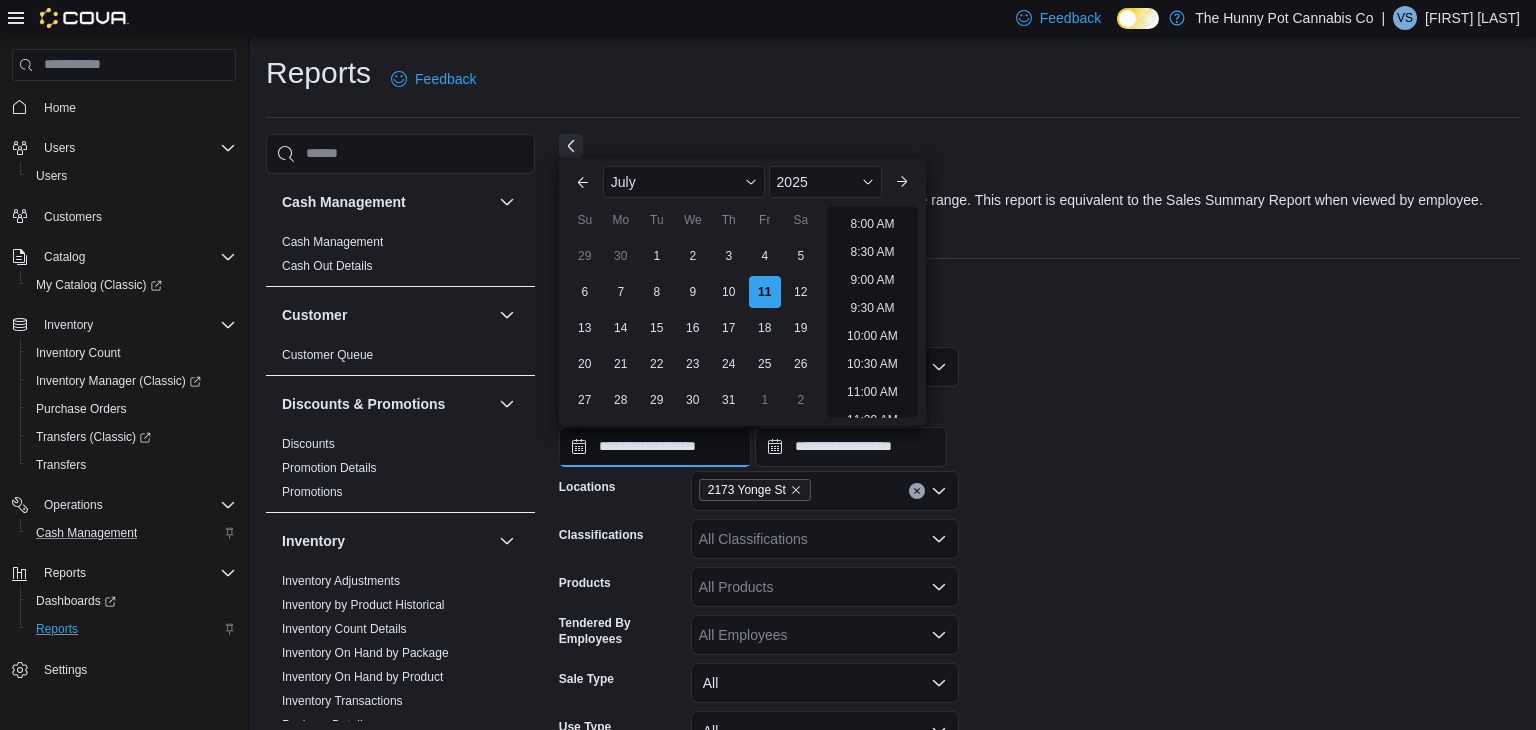 scroll, scrollTop: 448, scrollLeft: 0, axis: vertical 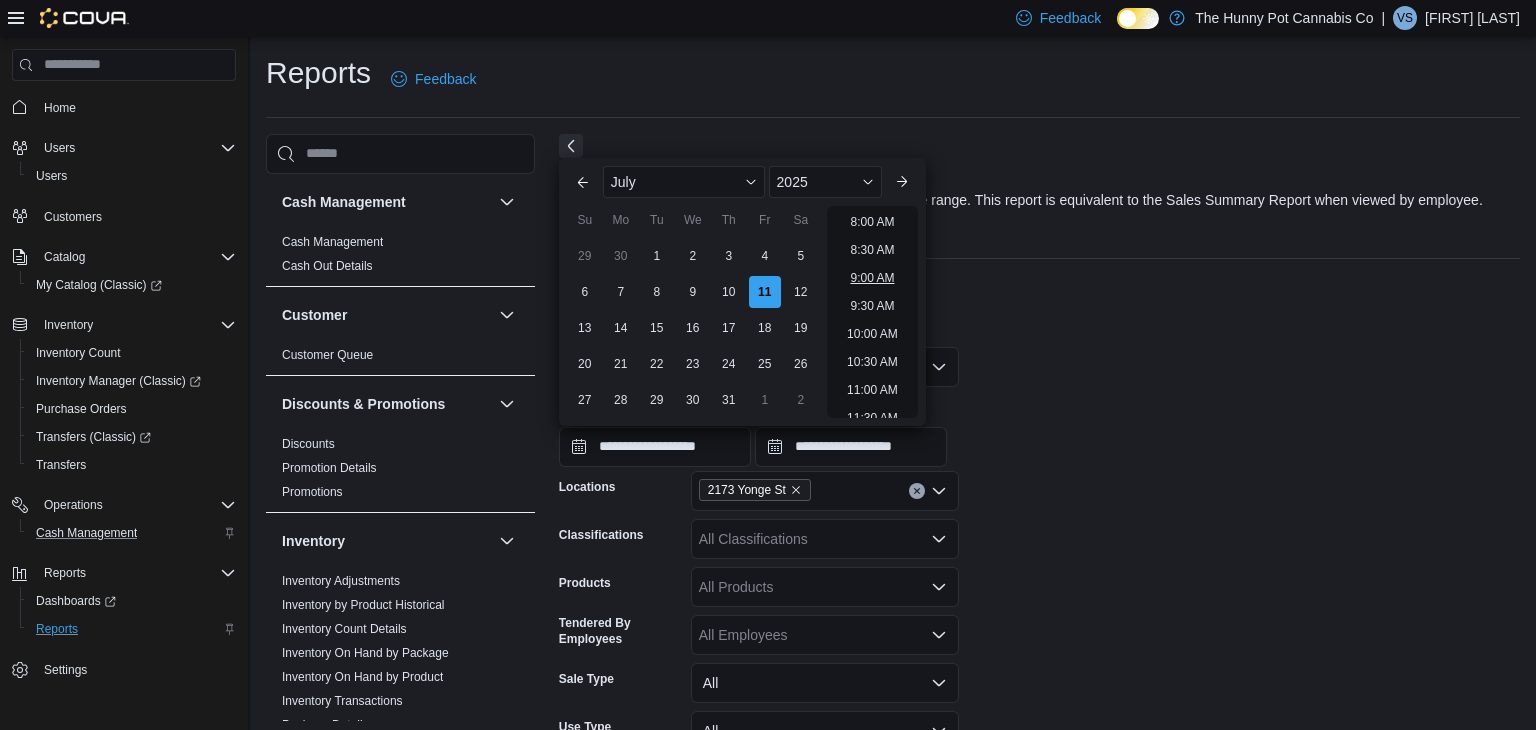 click on "9:00 AM" at bounding box center [872, 278] 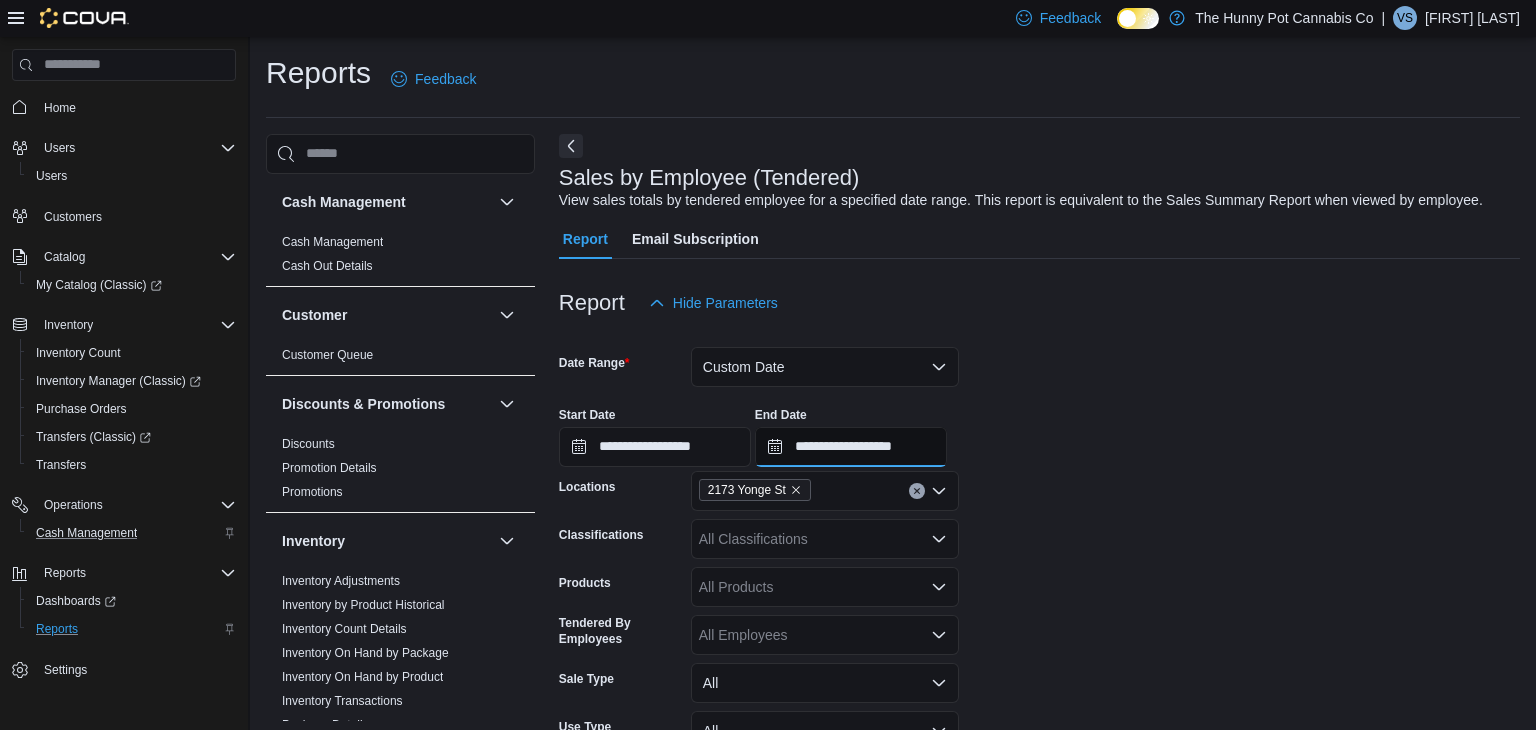 click on "**********" at bounding box center [851, 447] 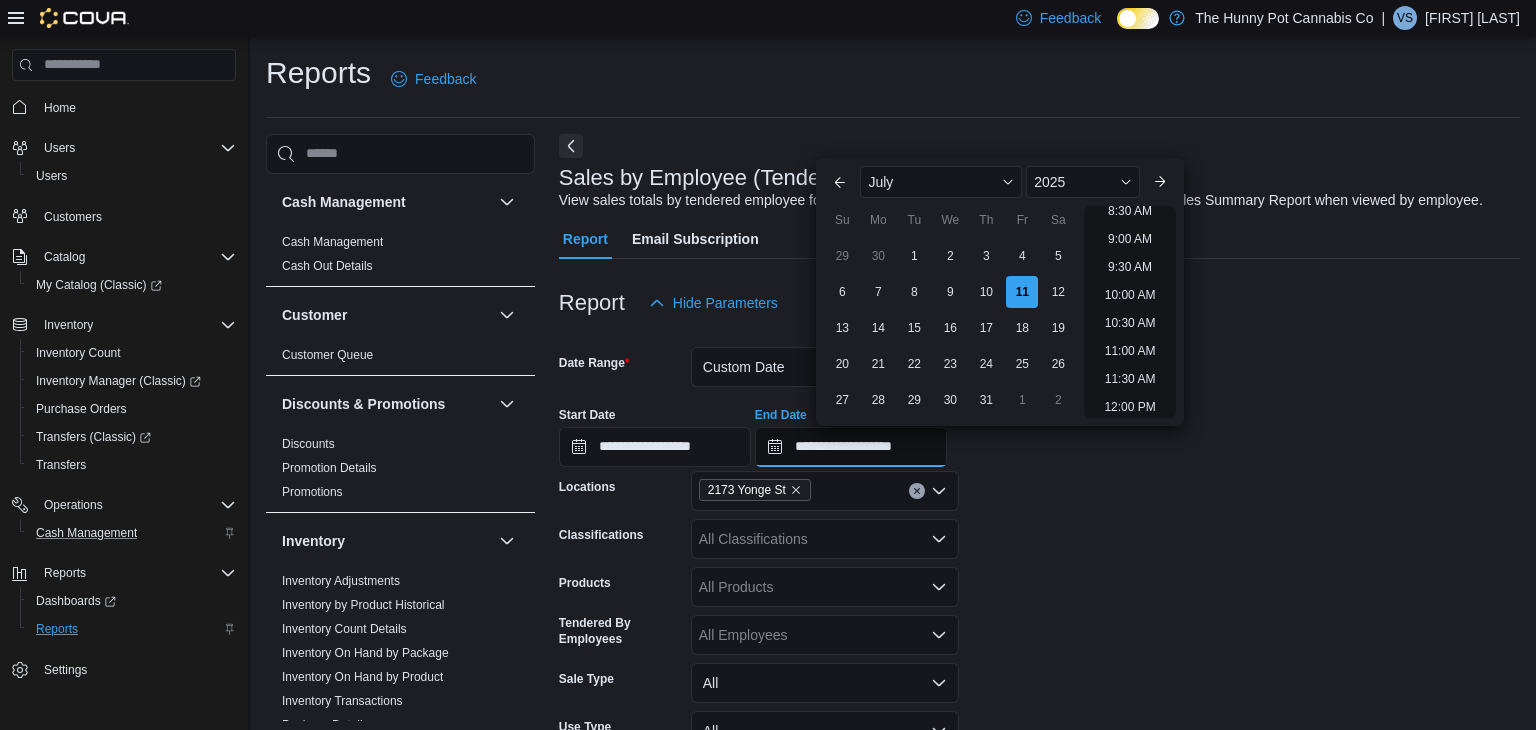 scroll, scrollTop: 511, scrollLeft: 0, axis: vertical 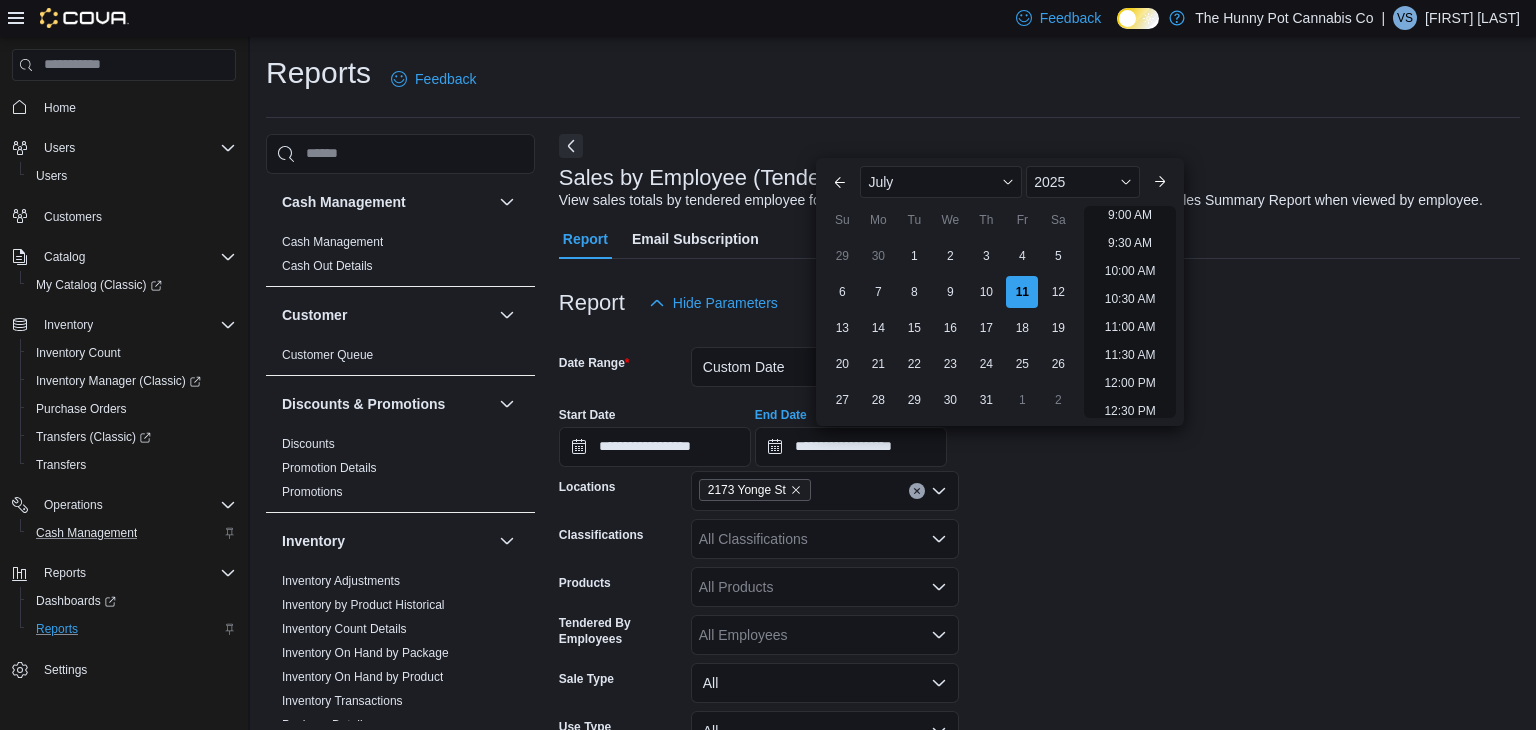 click on "10:00 AM" at bounding box center [1130, 271] 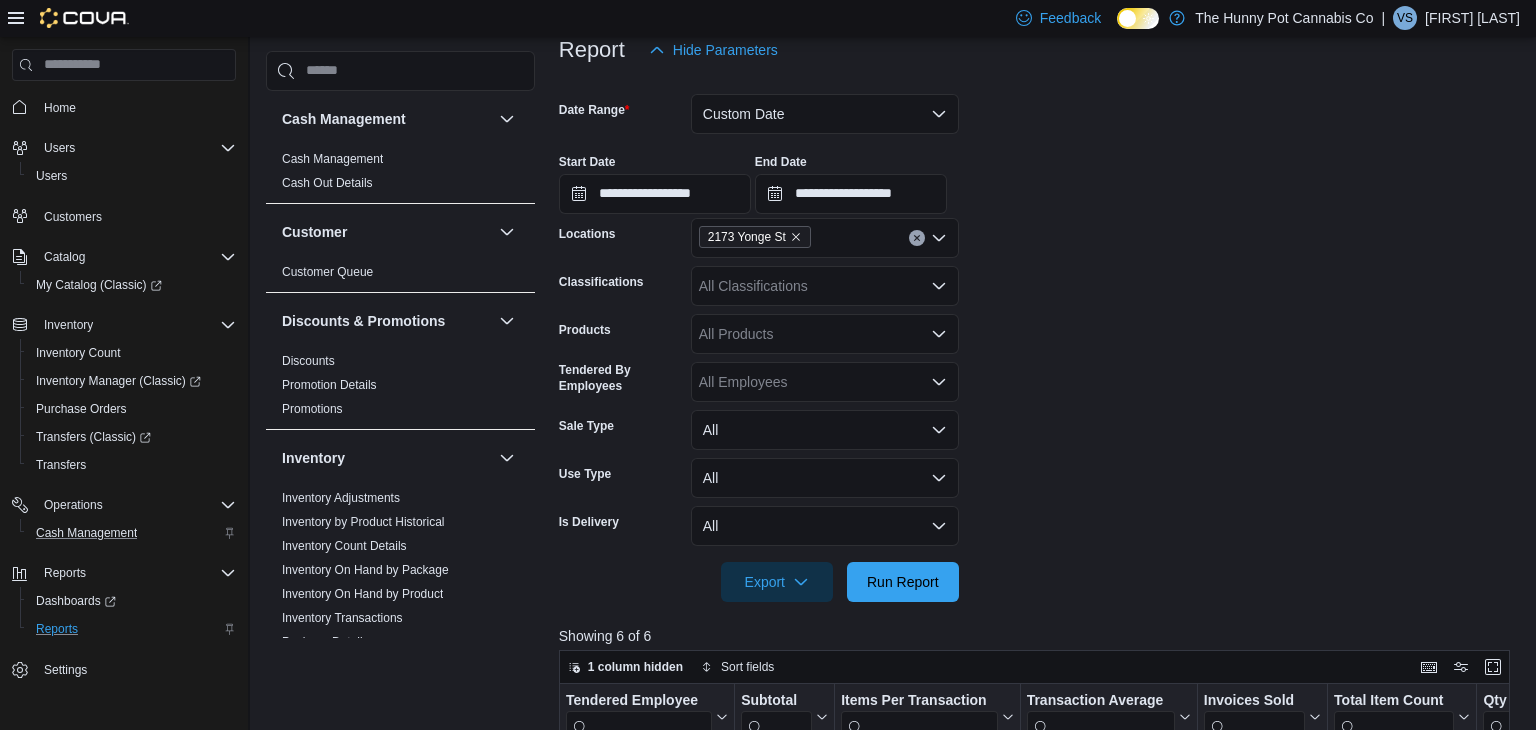 scroll, scrollTop: 275, scrollLeft: 0, axis: vertical 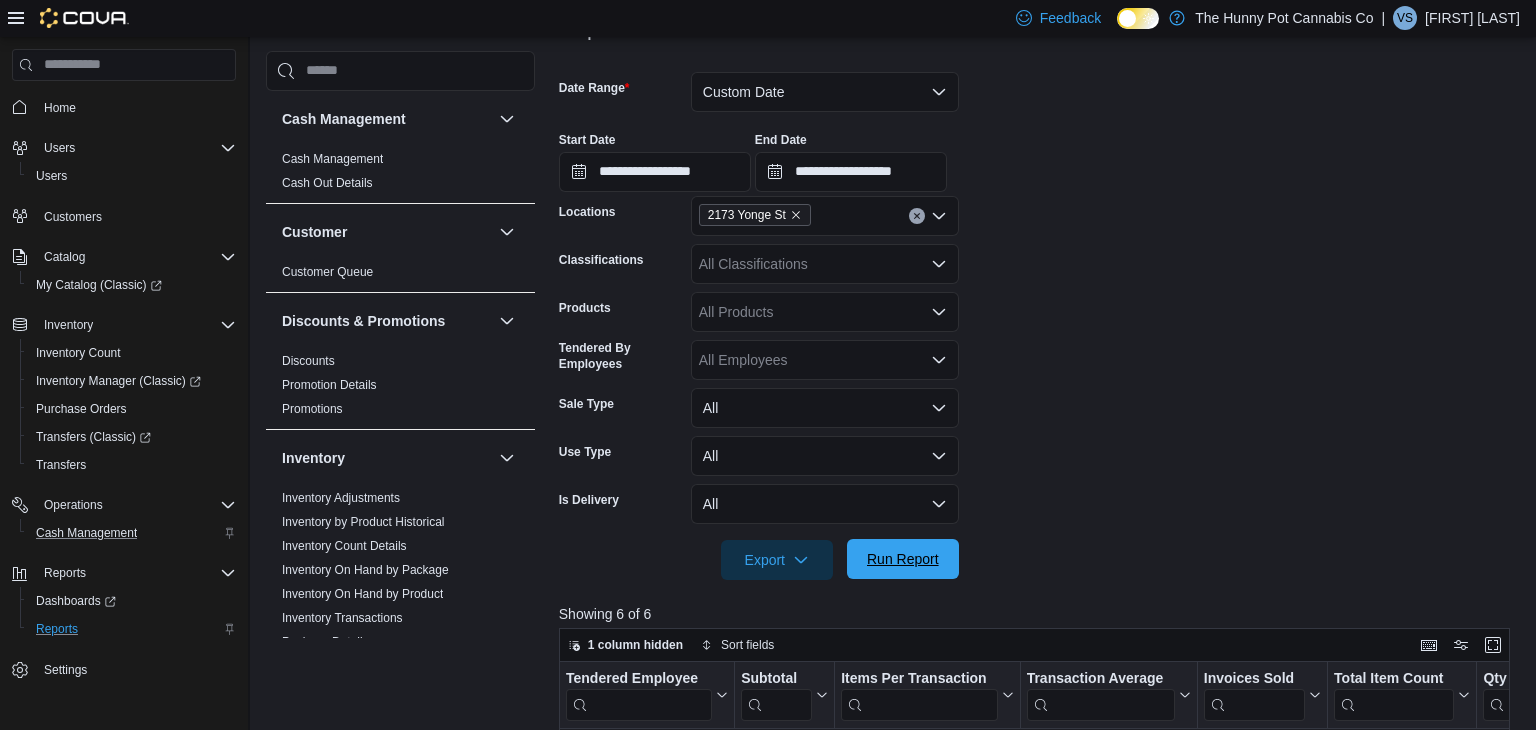 click on "Run Report" at bounding box center (903, 559) 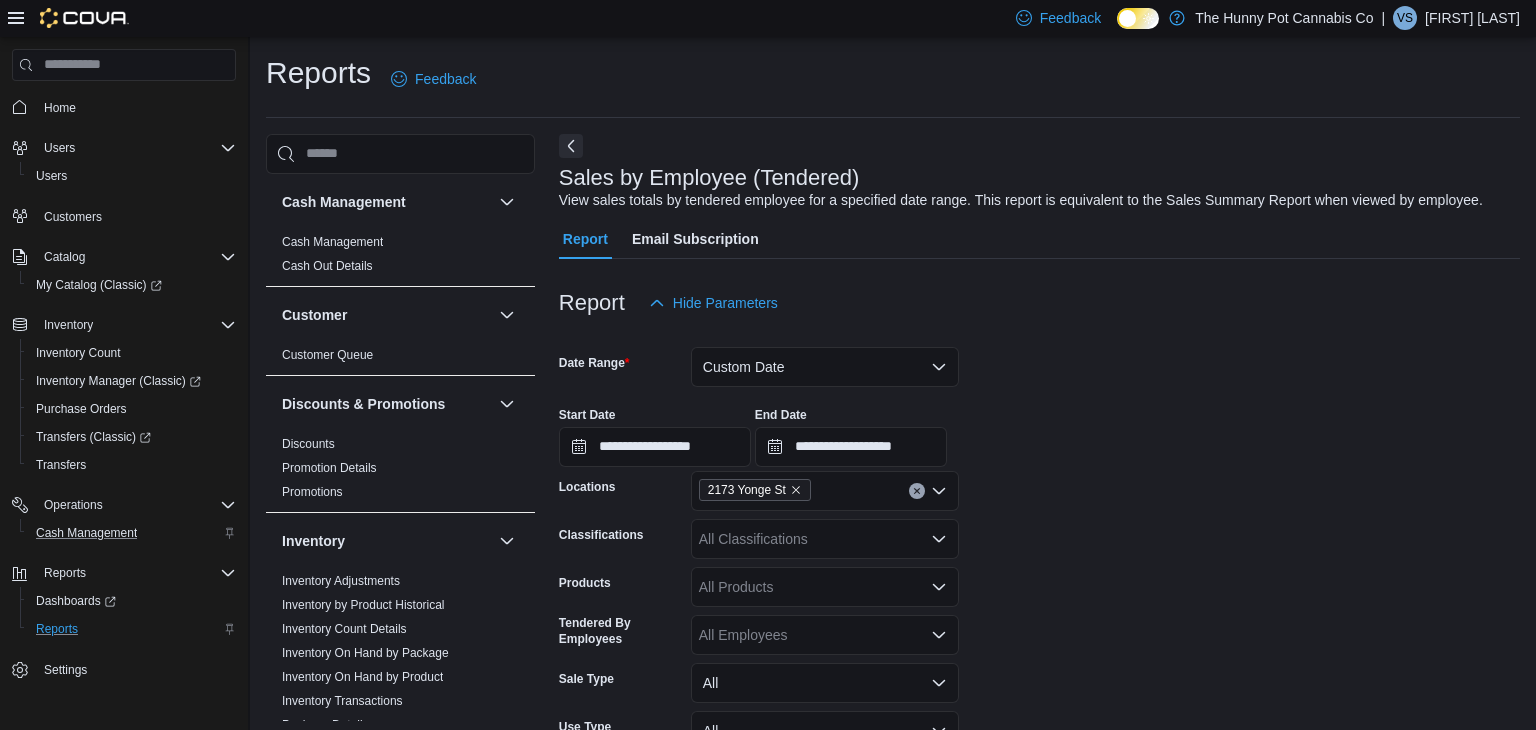 scroll, scrollTop: 0, scrollLeft: 0, axis: both 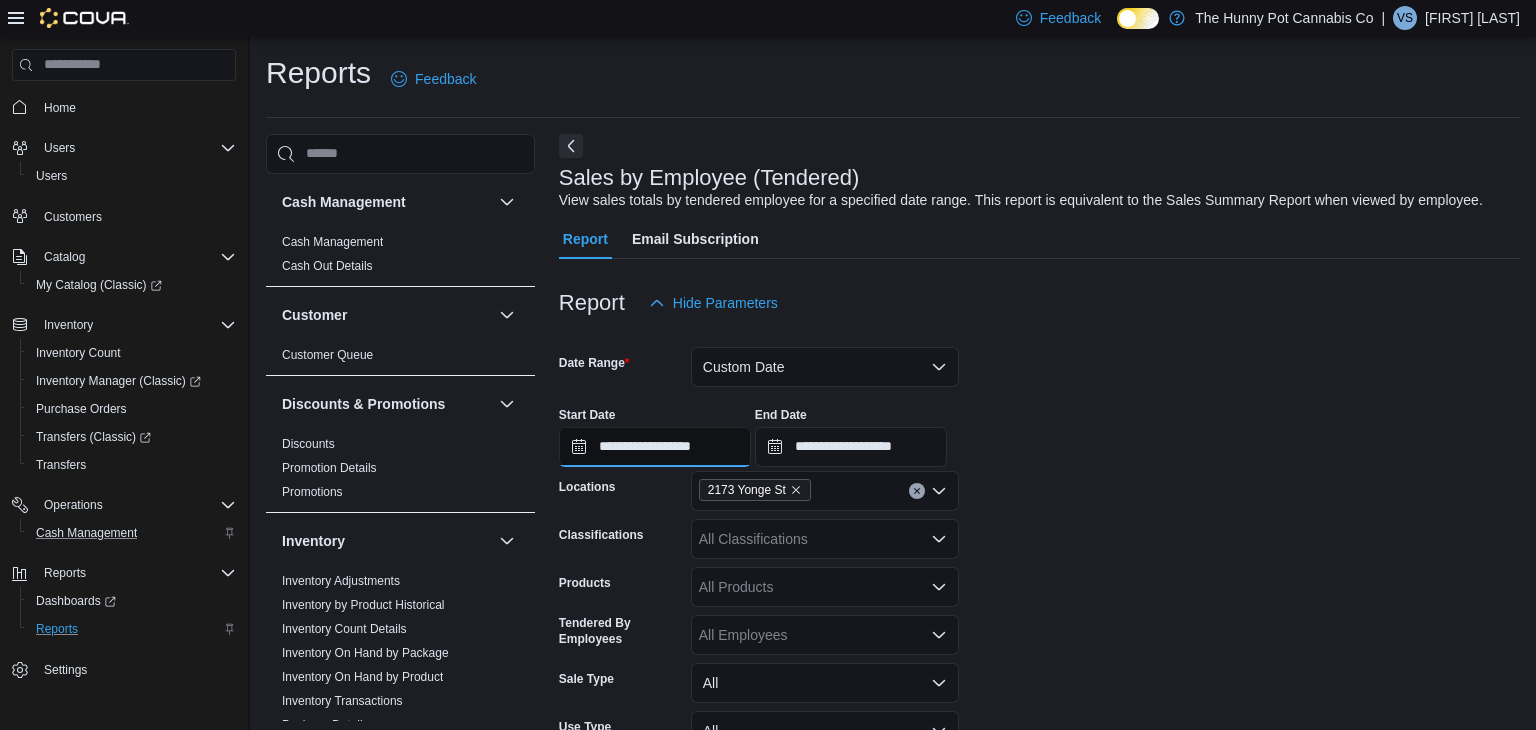 click on "**********" at bounding box center [655, 447] 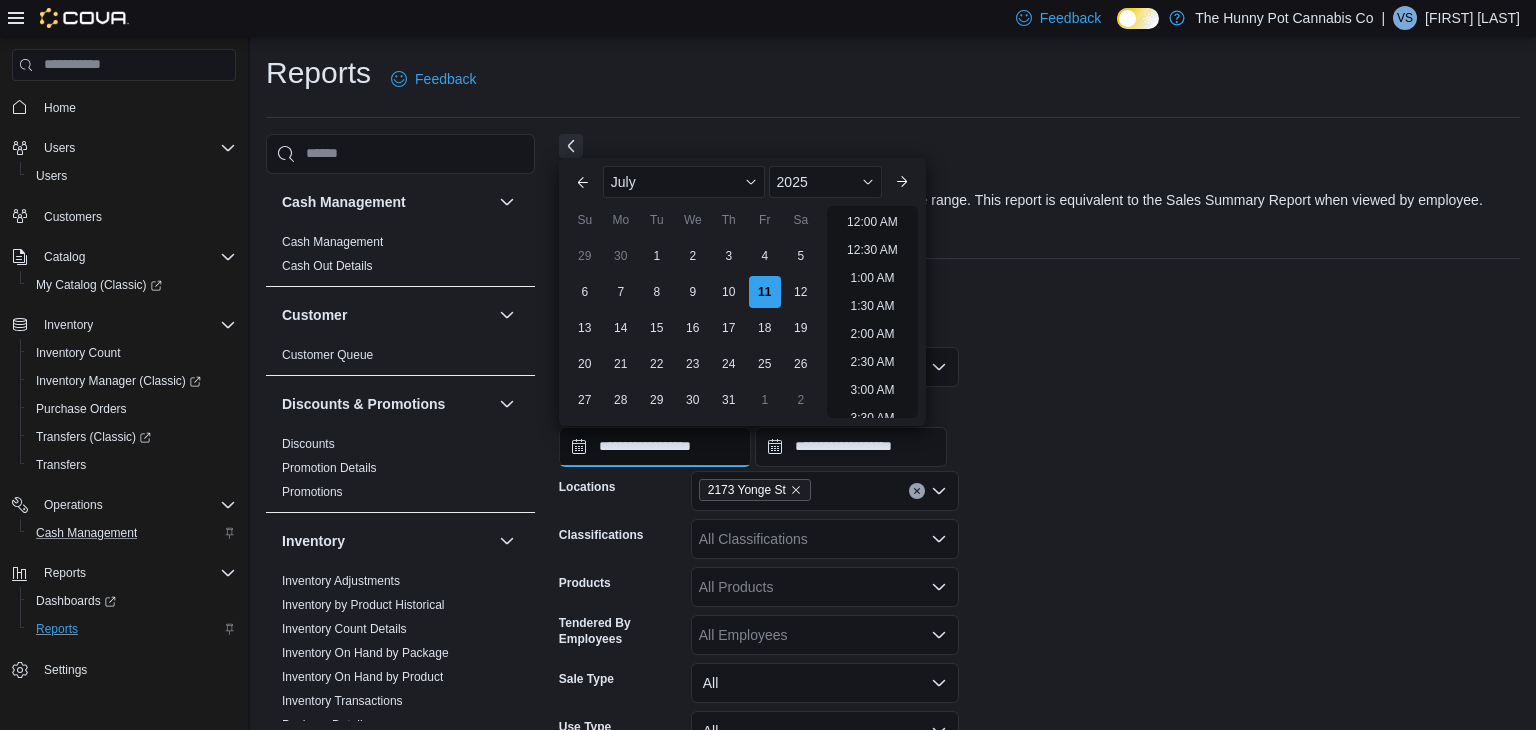 scroll, scrollTop: 566, scrollLeft: 0, axis: vertical 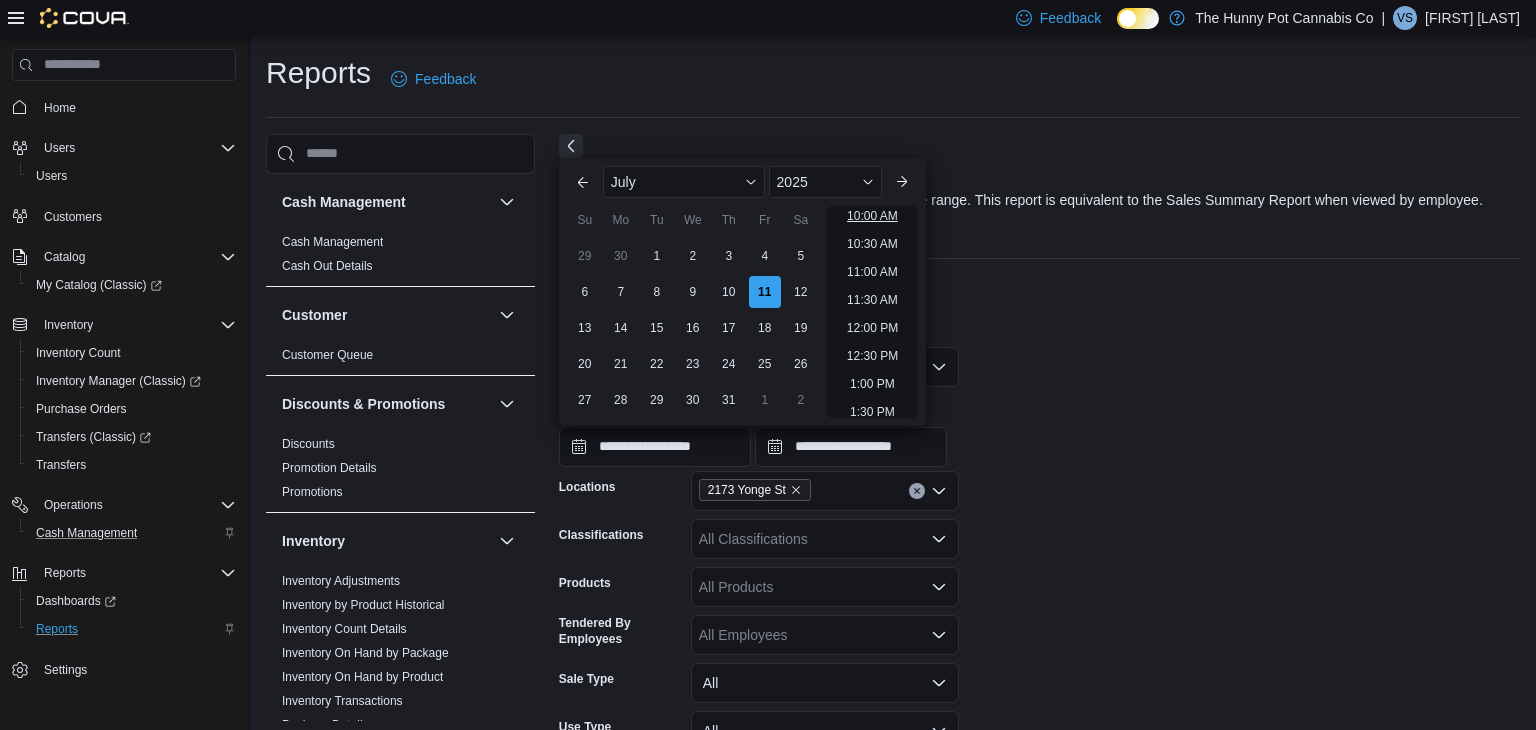 click on "10:00 AM" at bounding box center [872, 216] 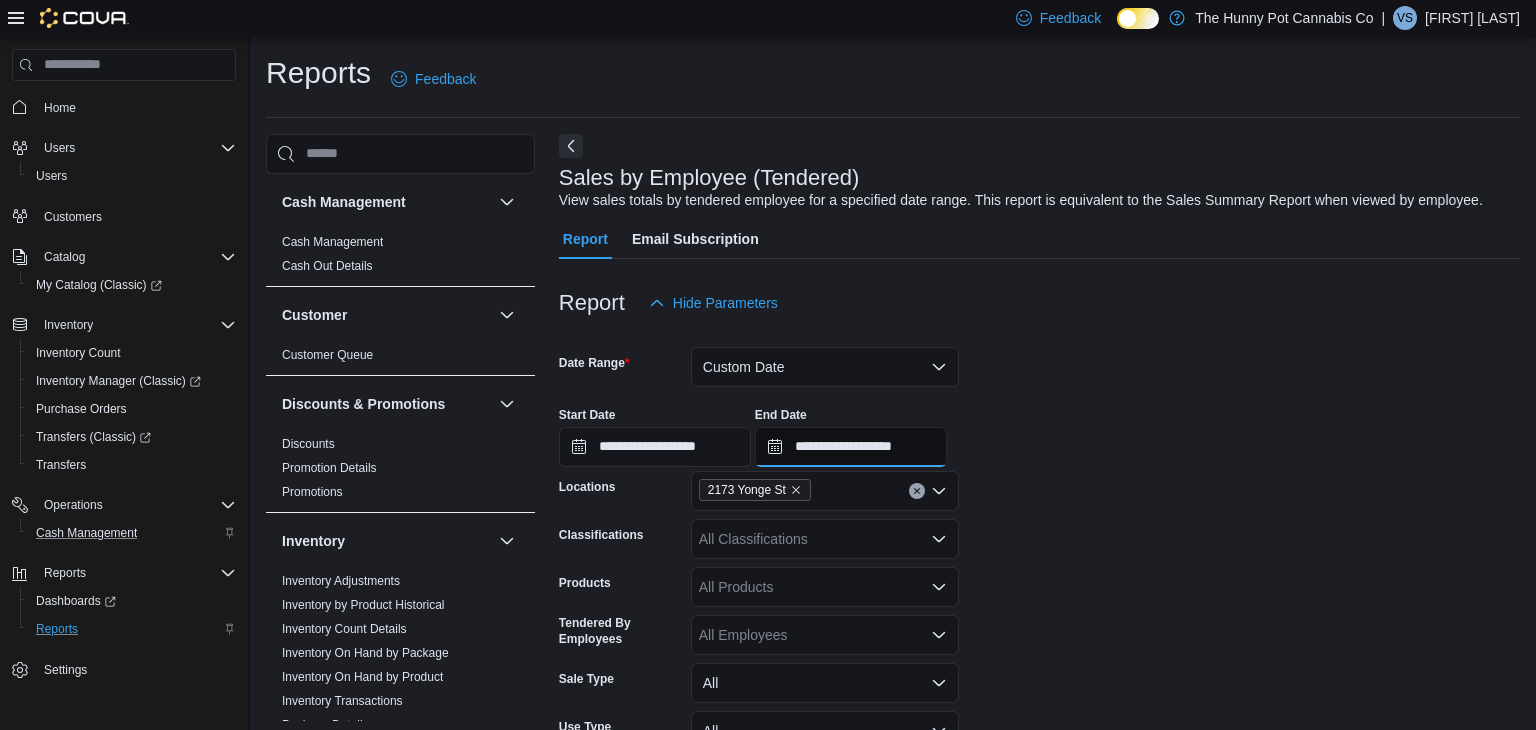 click on "**********" at bounding box center [851, 447] 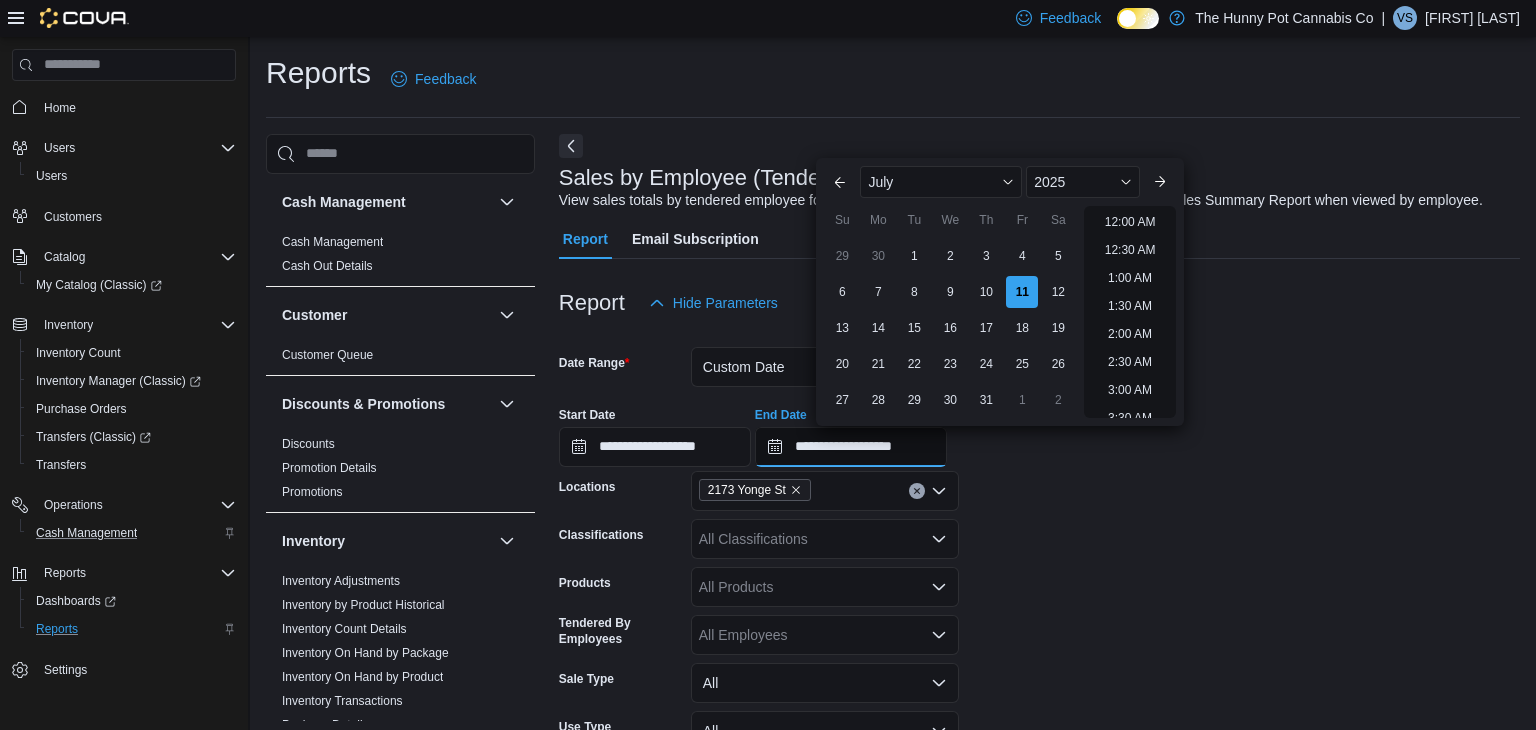 scroll, scrollTop: 622, scrollLeft: 0, axis: vertical 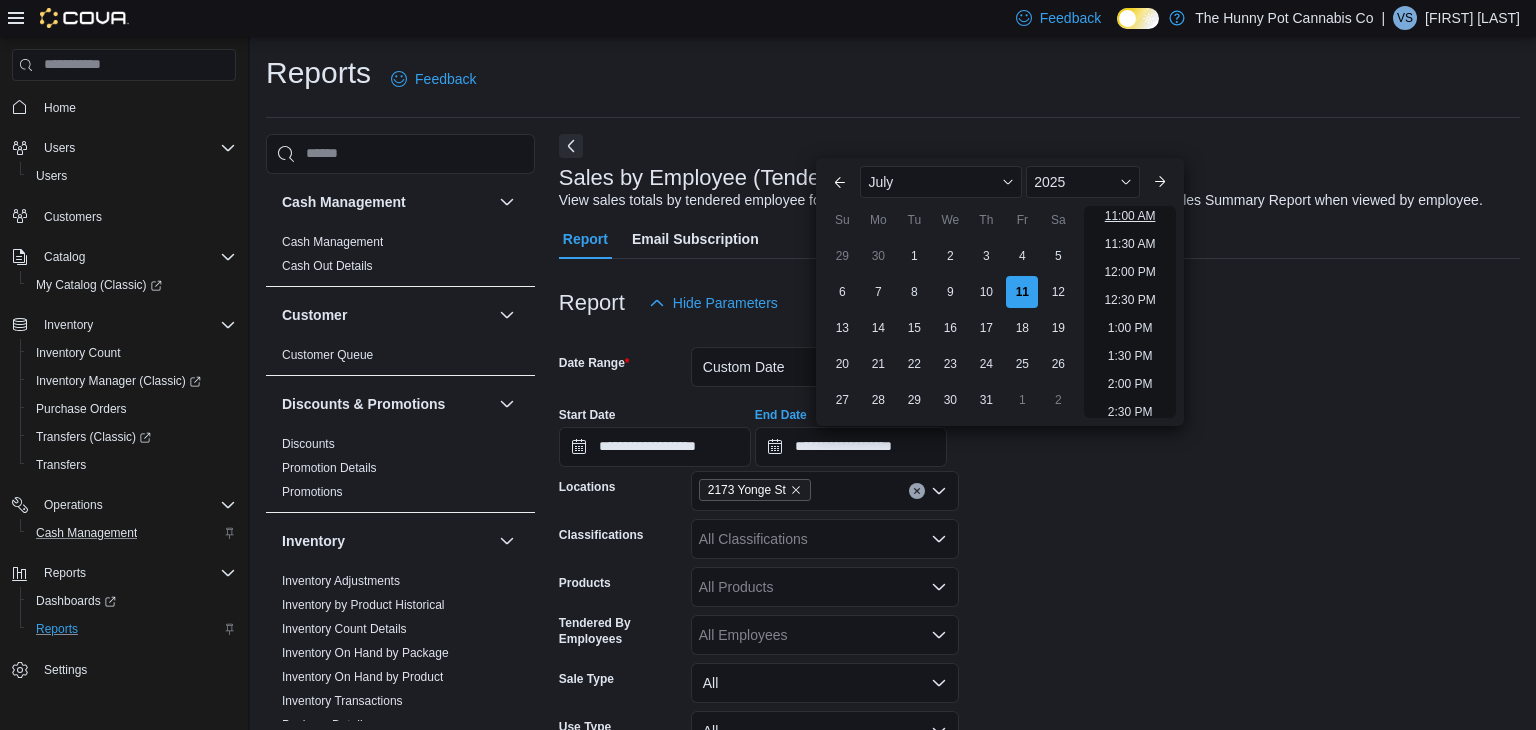 click on "11:00 AM" at bounding box center (1130, 216) 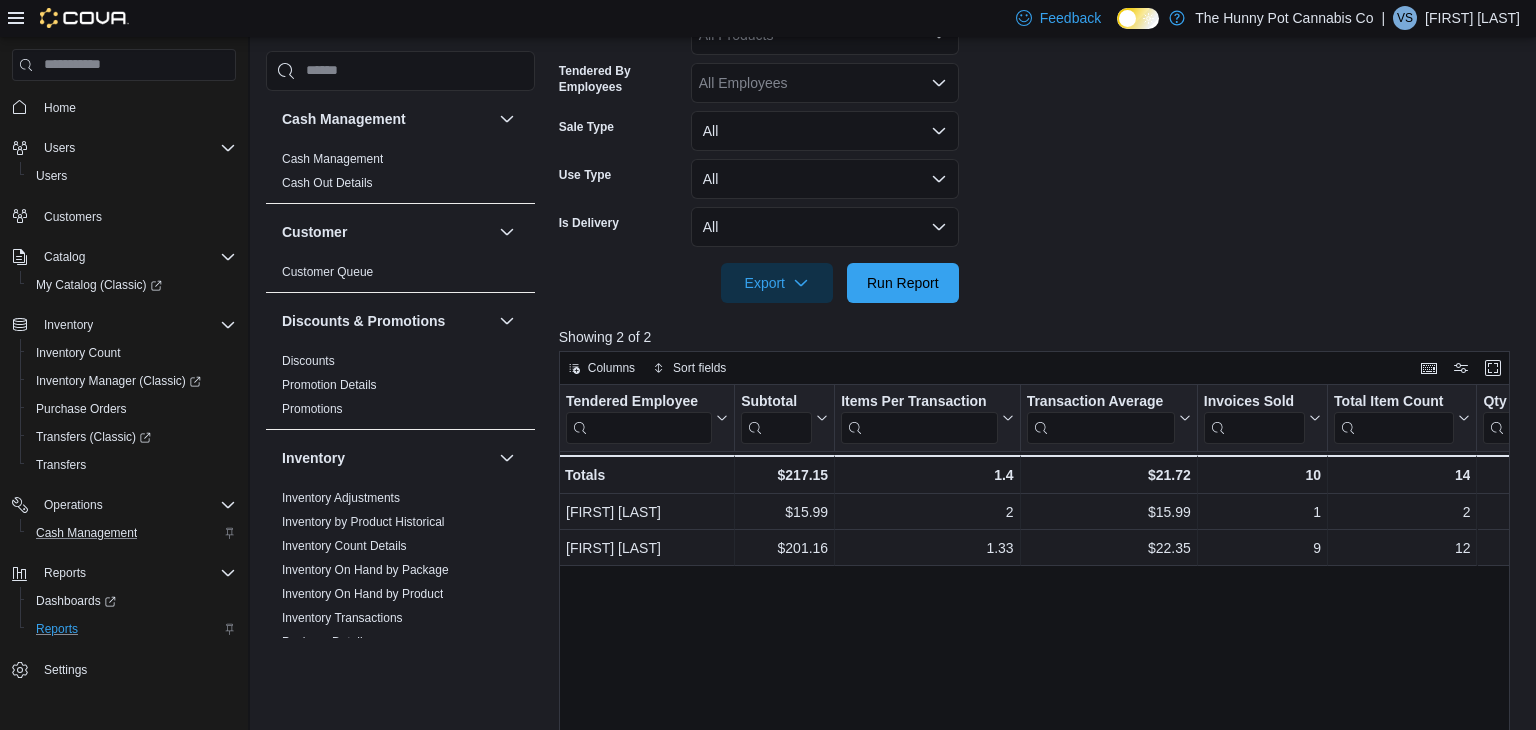scroll, scrollTop: 582, scrollLeft: 0, axis: vertical 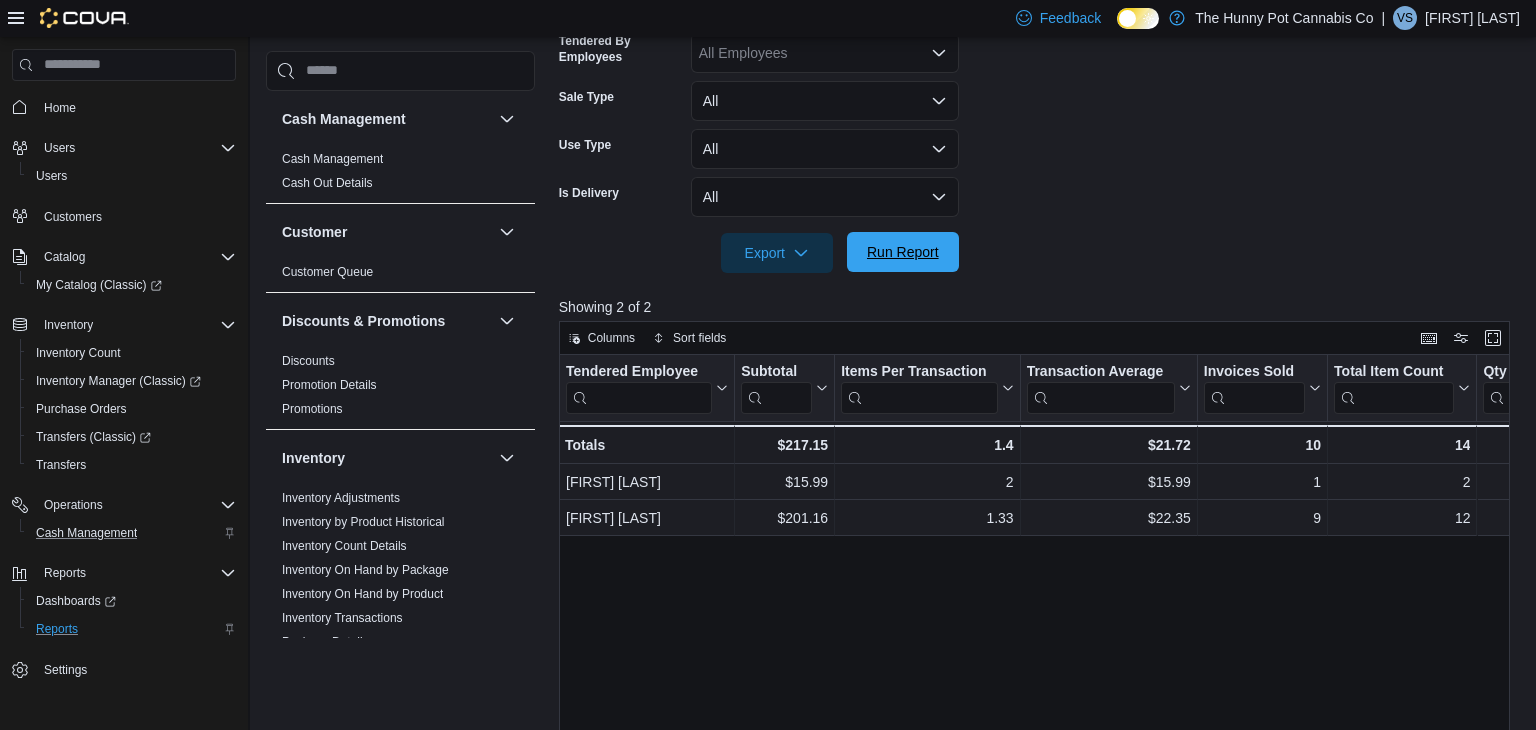 click on "Run Report" at bounding box center (903, 252) 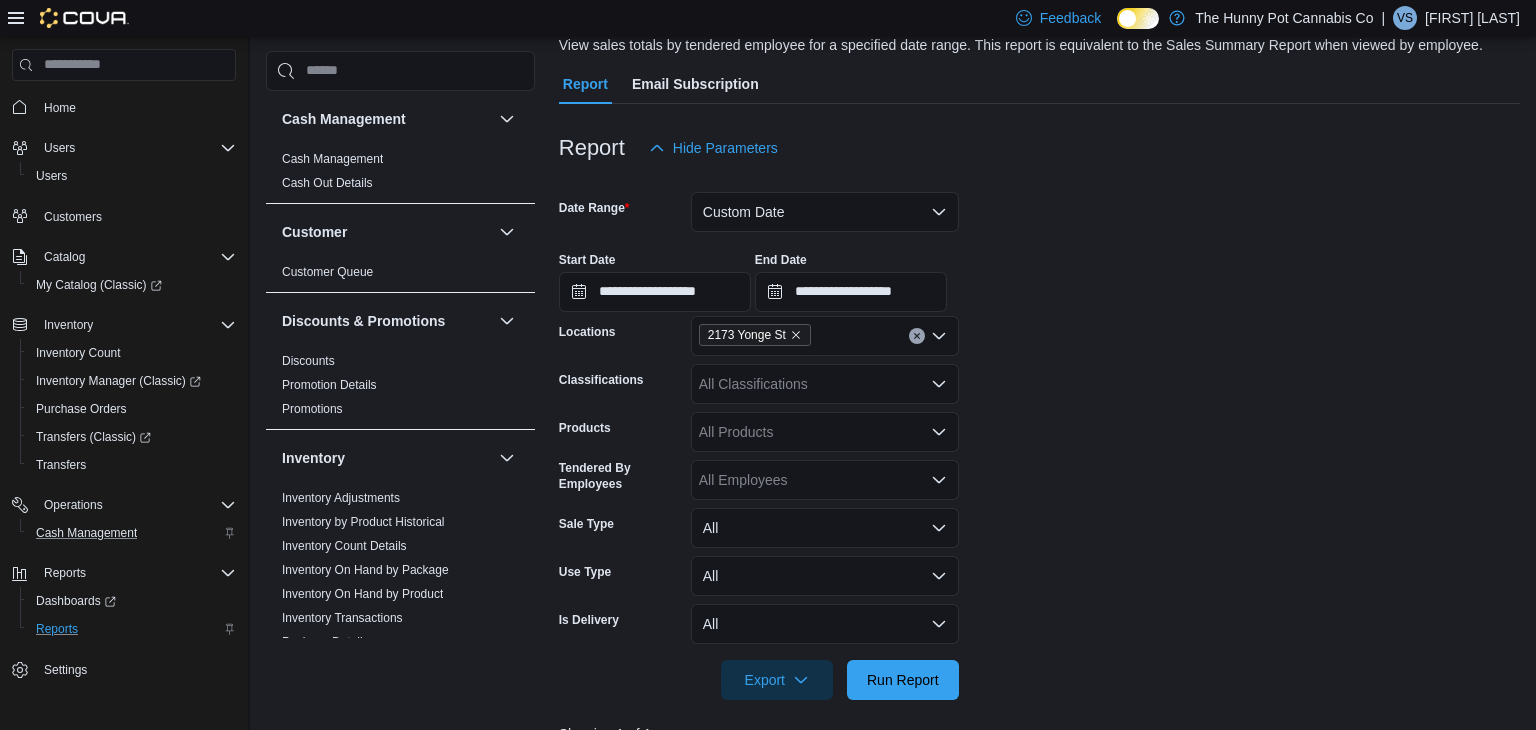 scroll, scrollTop: 154, scrollLeft: 0, axis: vertical 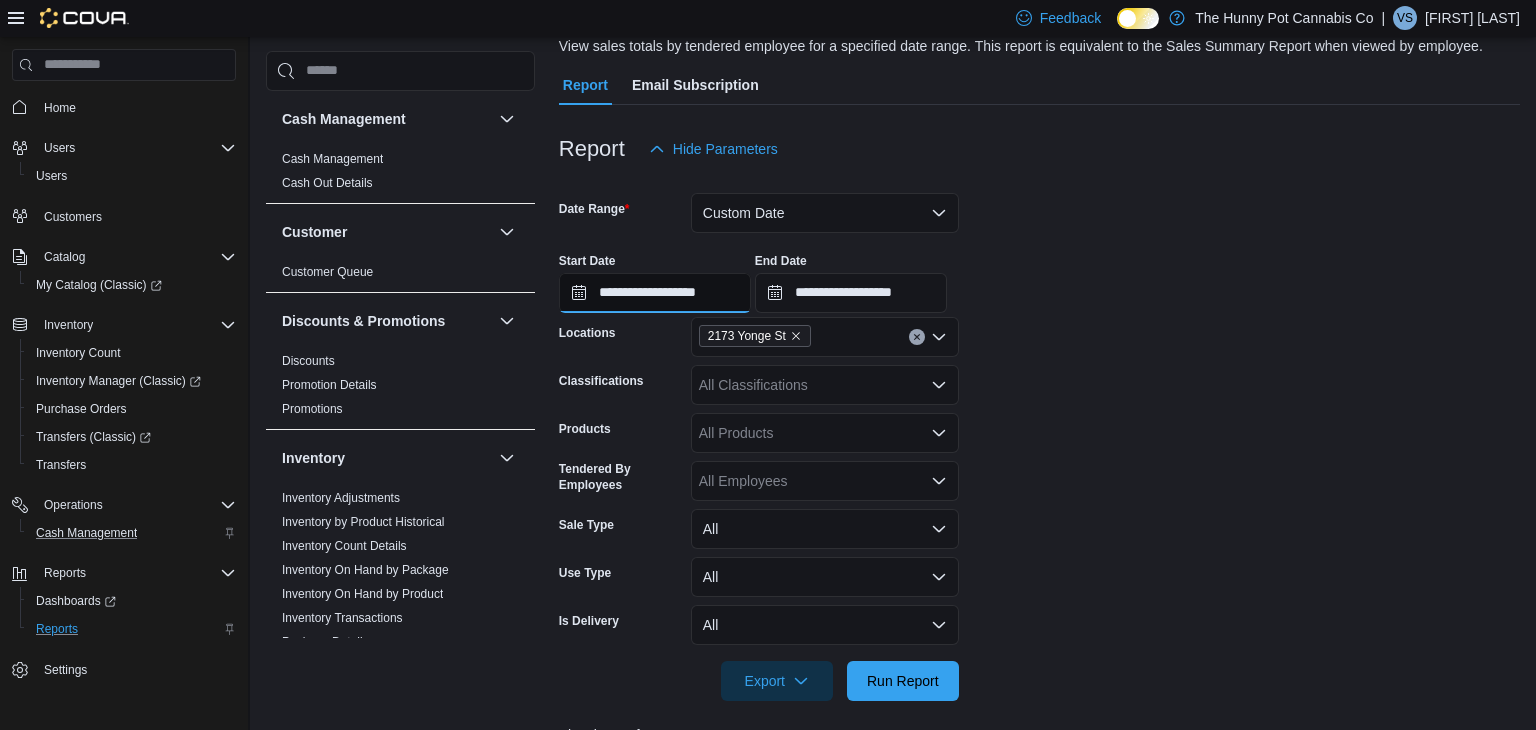 click on "**********" at bounding box center (655, 293) 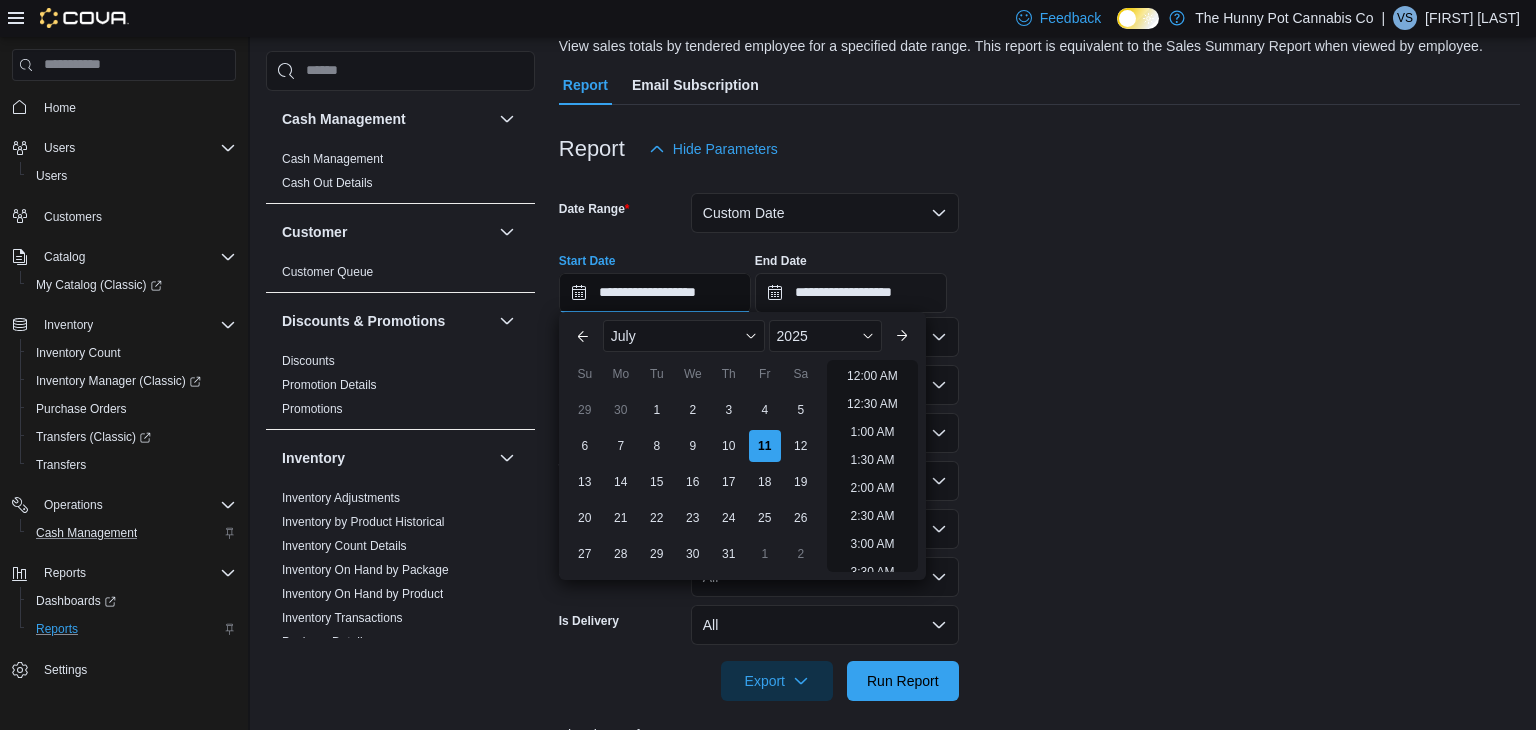 scroll, scrollTop: 622, scrollLeft: 0, axis: vertical 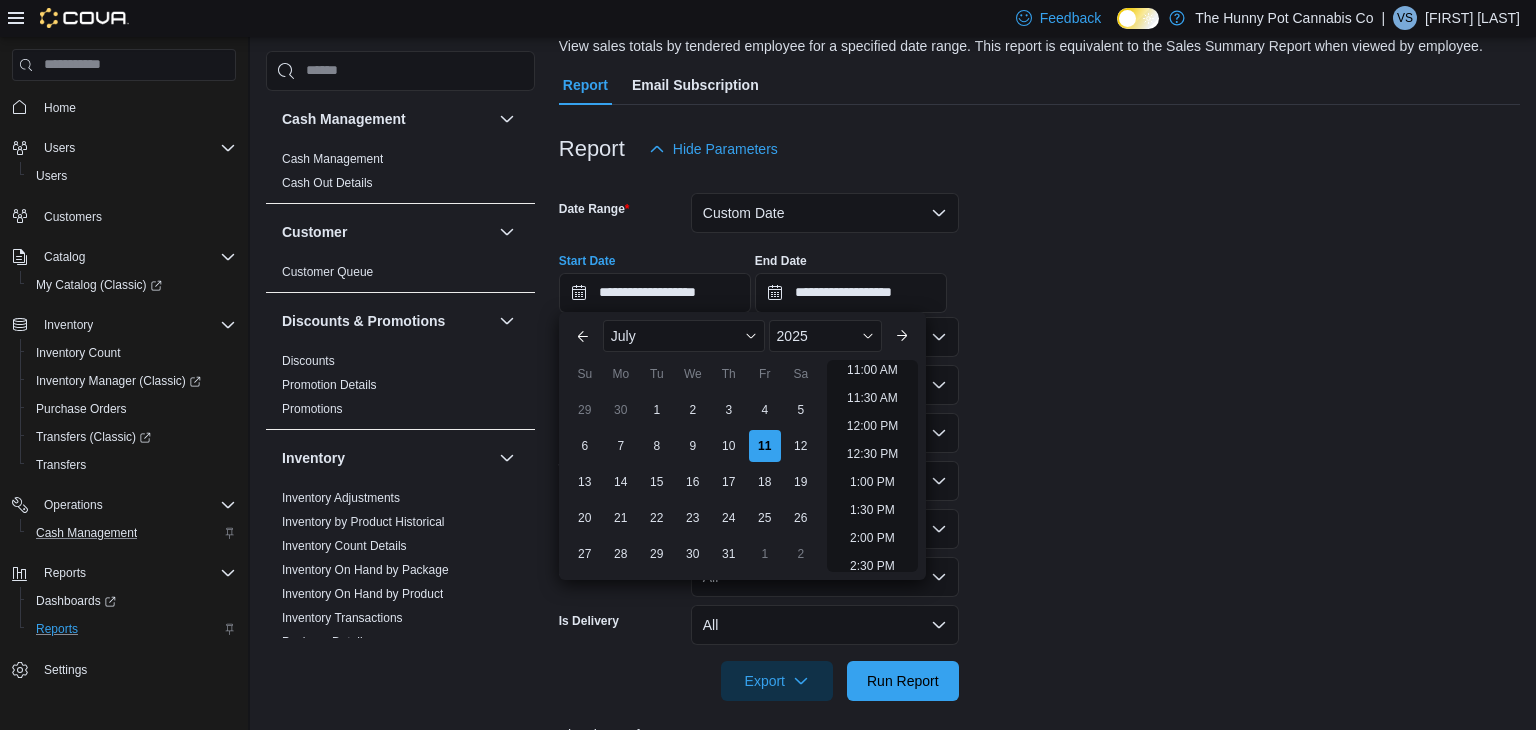 click on "**********" at bounding box center (1039, 435) 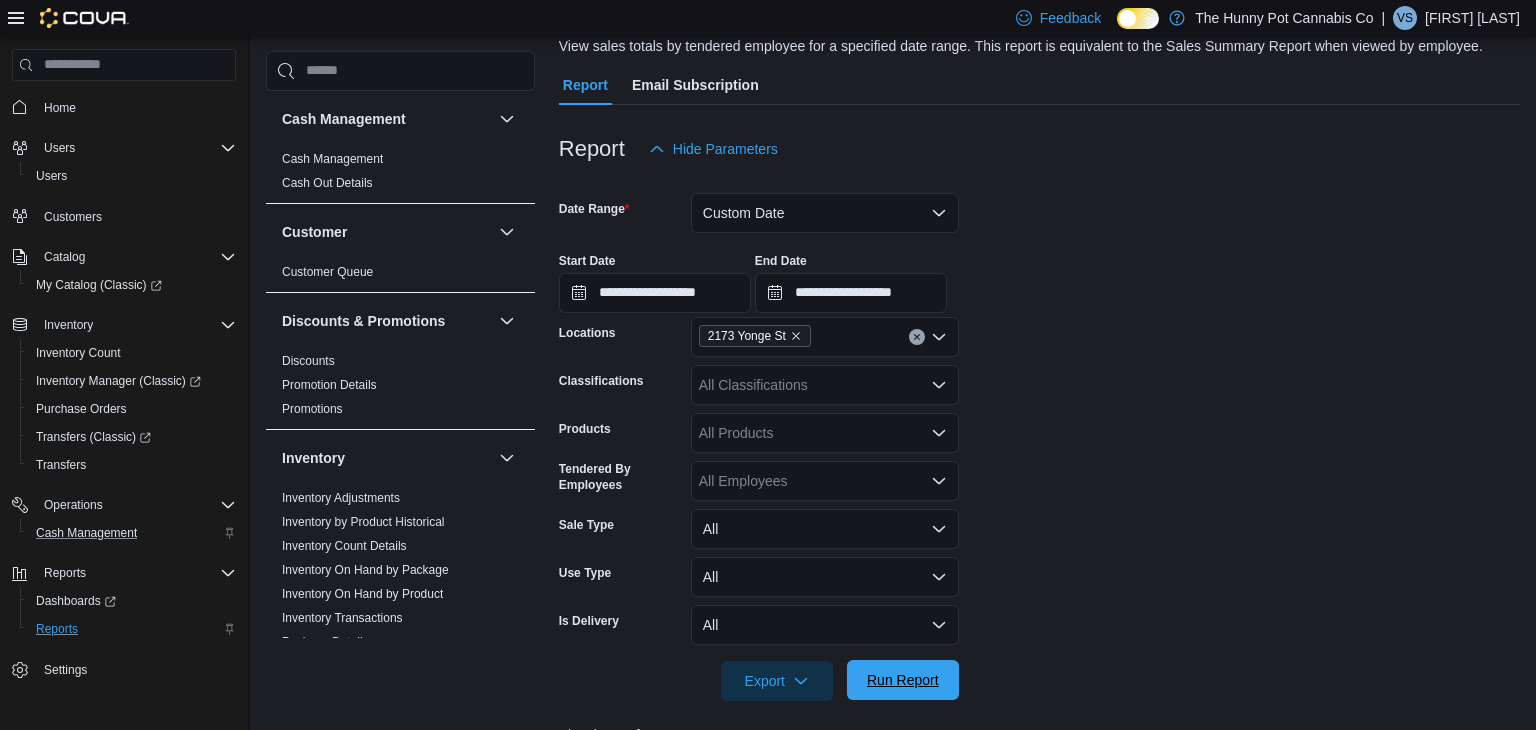 click on "Run Report" at bounding box center [903, 680] 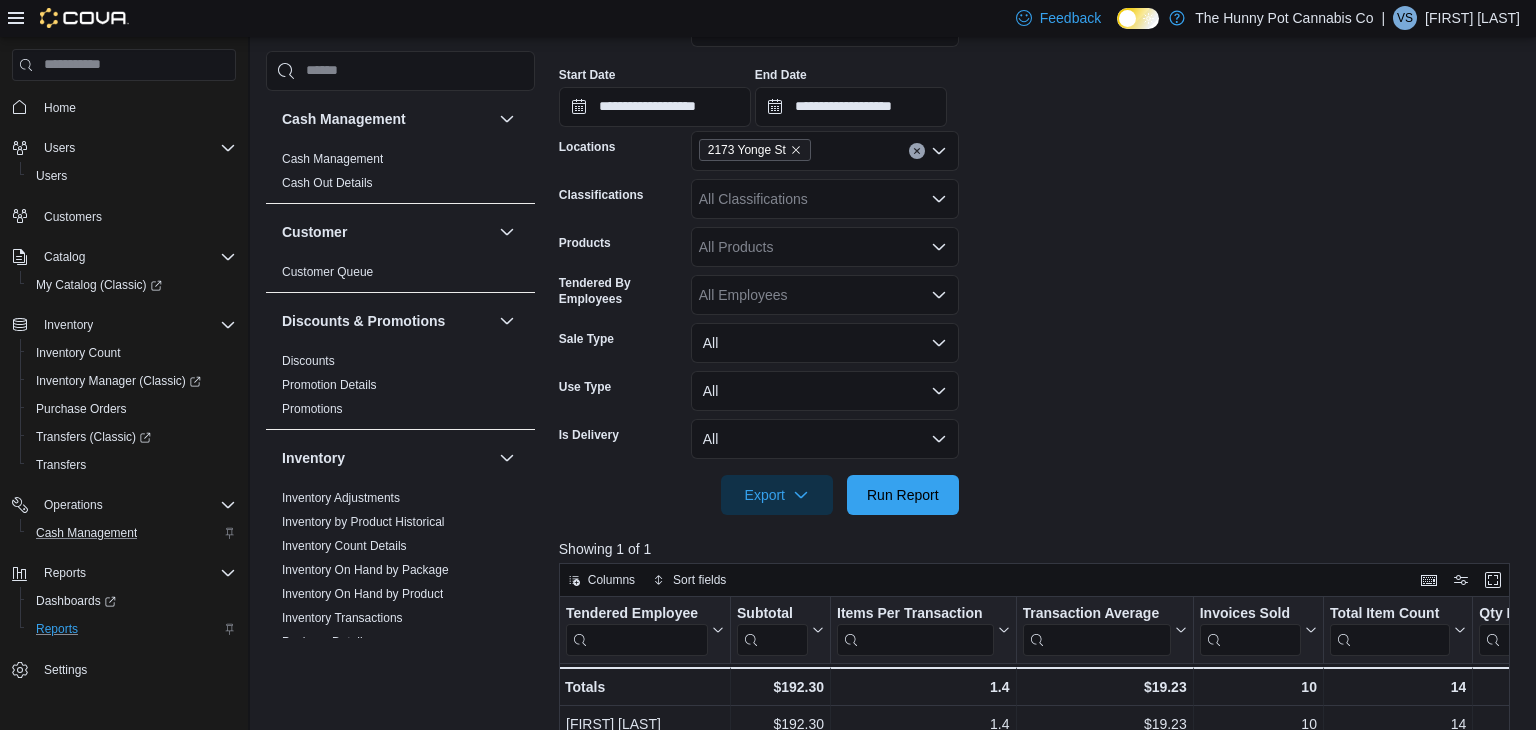 scroll, scrollTop: 378, scrollLeft: 0, axis: vertical 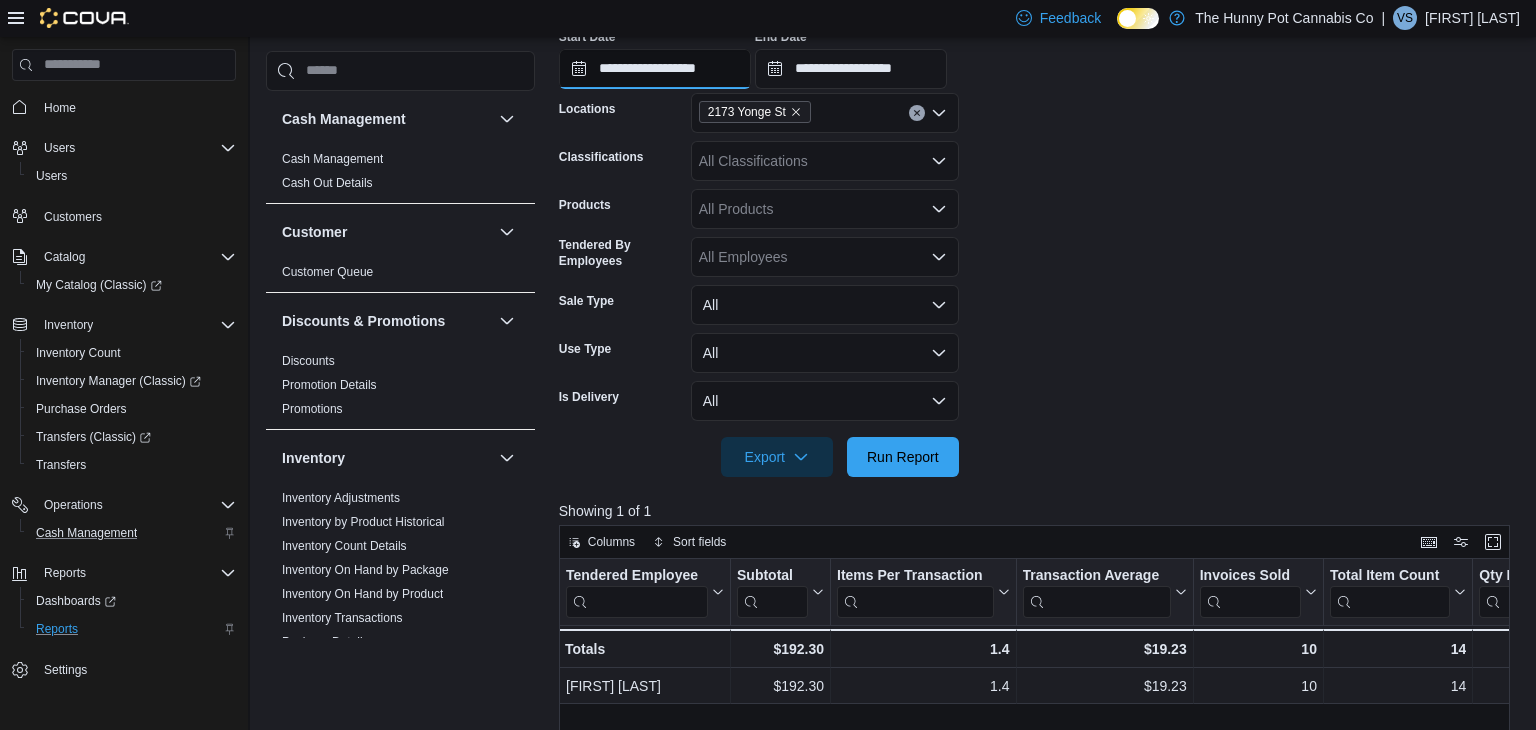 click on "**********" at bounding box center (655, 69) 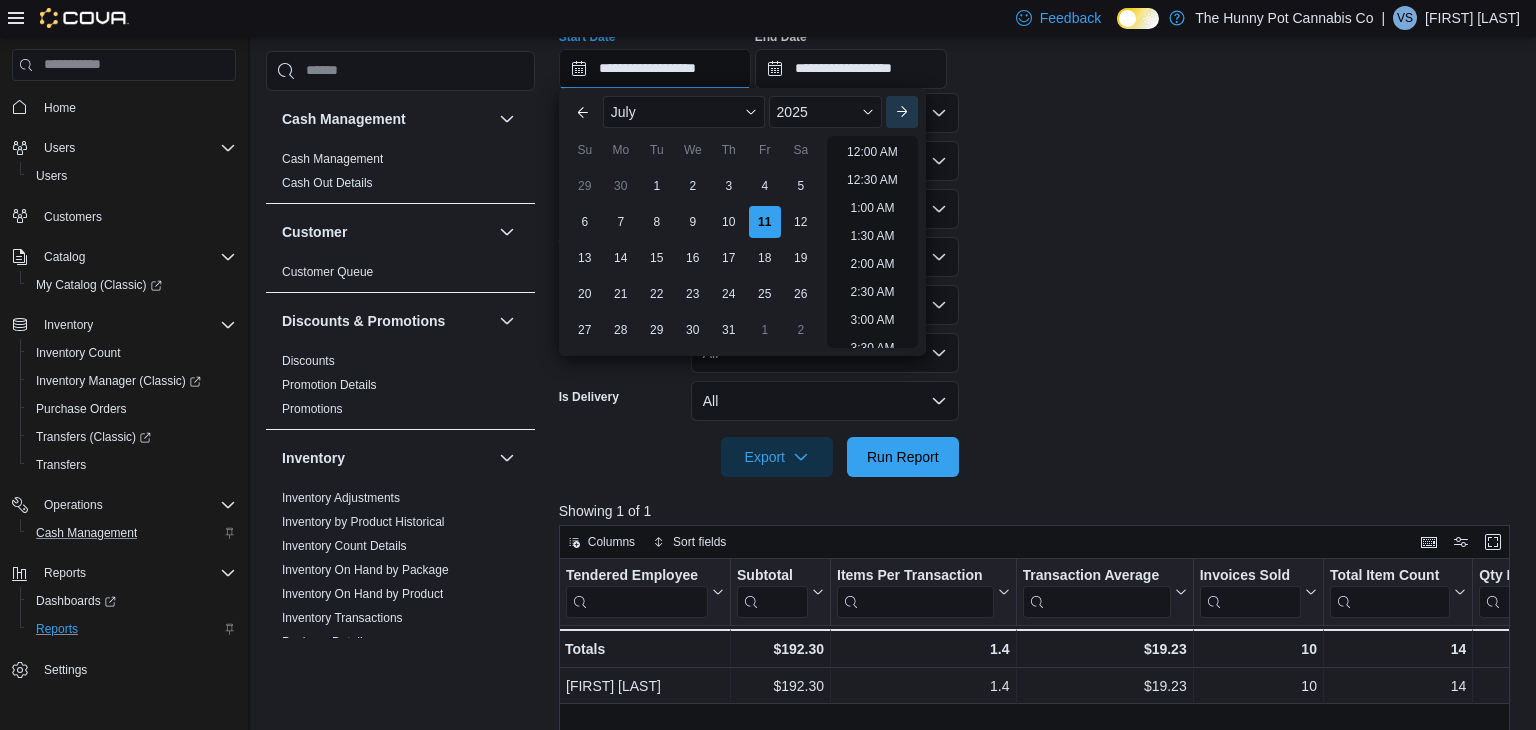 scroll, scrollTop: 622, scrollLeft: 0, axis: vertical 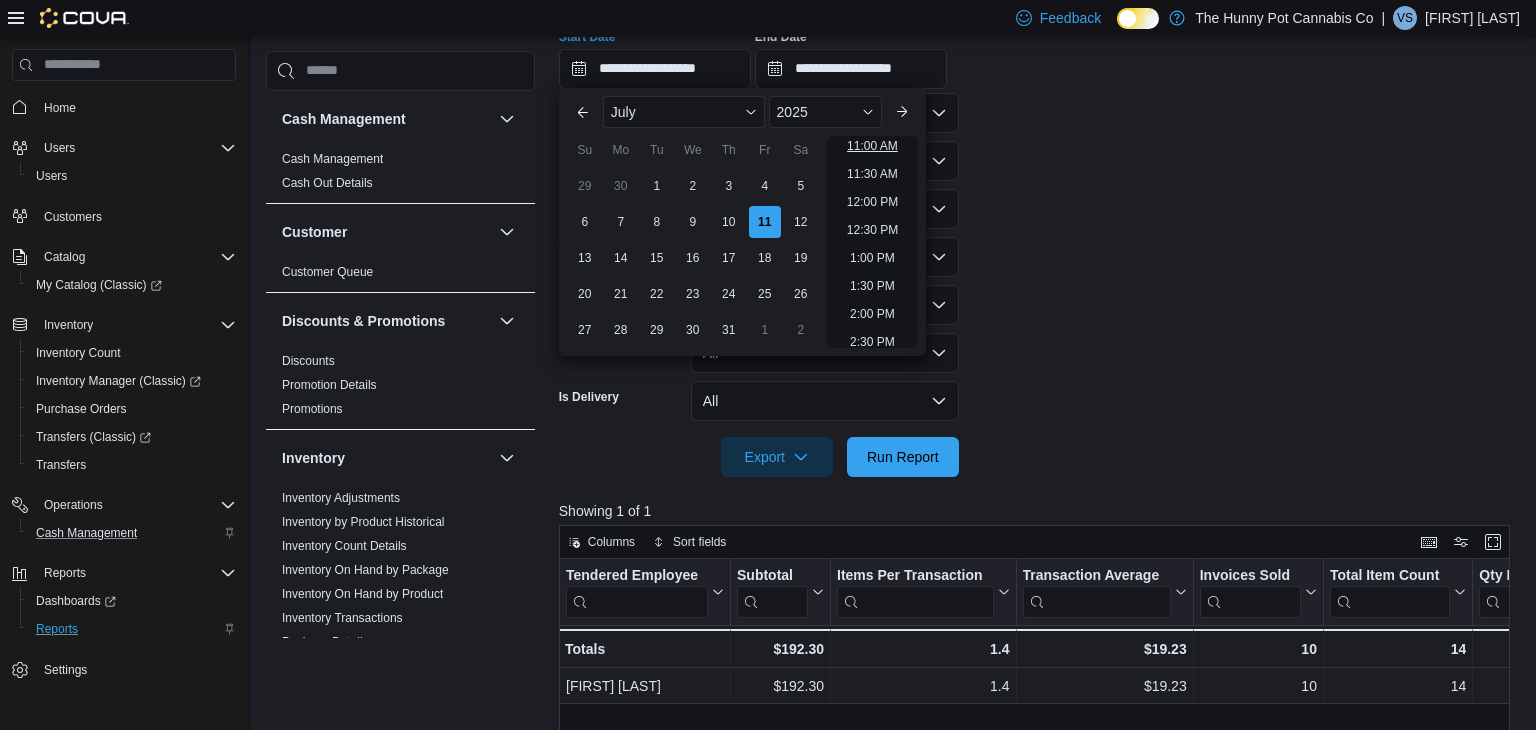 click on "11:00 AM" at bounding box center (872, 146) 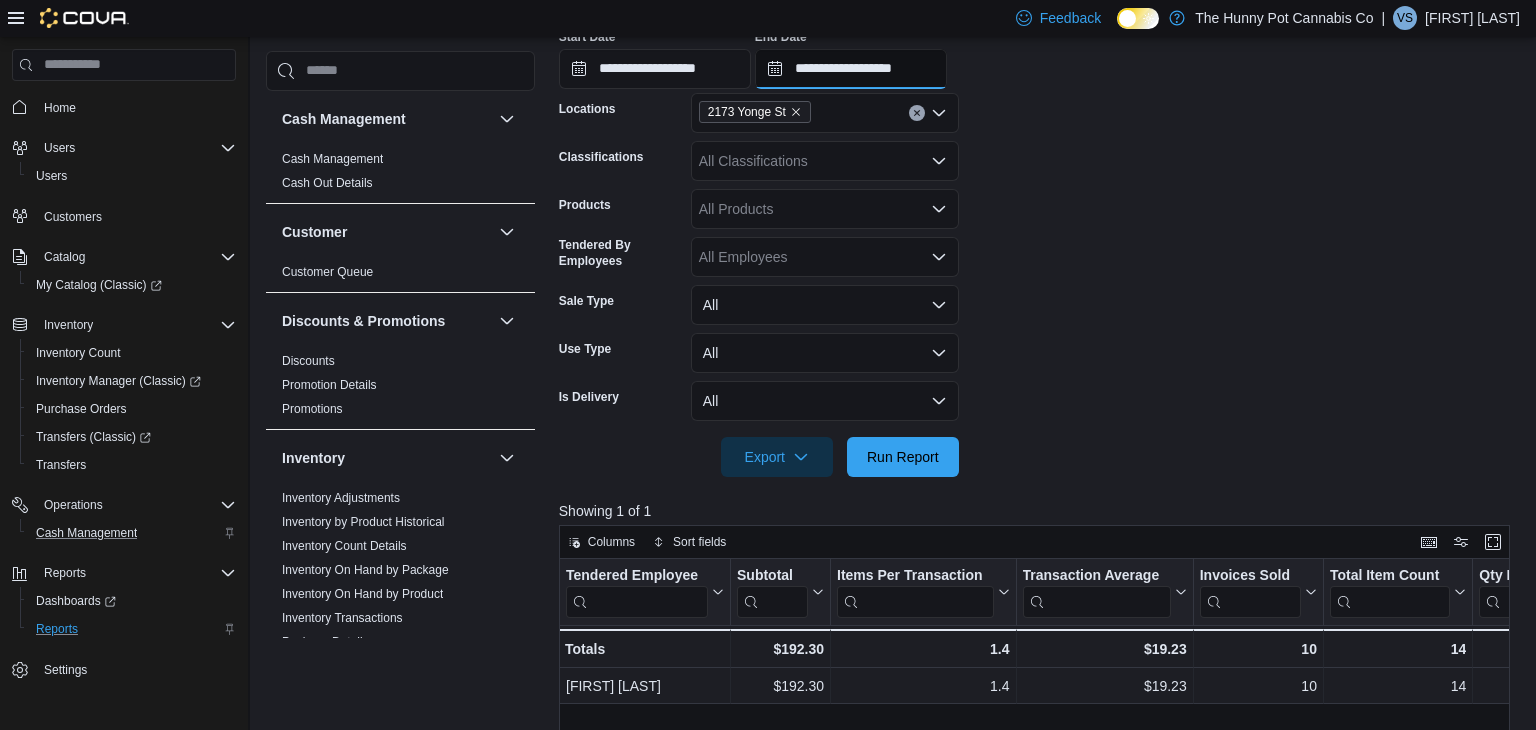 click on "**********" at bounding box center [851, 69] 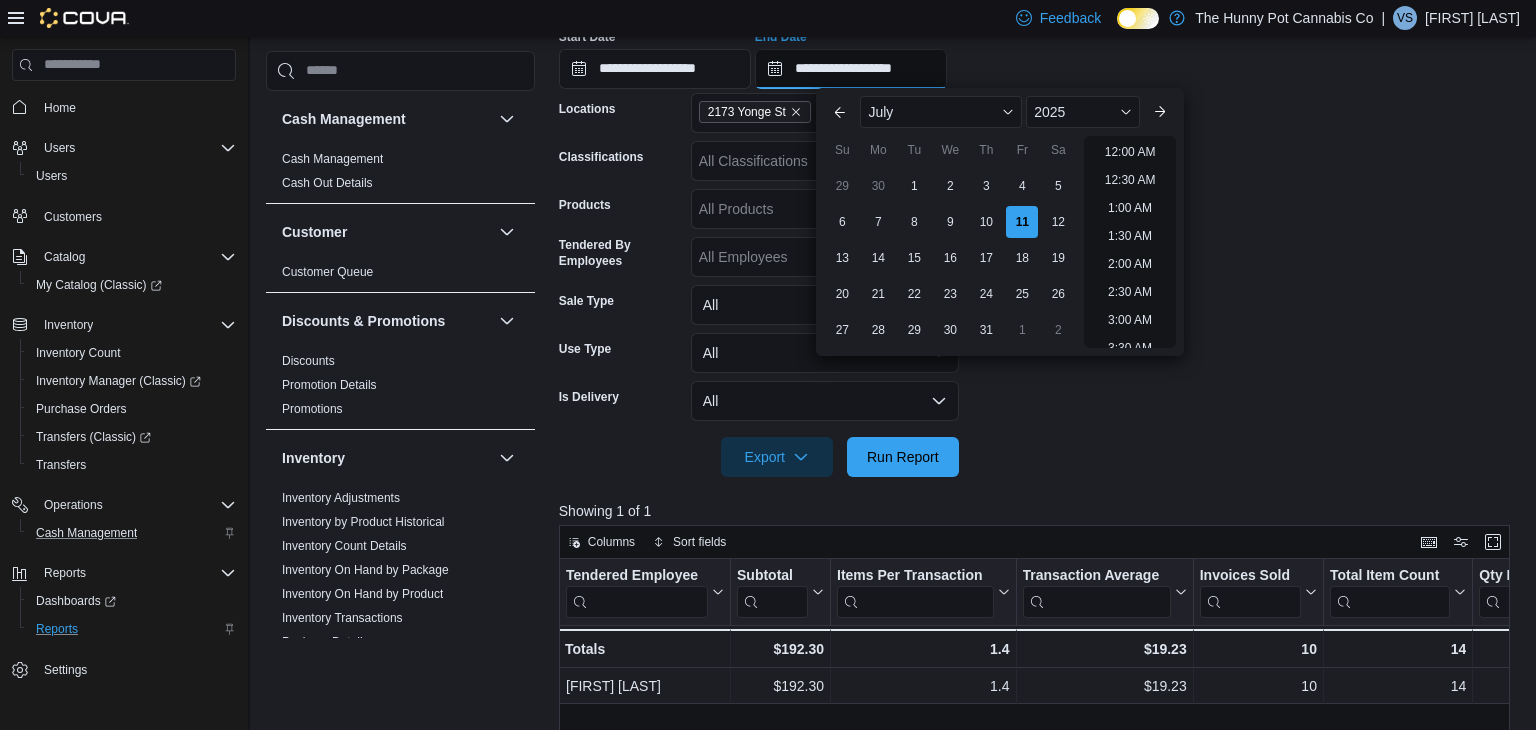 scroll, scrollTop: 678, scrollLeft: 0, axis: vertical 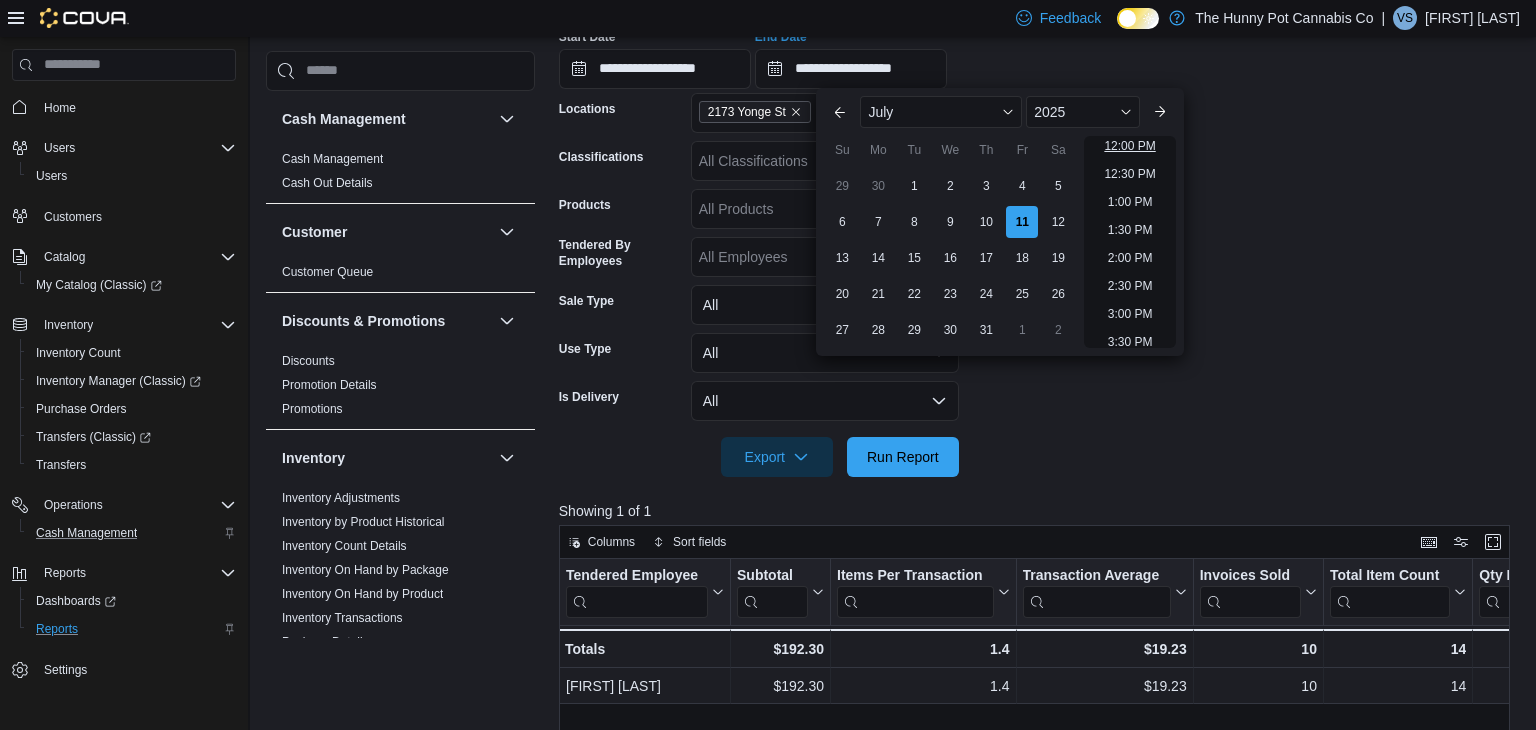 click on "12:00 PM" at bounding box center (1129, 146) 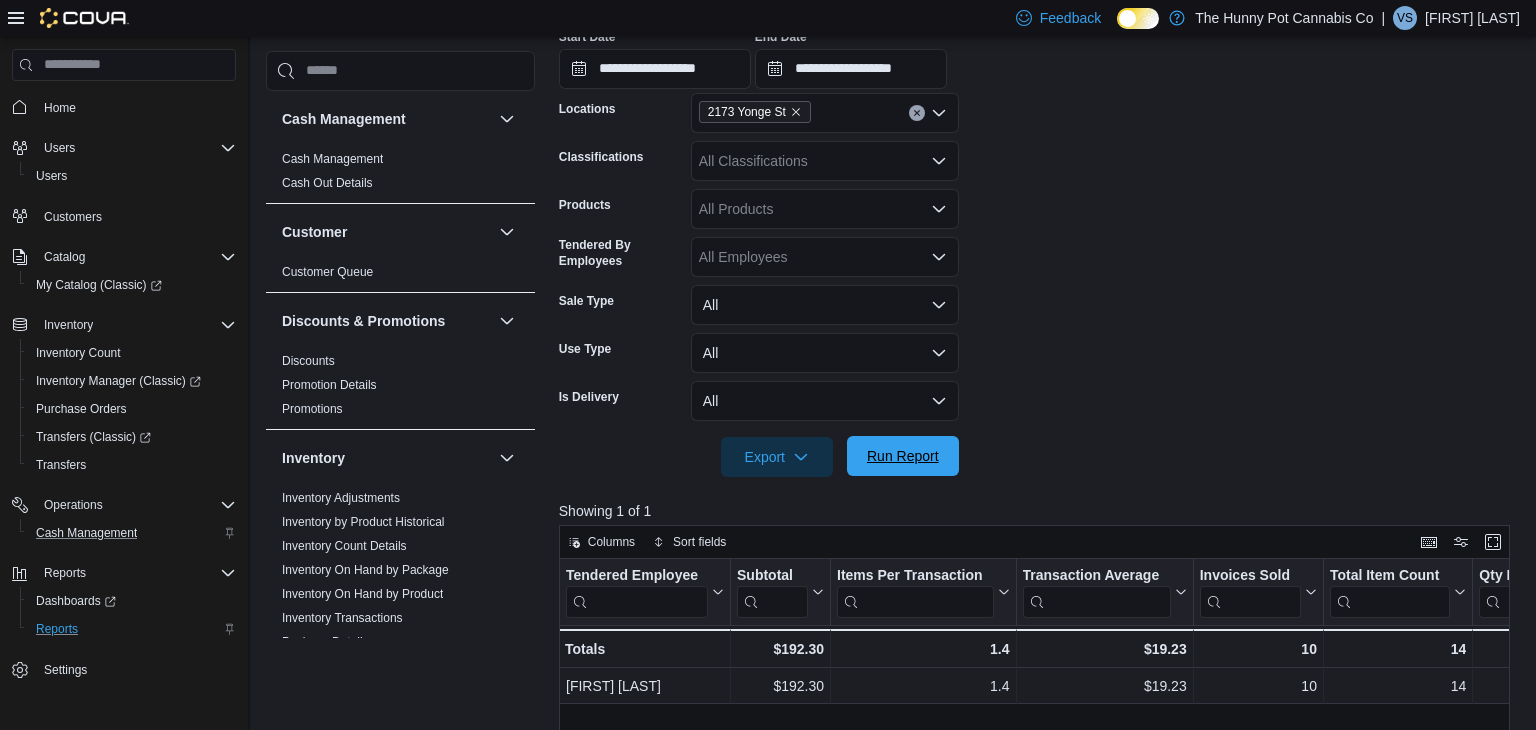 click on "Run Report" at bounding box center [903, 456] 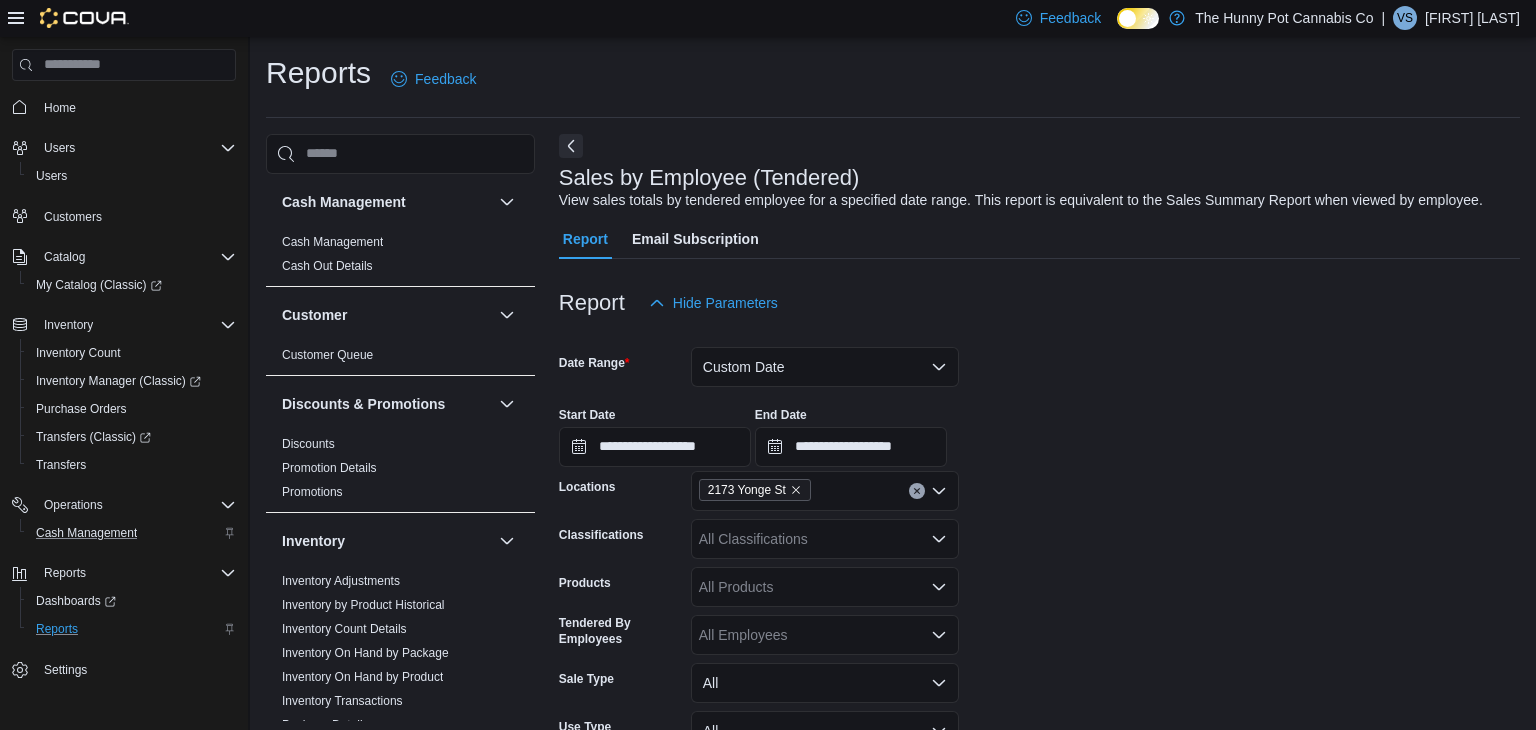 scroll, scrollTop: 0, scrollLeft: 0, axis: both 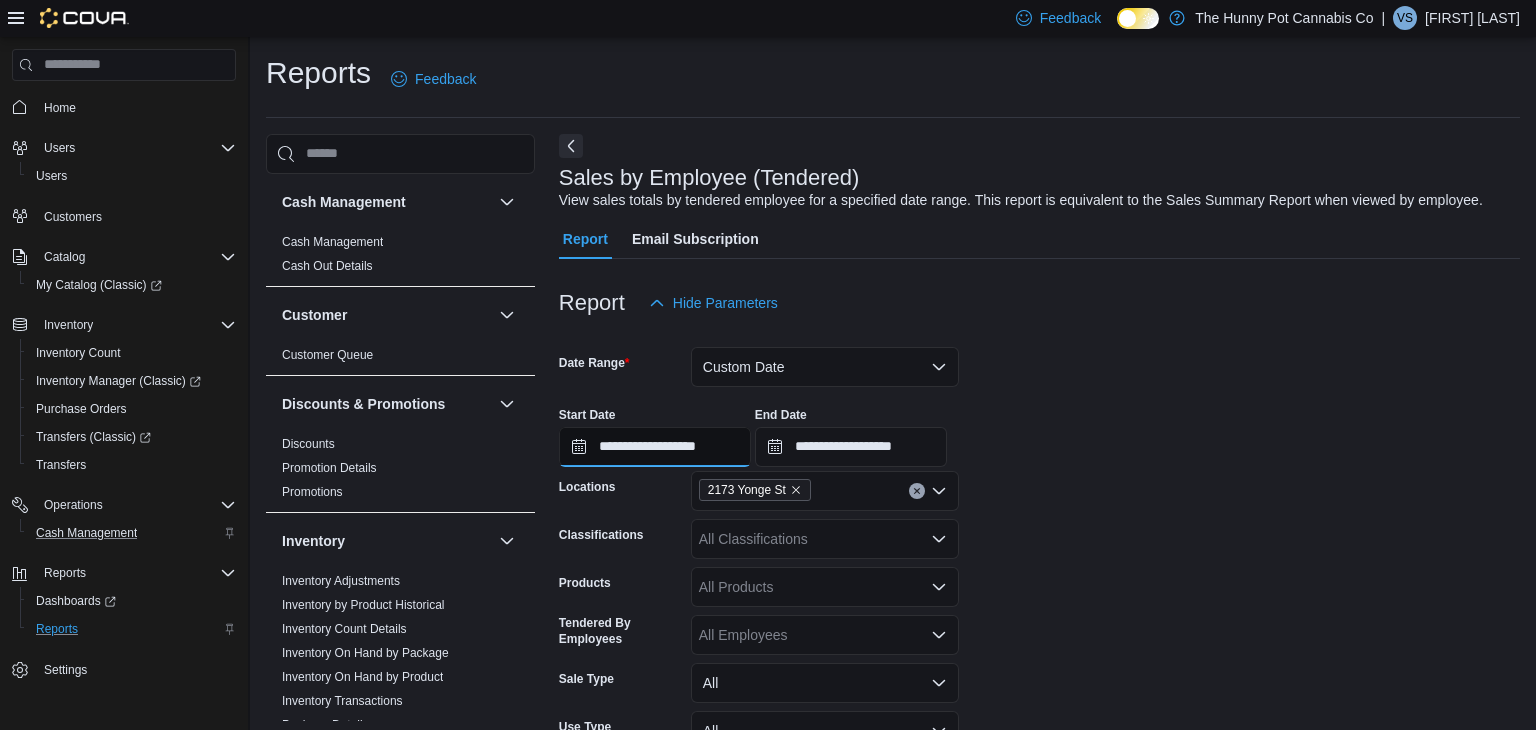 click on "**********" at bounding box center [655, 447] 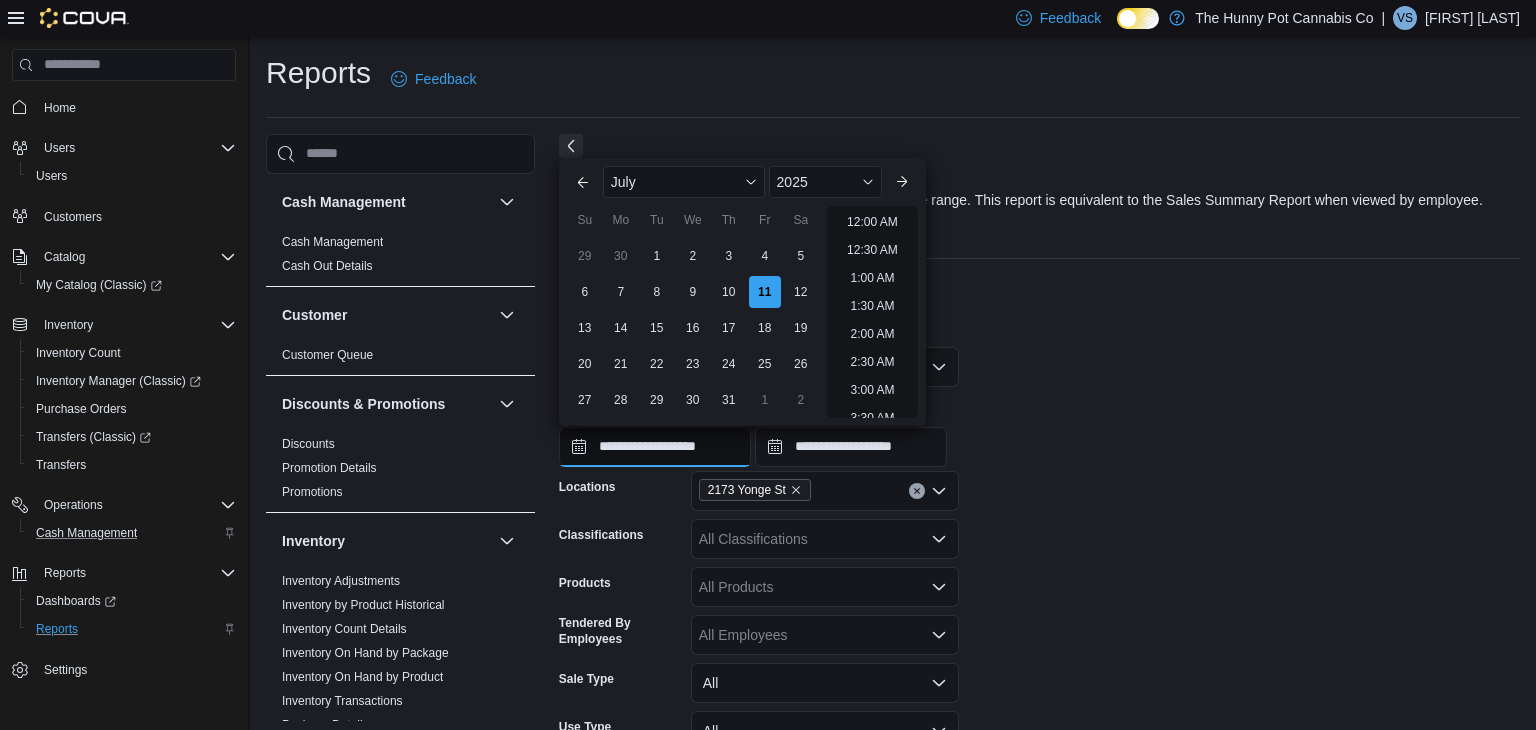scroll, scrollTop: 678, scrollLeft: 0, axis: vertical 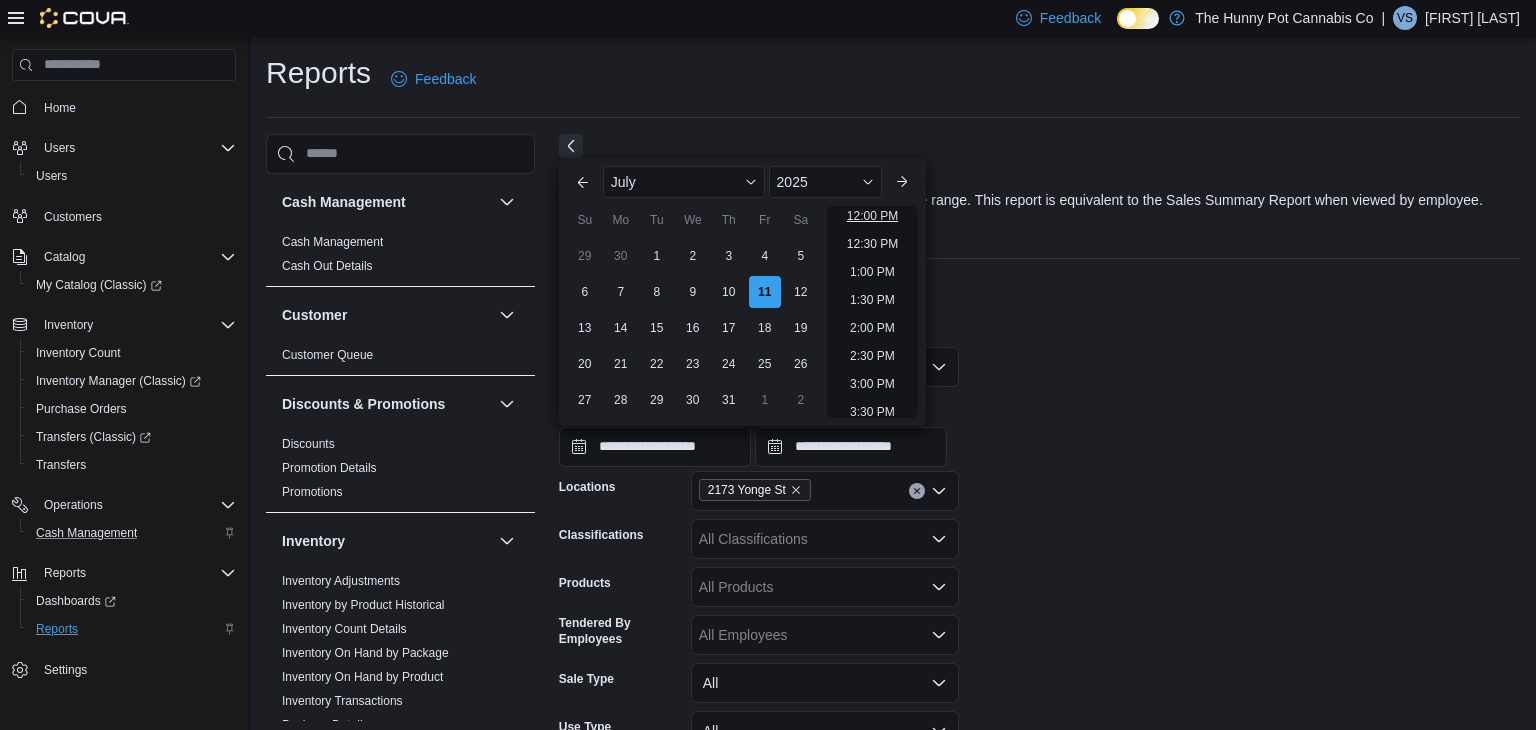 click on "12:00 PM" at bounding box center [872, 216] 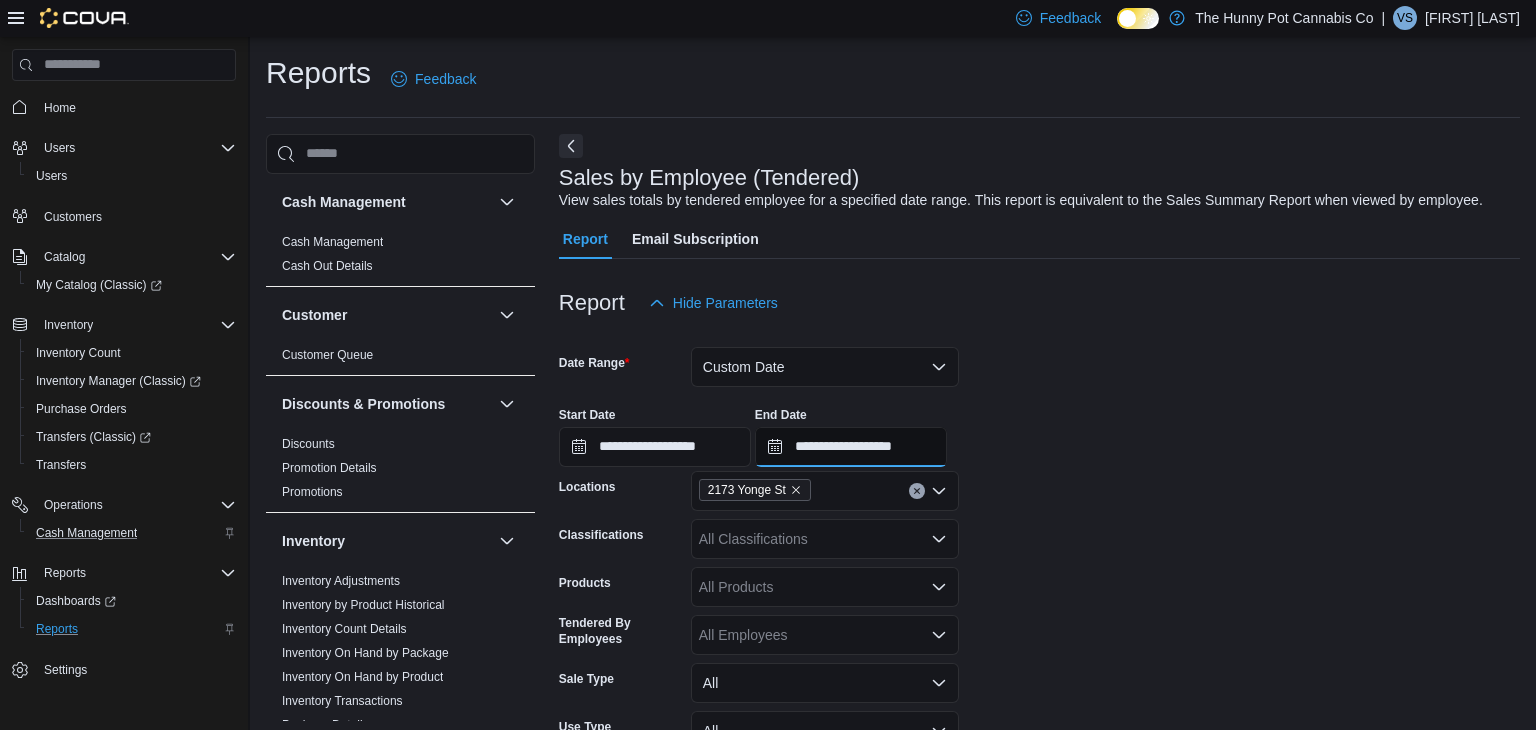 click on "**********" at bounding box center (851, 447) 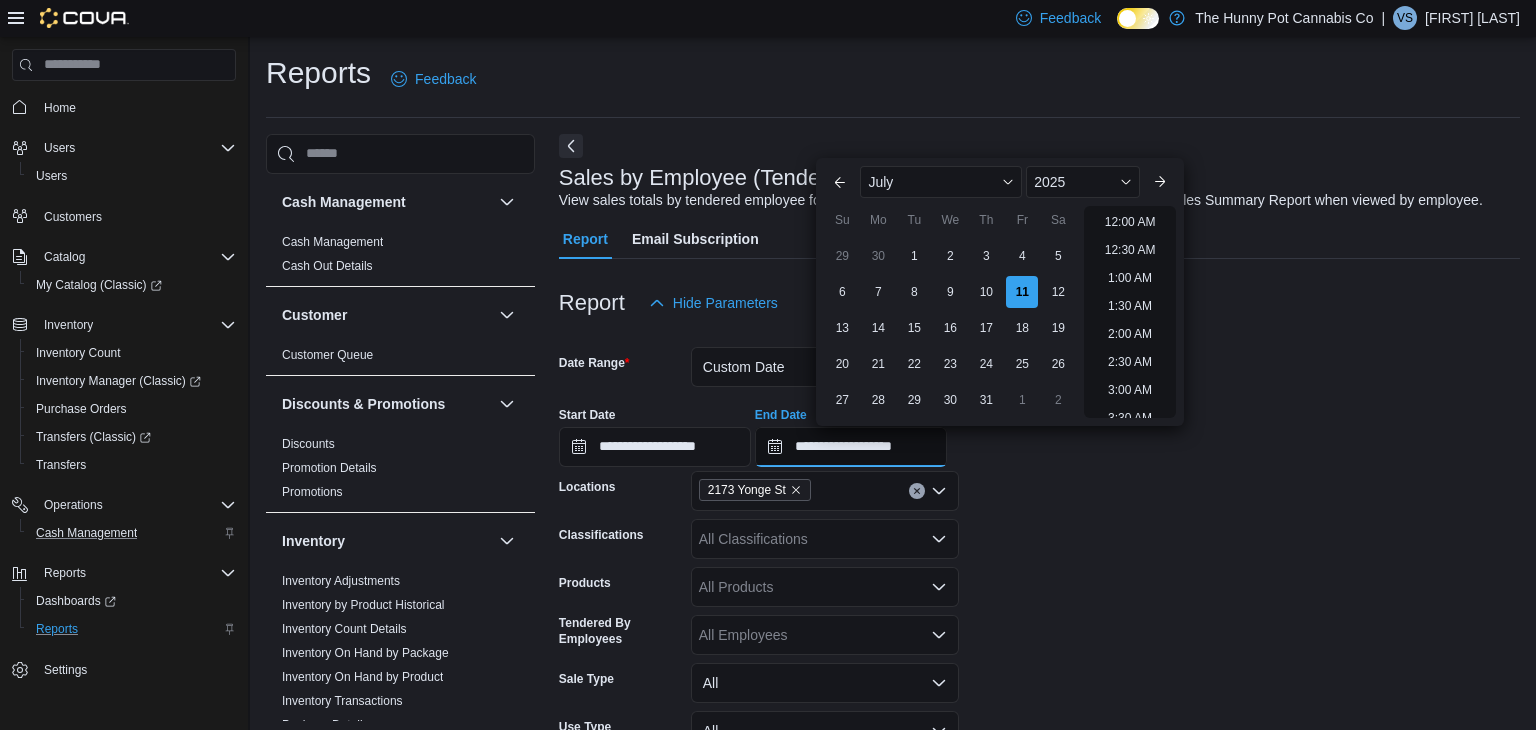 scroll, scrollTop: 734, scrollLeft: 0, axis: vertical 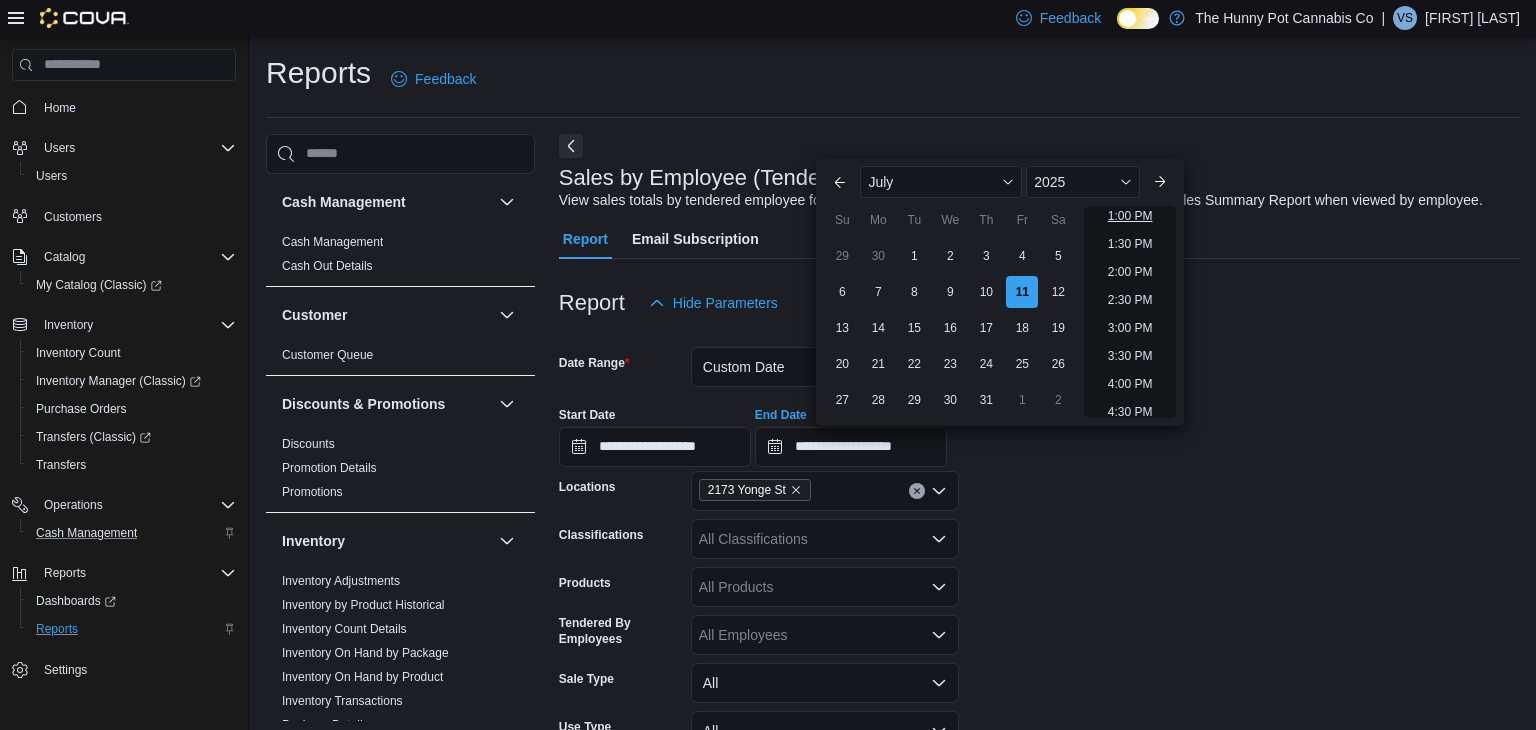 click on "1:00 PM" at bounding box center (1130, 216) 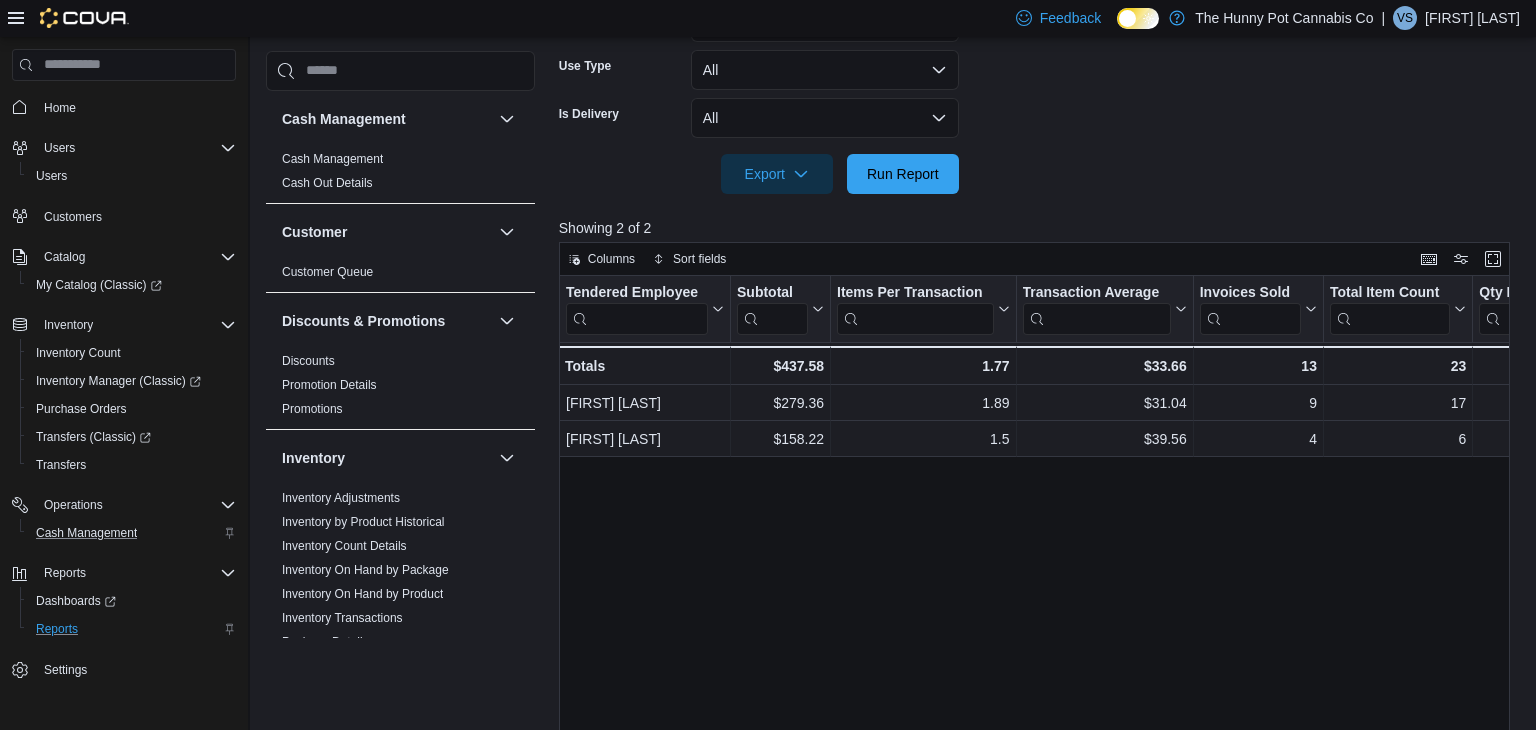 scroll, scrollTop: 772, scrollLeft: 0, axis: vertical 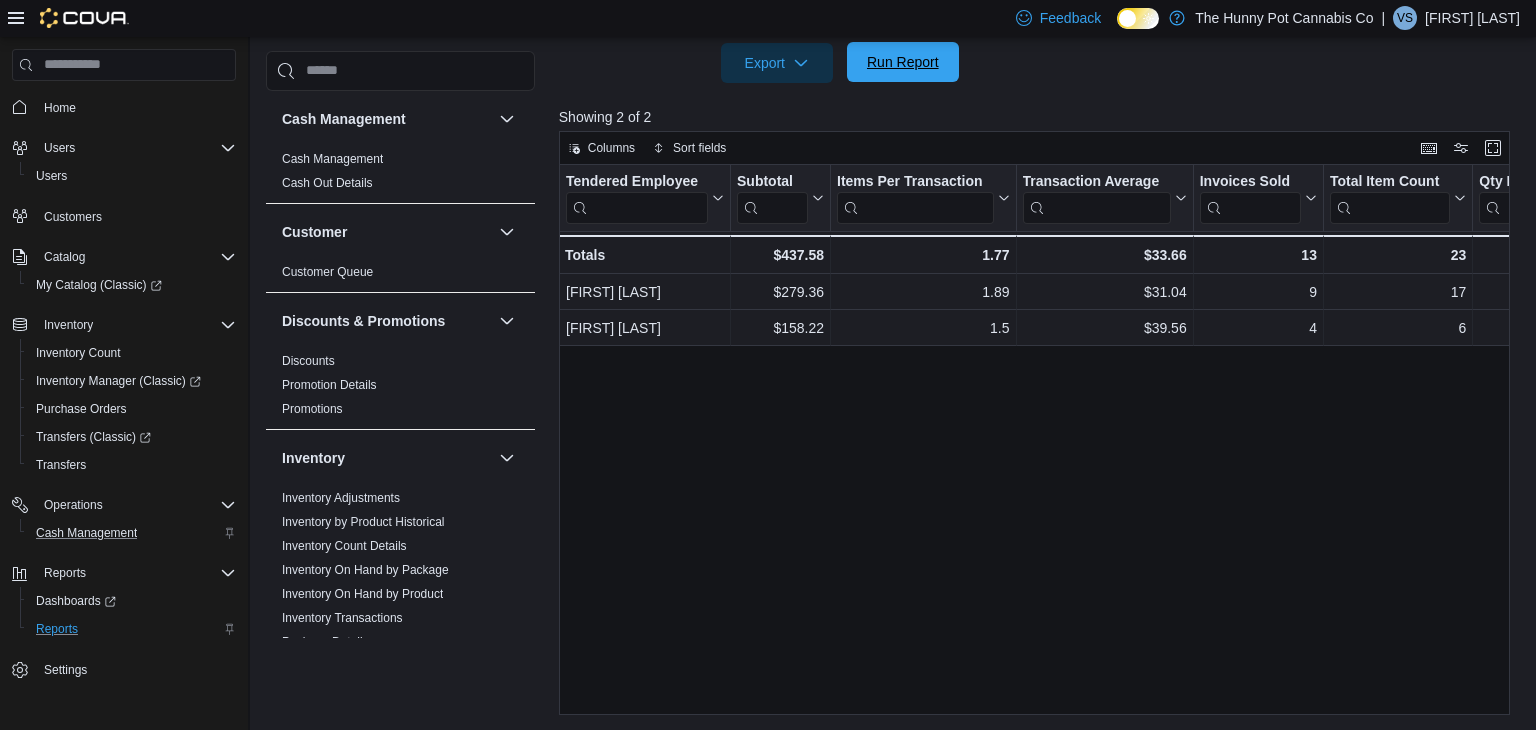 click on "Run Report" at bounding box center [903, 62] 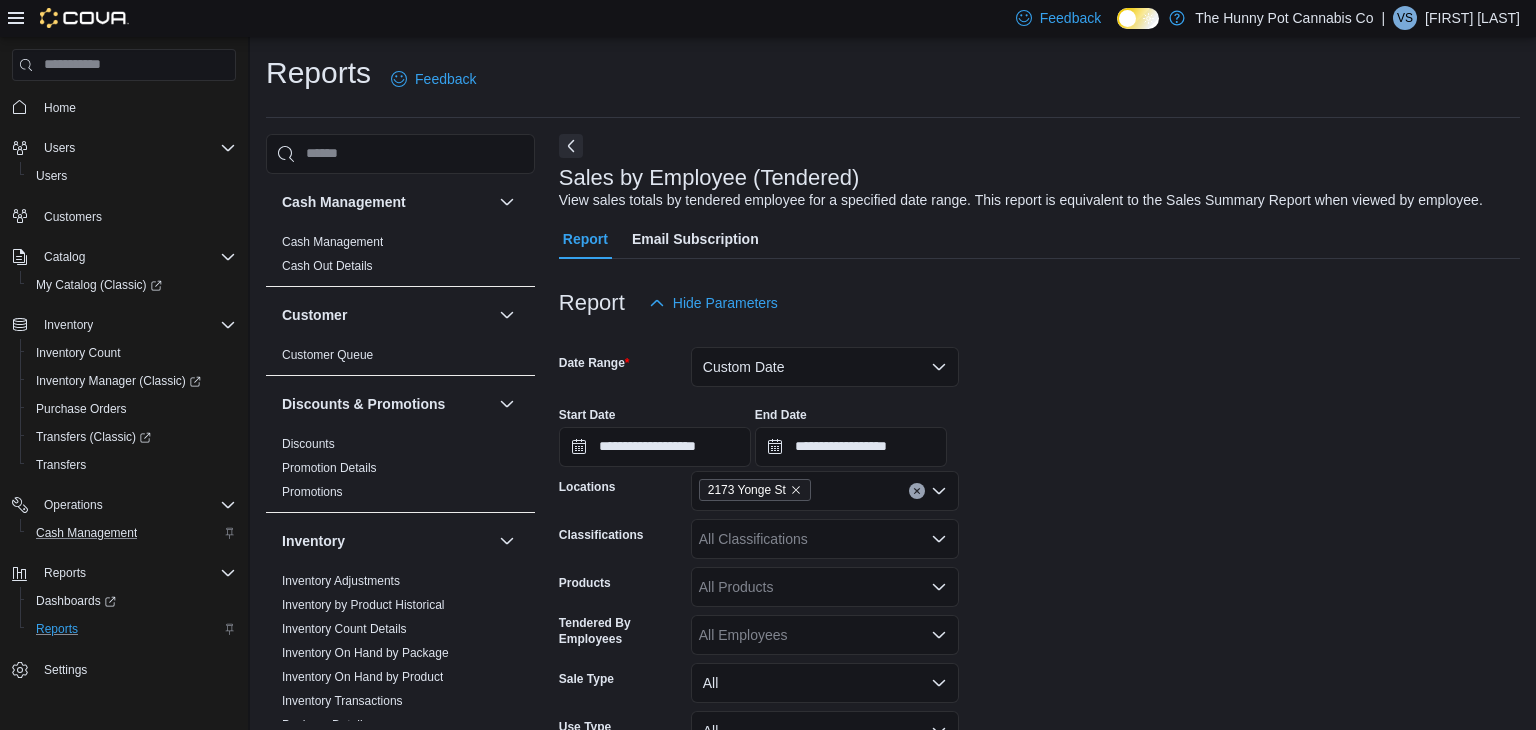 scroll, scrollTop: 0, scrollLeft: 0, axis: both 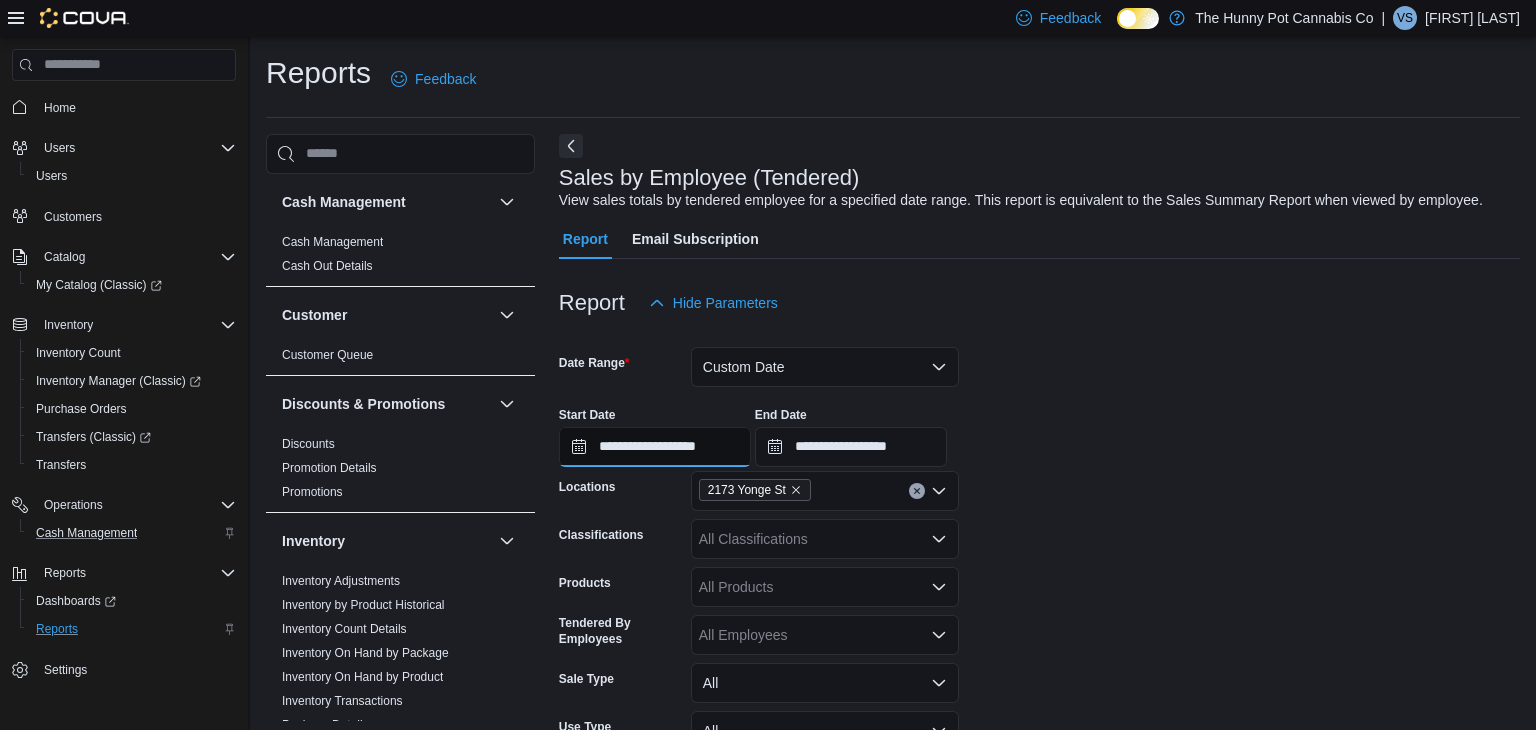 click on "**********" at bounding box center [655, 447] 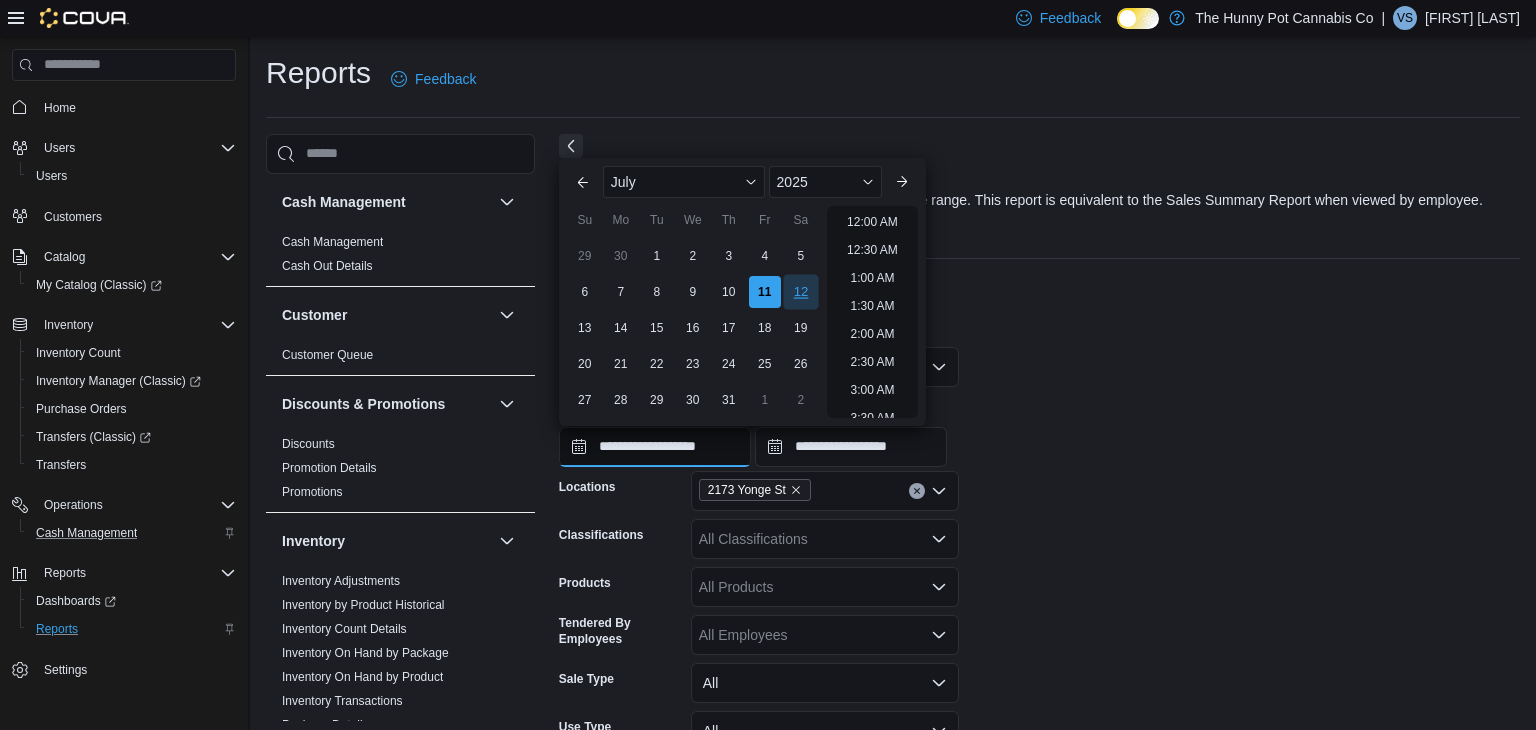 scroll, scrollTop: 734, scrollLeft: 0, axis: vertical 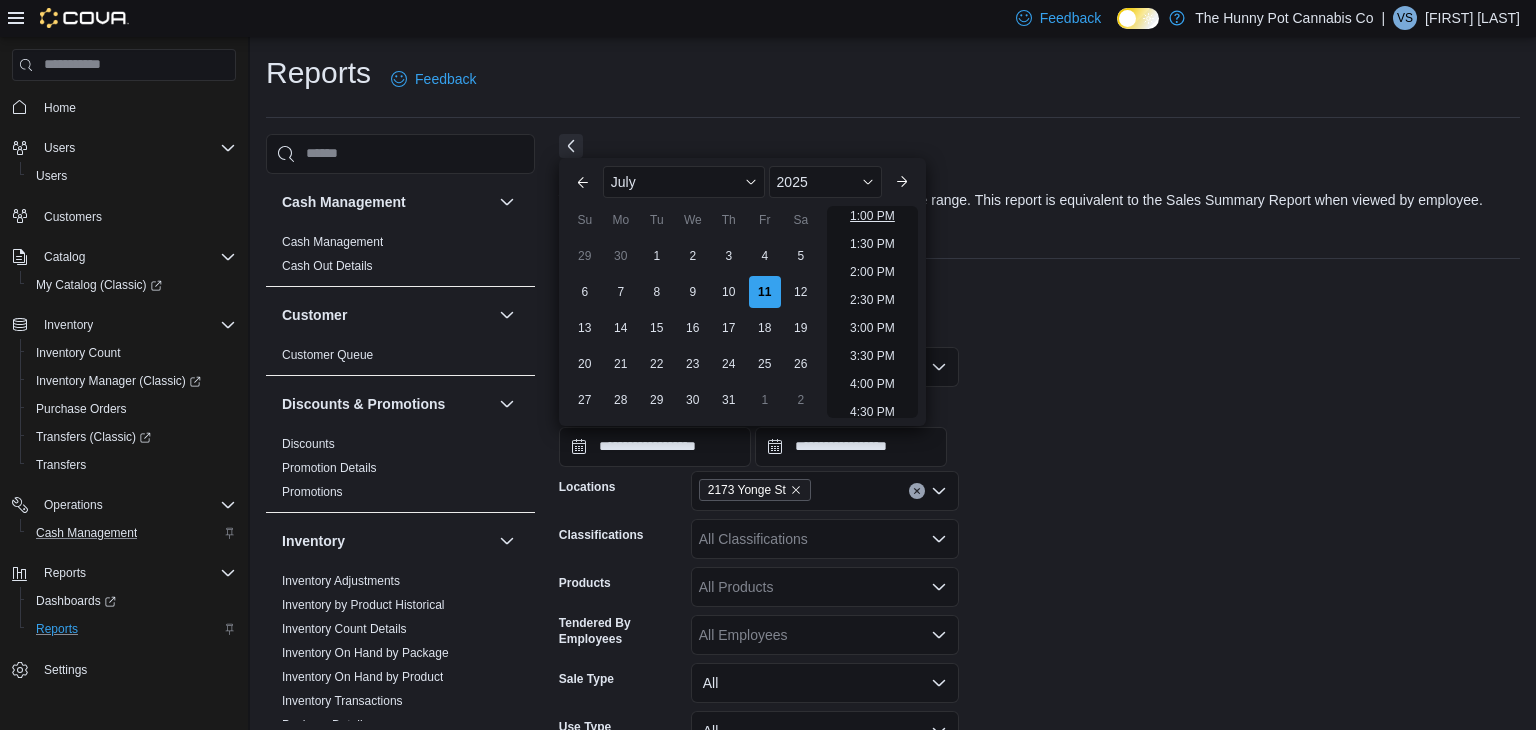 click on "1:00 PM" at bounding box center [872, 216] 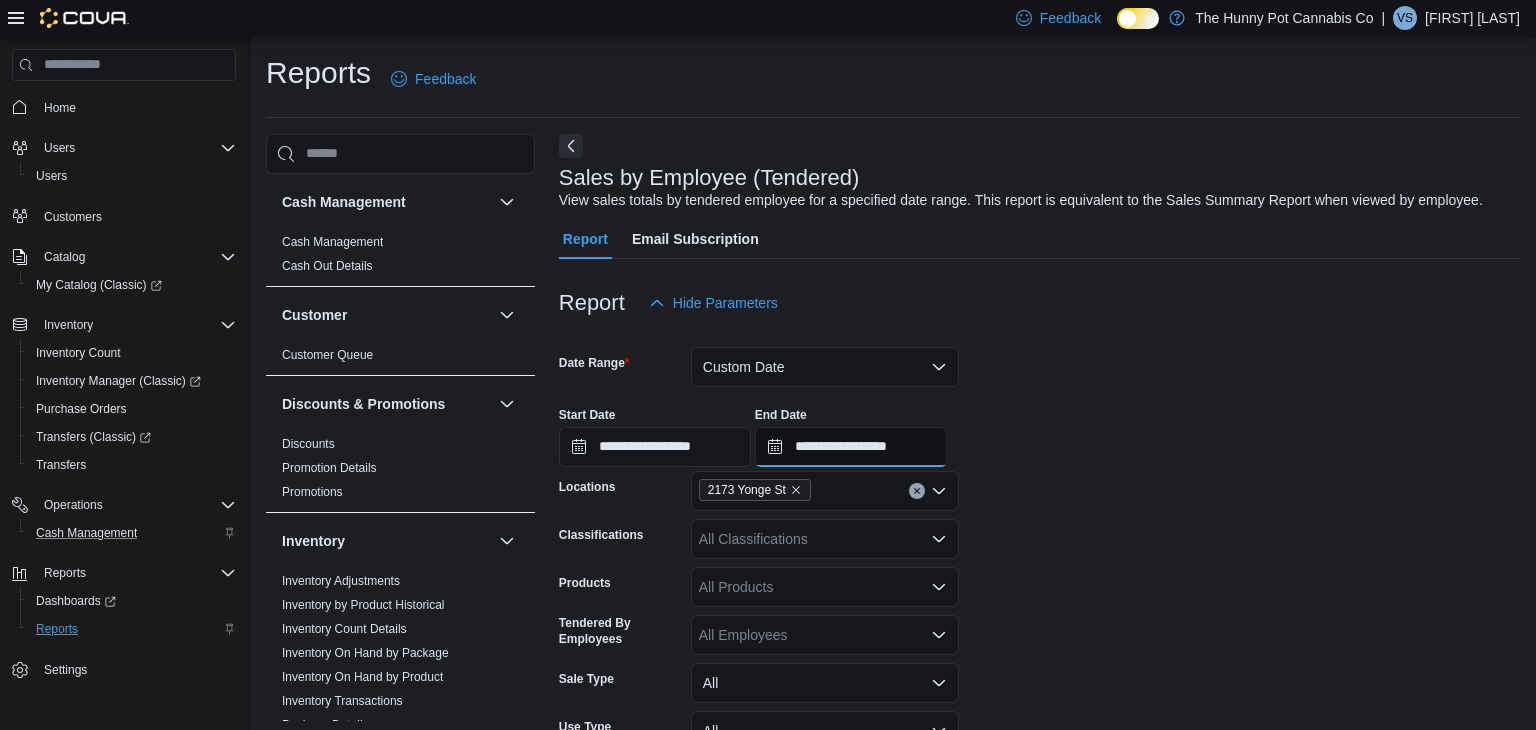 click on "**********" at bounding box center [851, 447] 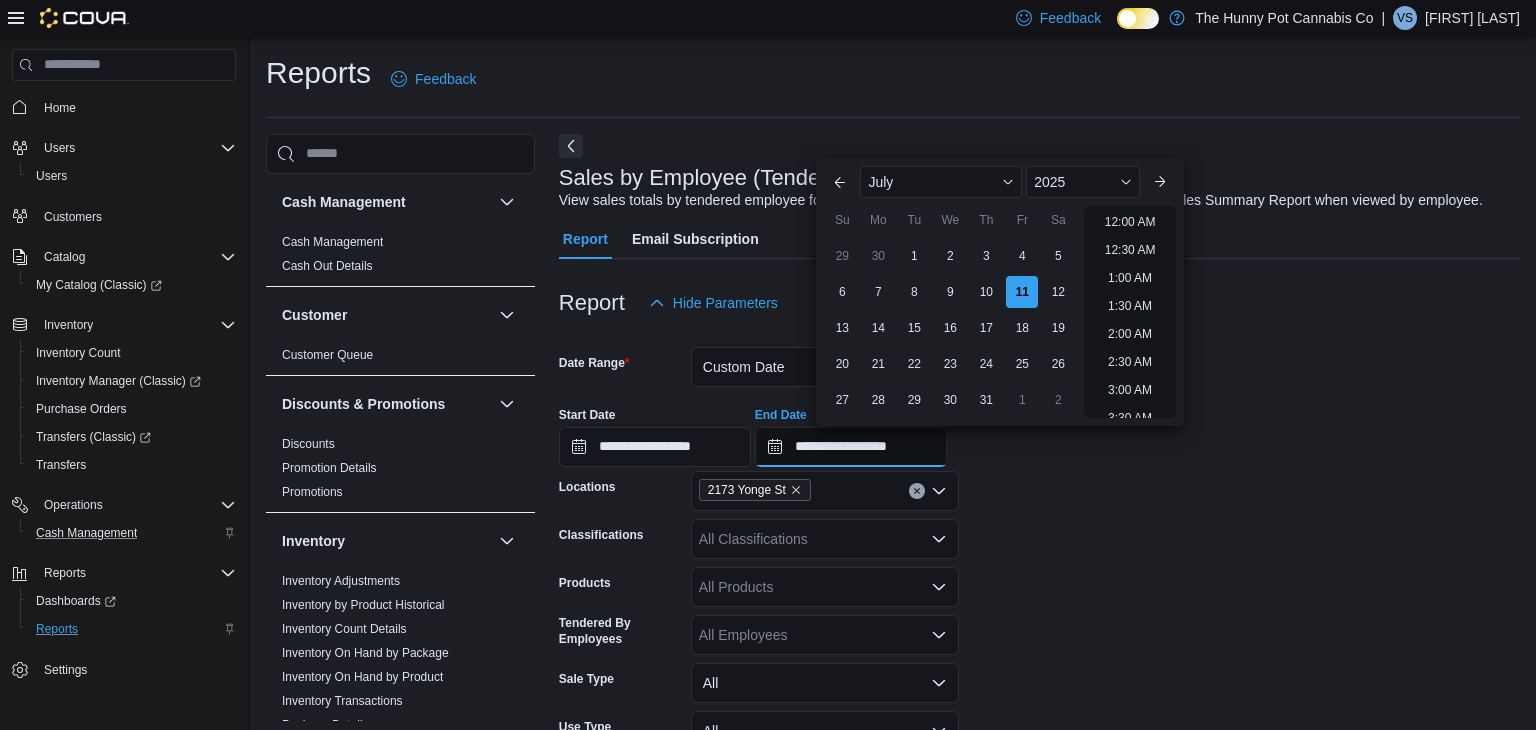 scroll, scrollTop: 790, scrollLeft: 0, axis: vertical 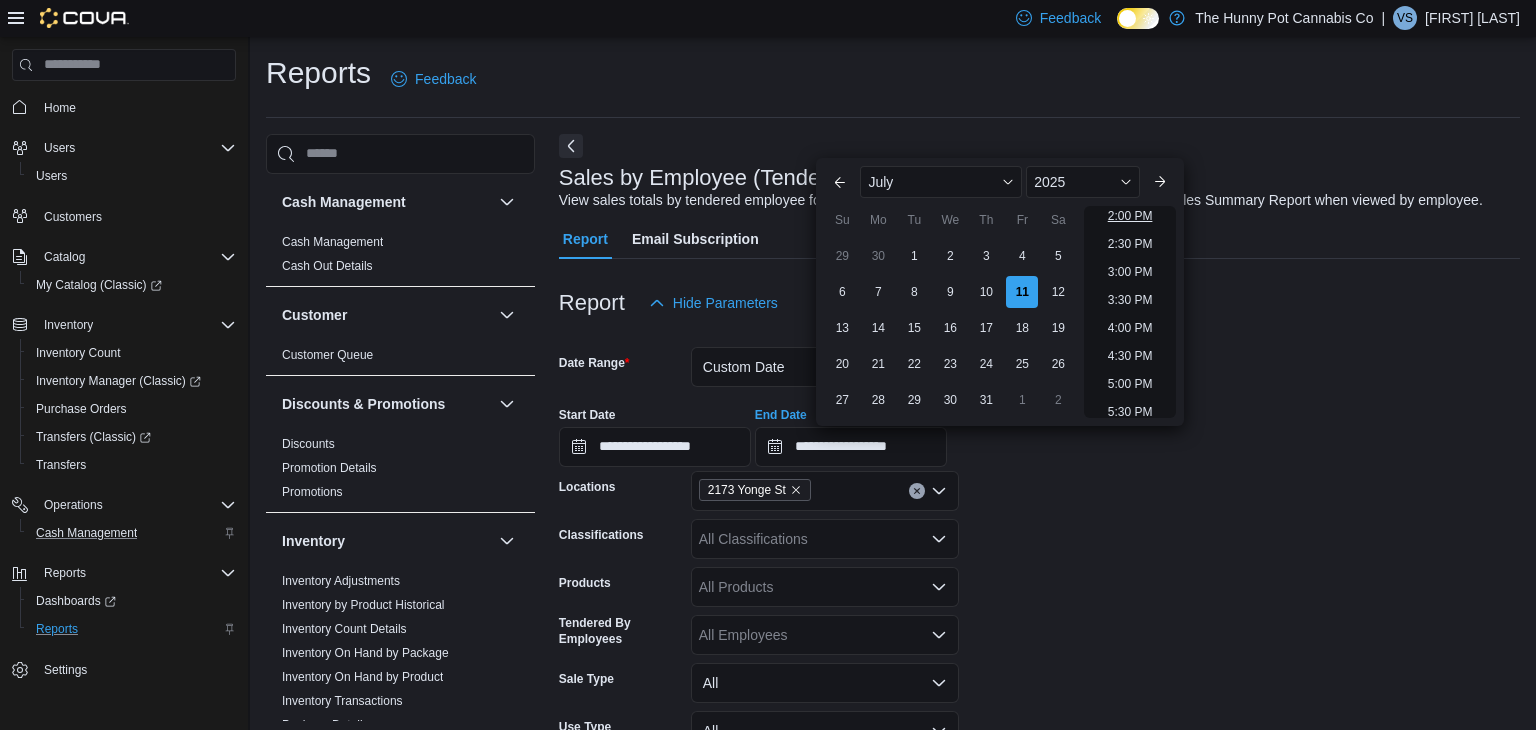click on "2:00 PM" at bounding box center [1130, 216] 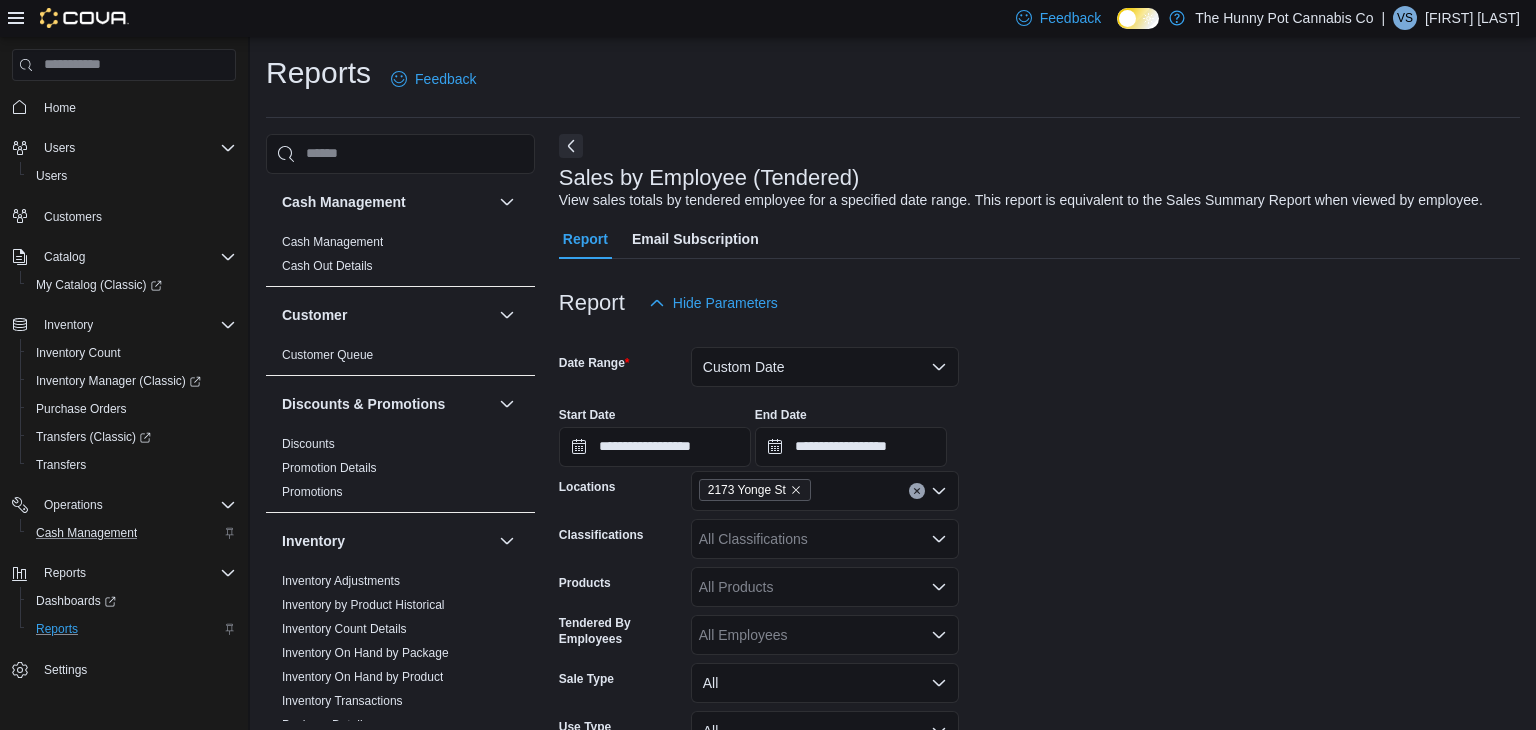 scroll, scrollTop: 772, scrollLeft: 0, axis: vertical 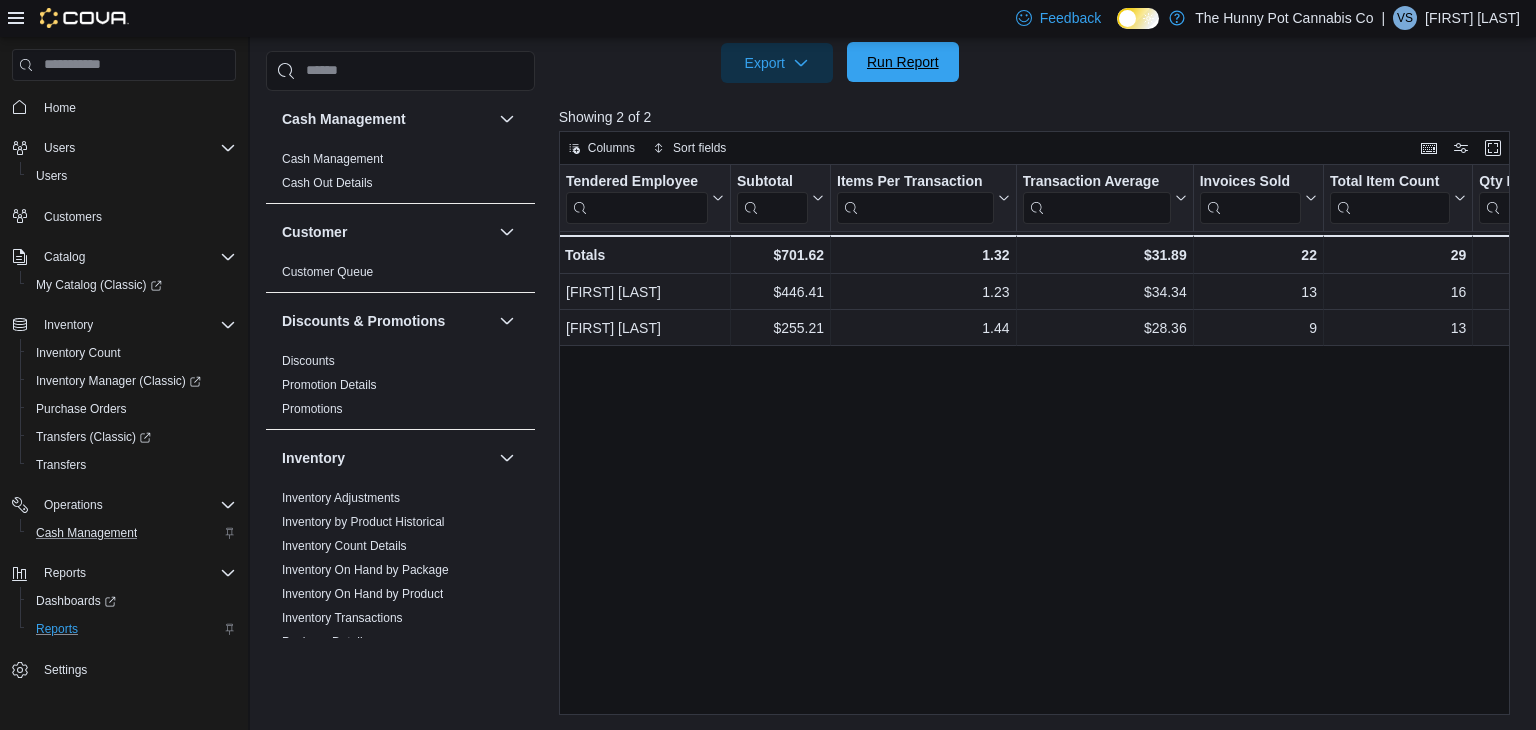 click on "Run Report" at bounding box center [903, 62] 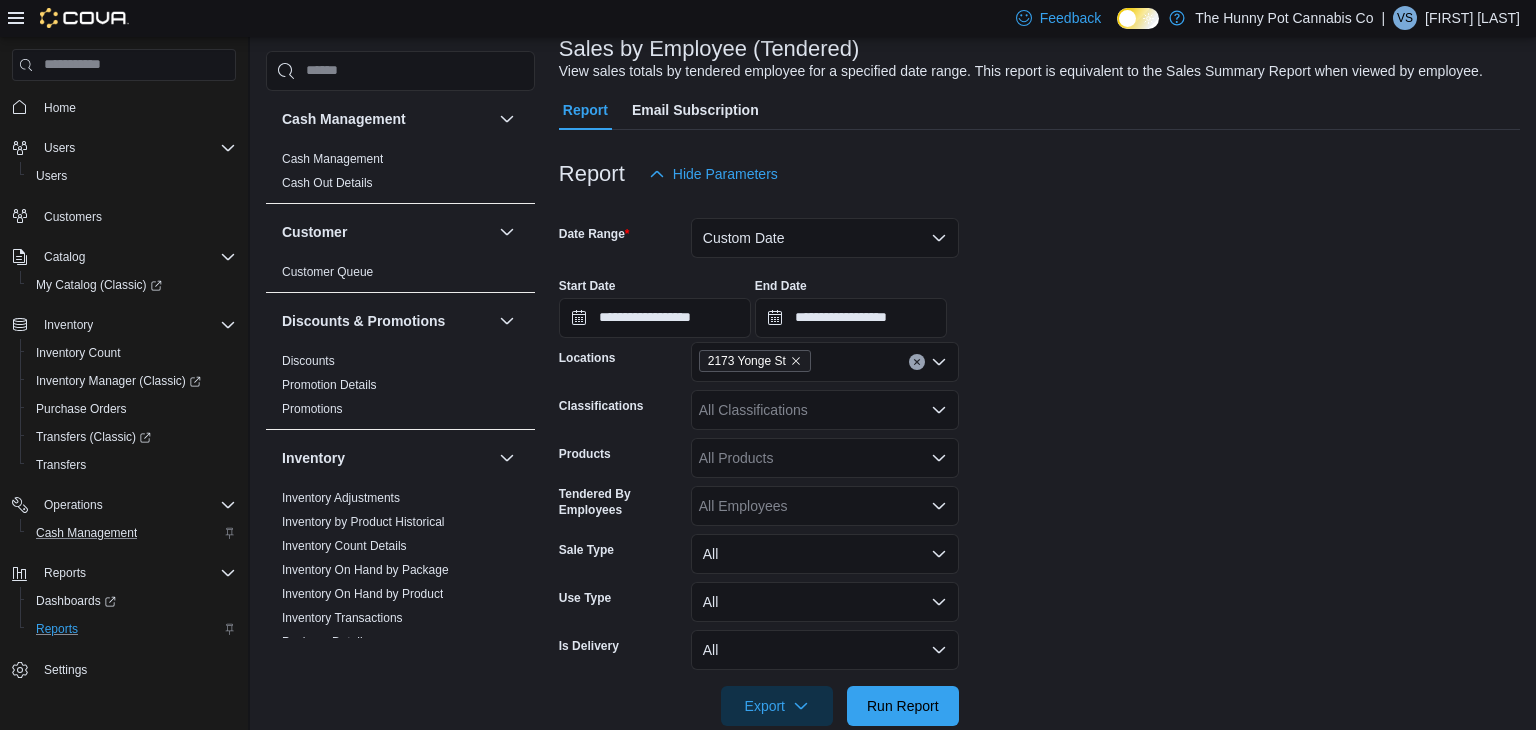 scroll, scrollTop: 96, scrollLeft: 0, axis: vertical 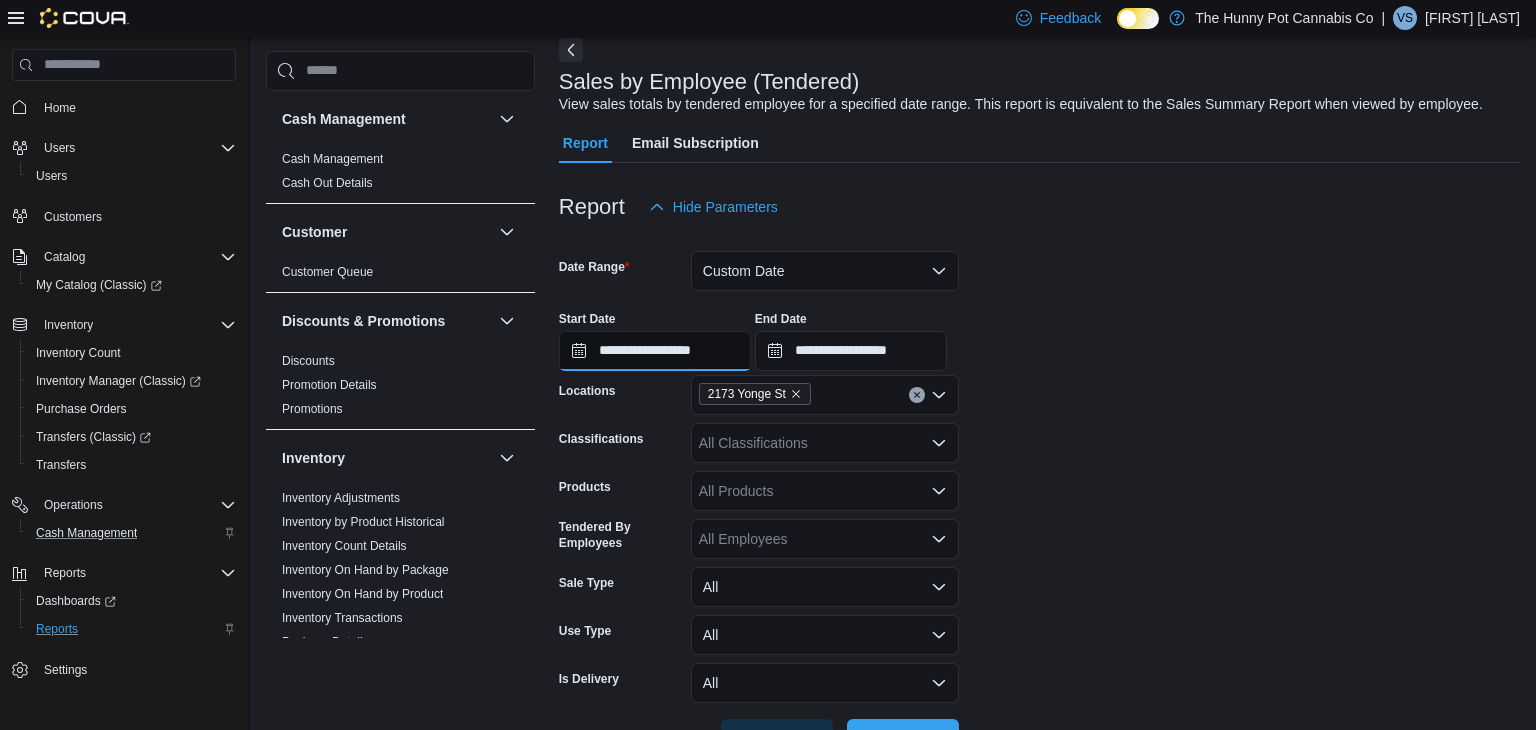 click on "**********" at bounding box center (655, 351) 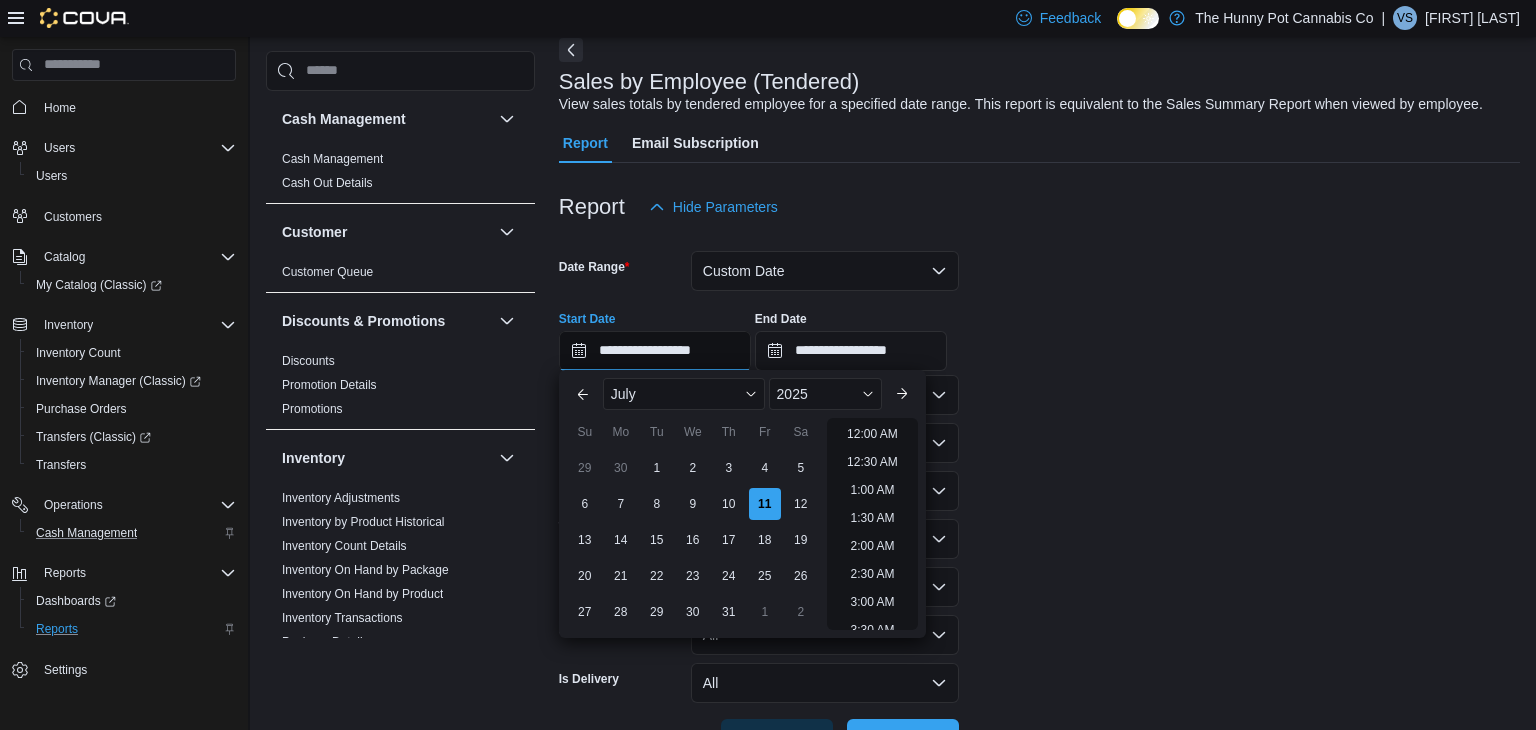 scroll, scrollTop: 790, scrollLeft: 0, axis: vertical 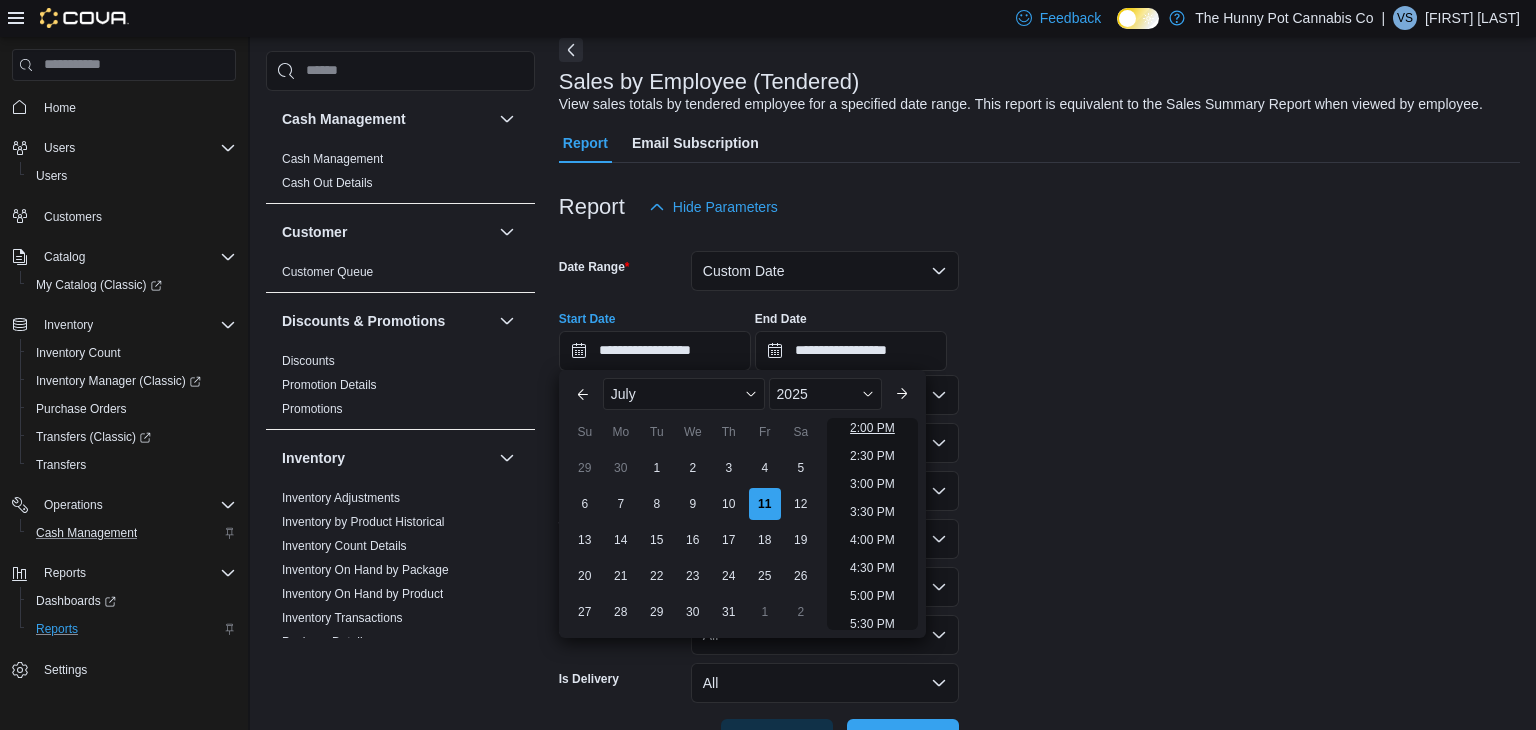 click on "2:00 PM" at bounding box center (872, 428) 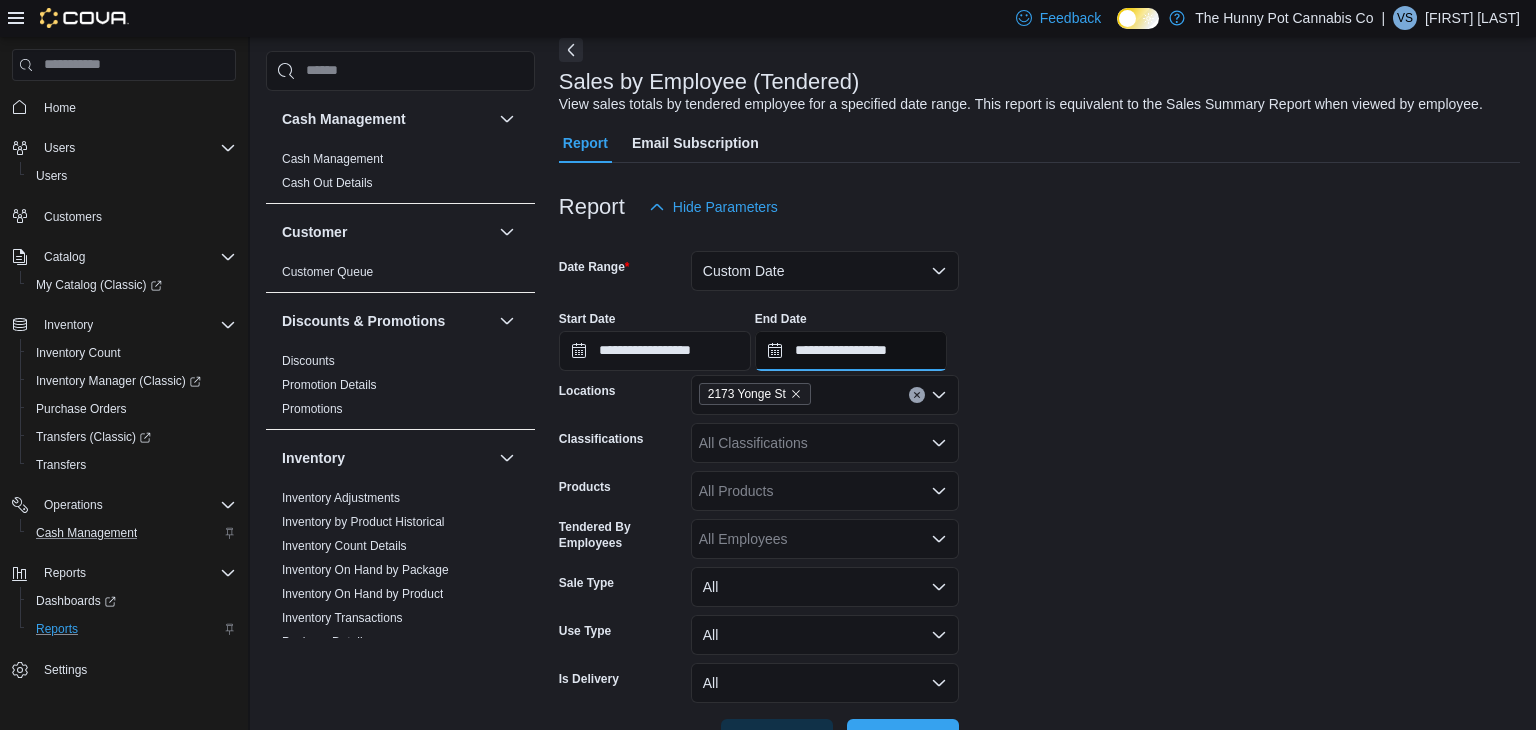 click on "**********" at bounding box center [851, 351] 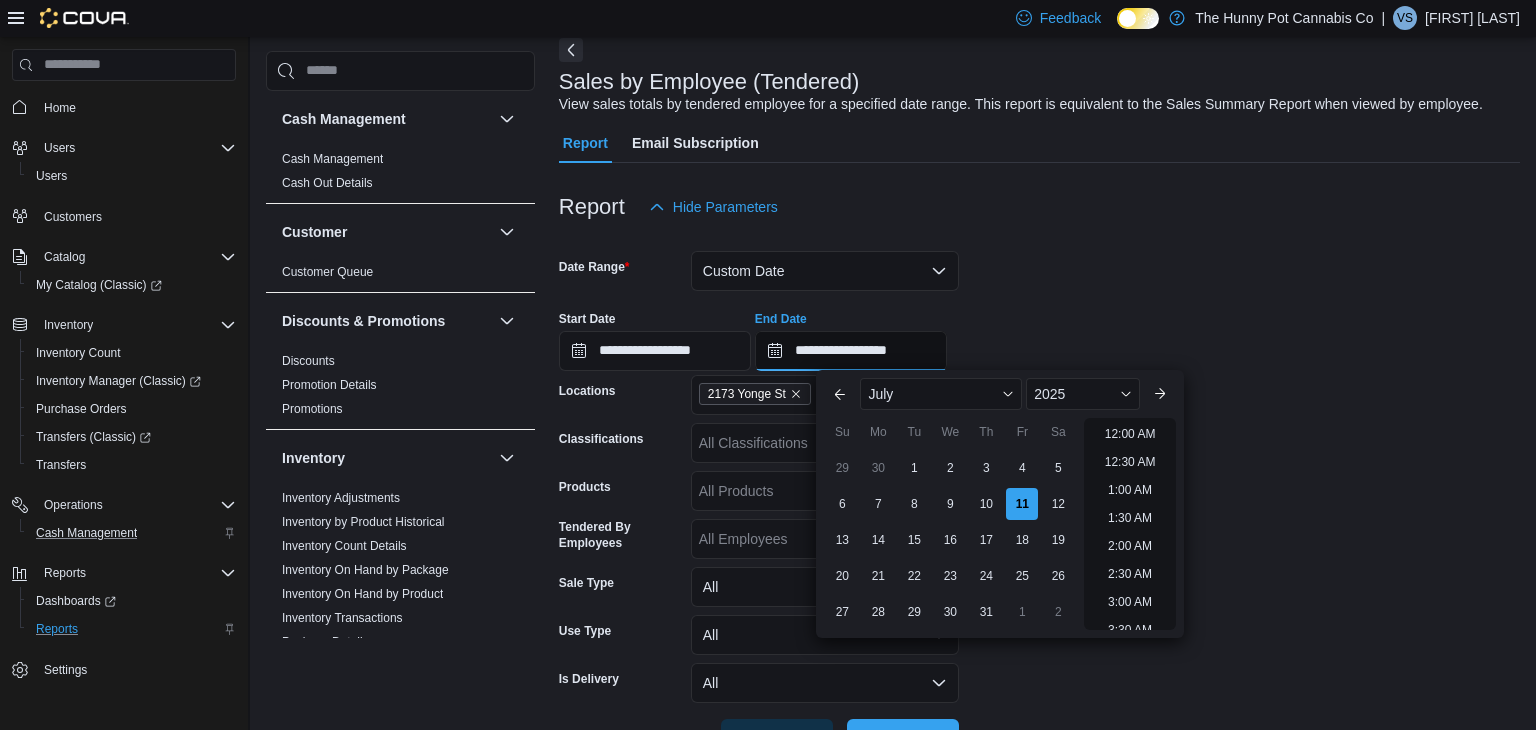 scroll, scrollTop: 846, scrollLeft: 0, axis: vertical 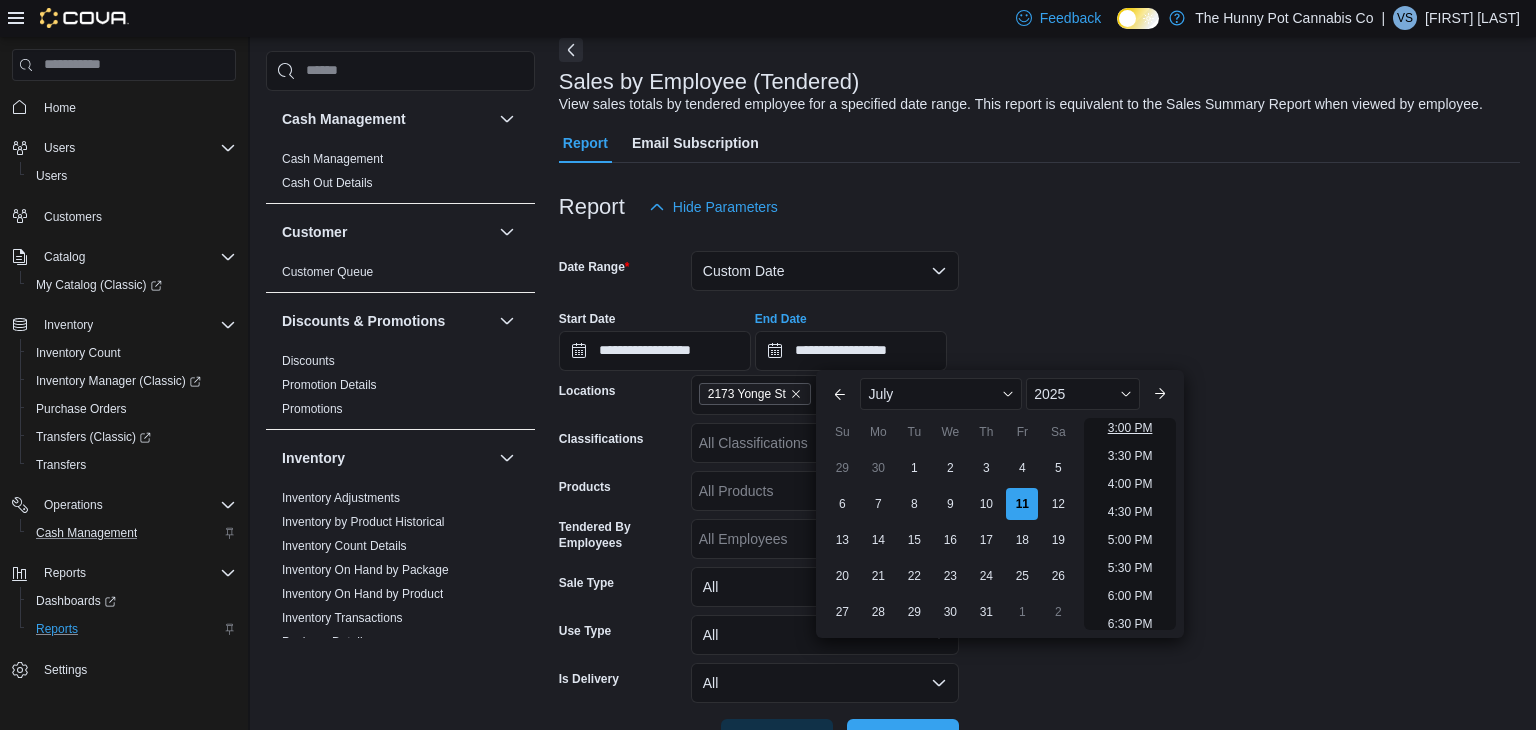 click on "3:00 PM" at bounding box center [1130, 428] 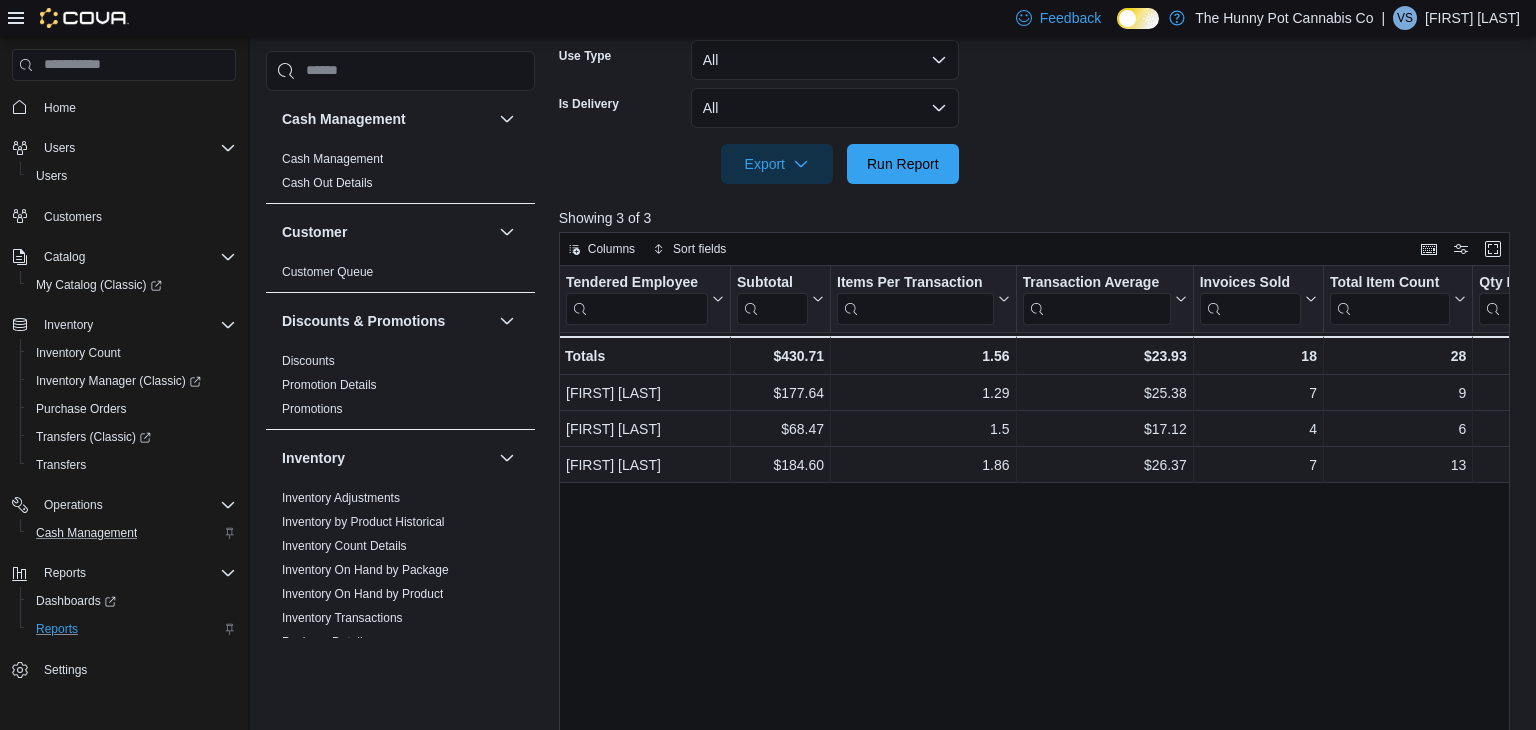 scroll, scrollTop: 772, scrollLeft: 0, axis: vertical 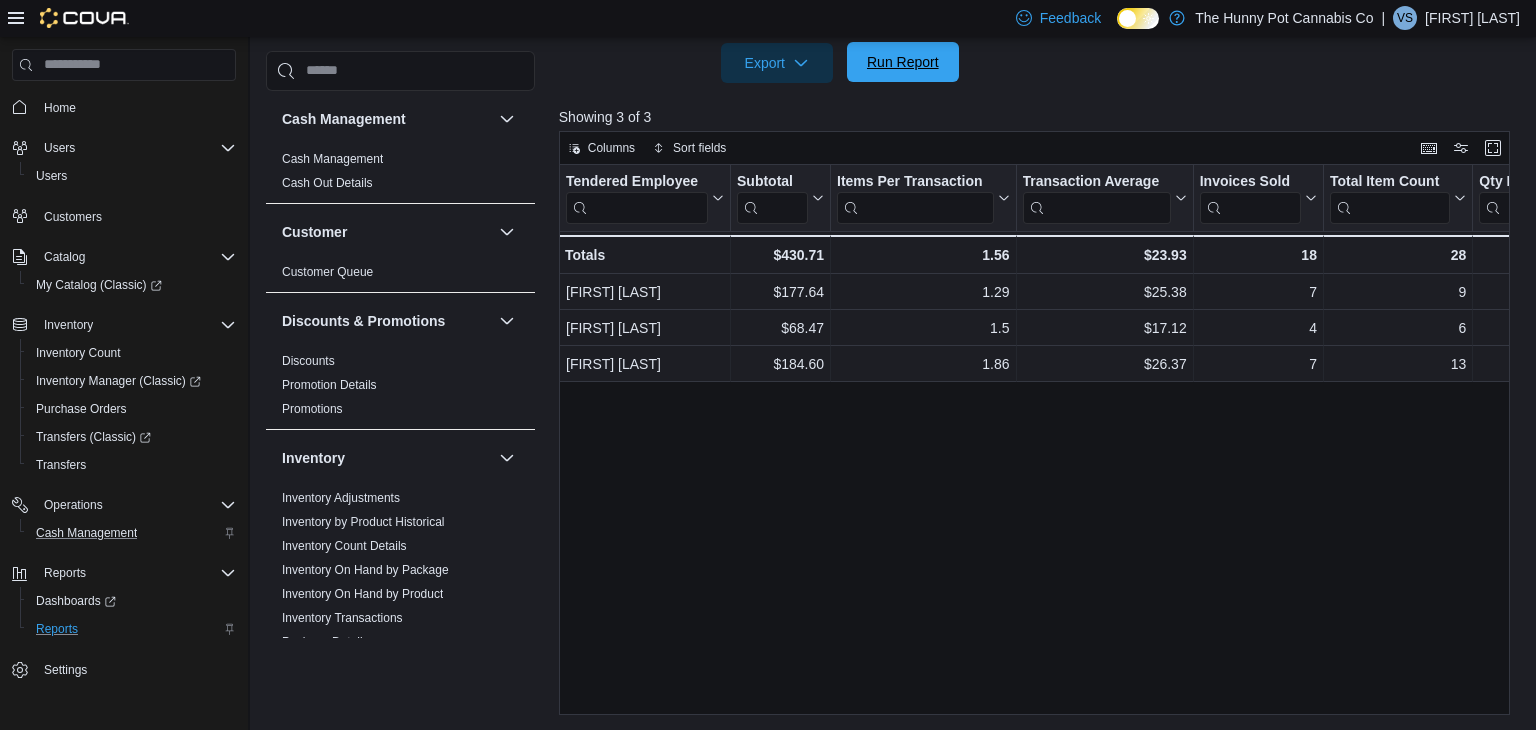 click on "Run Report" at bounding box center [903, 62] 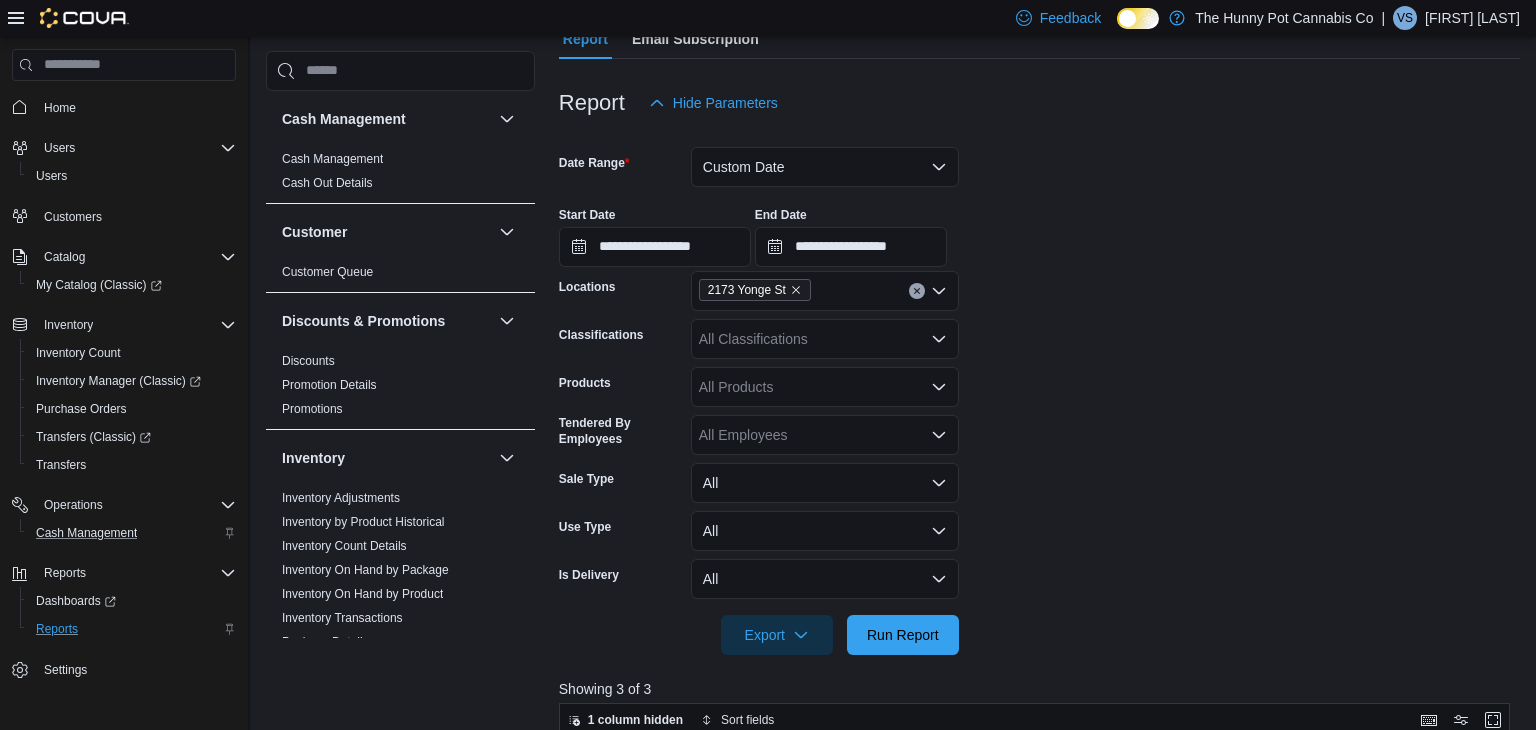 scroll, scrollTop: 196, scrollLeft: 0, axis: vertical 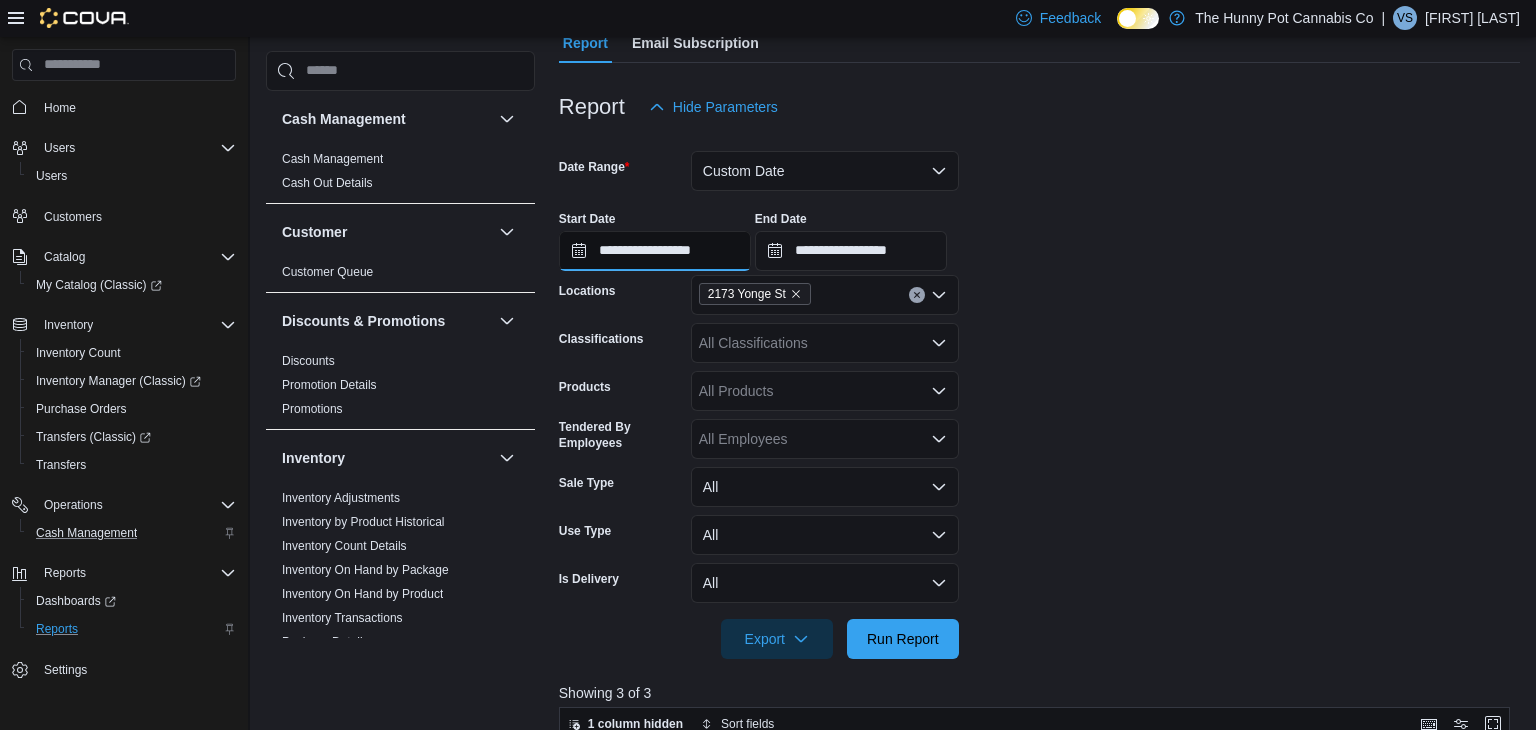 click on "**********" at bounding box center [655, 251] 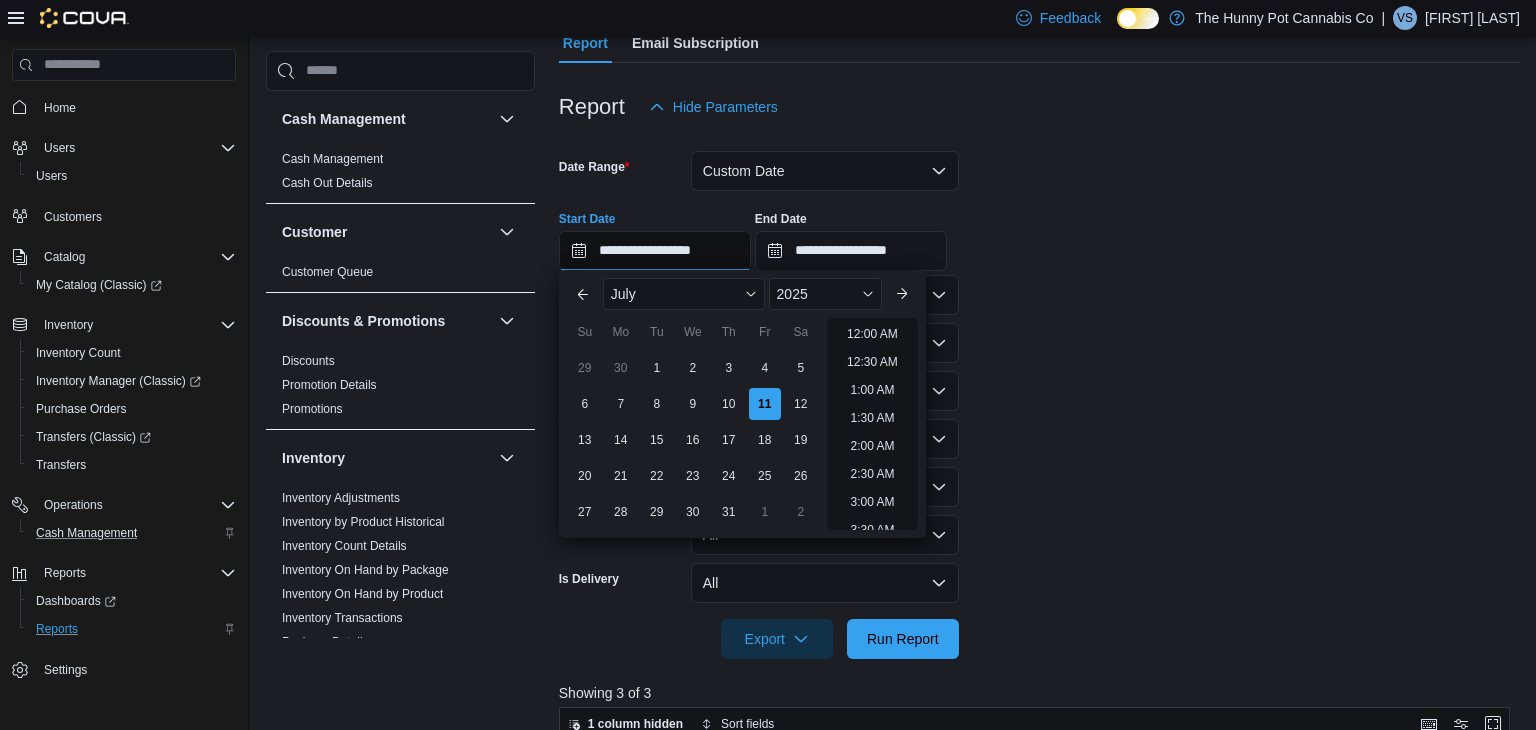 scroll, scrollTop: 846, scrollLeft: 0, axis: vertical 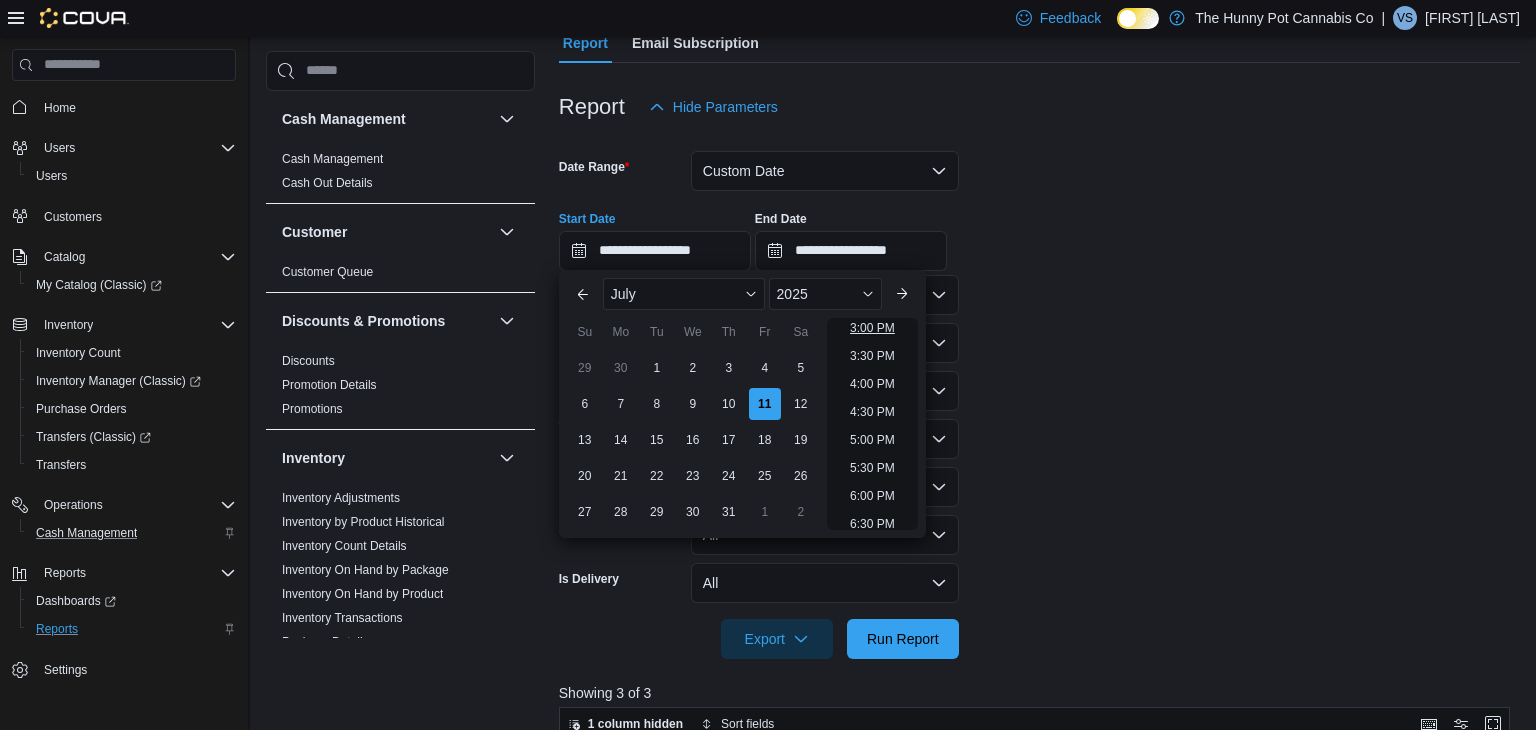 click on "3:00 PM" at bounding box center (872, 328) 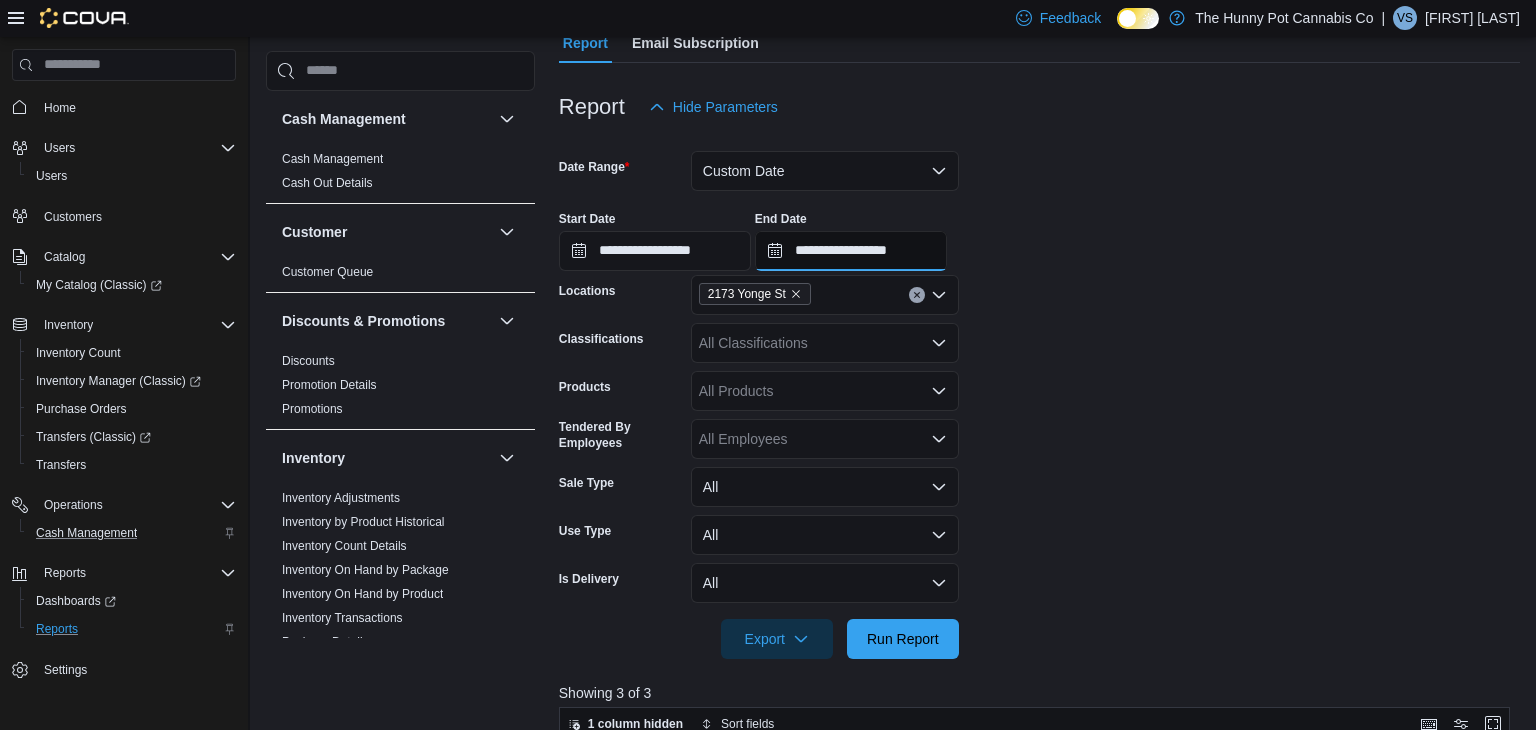 click on "**********" at bounding box center (851, 251) 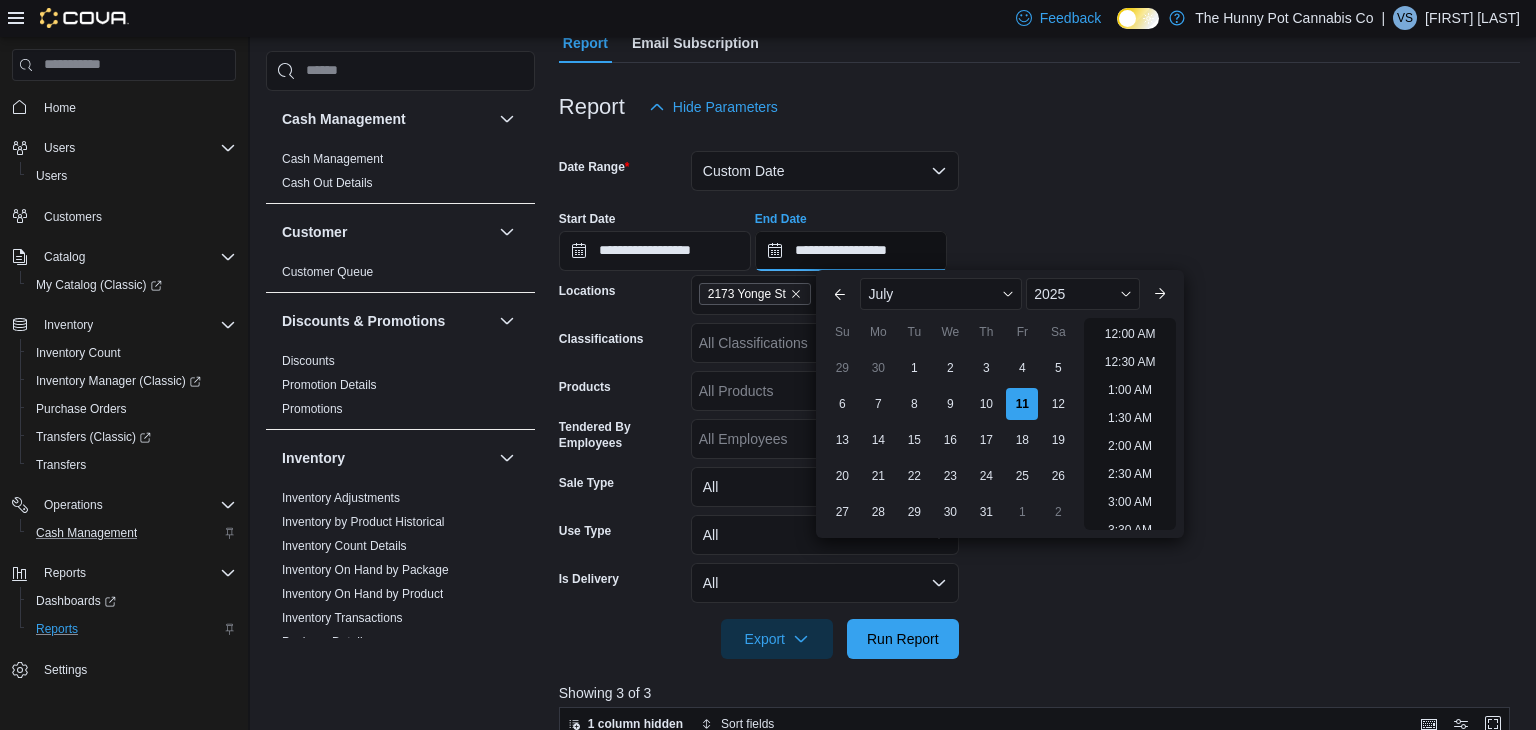 scroll, scrollTop: 902, scrollLeft: 0, axis: vertical 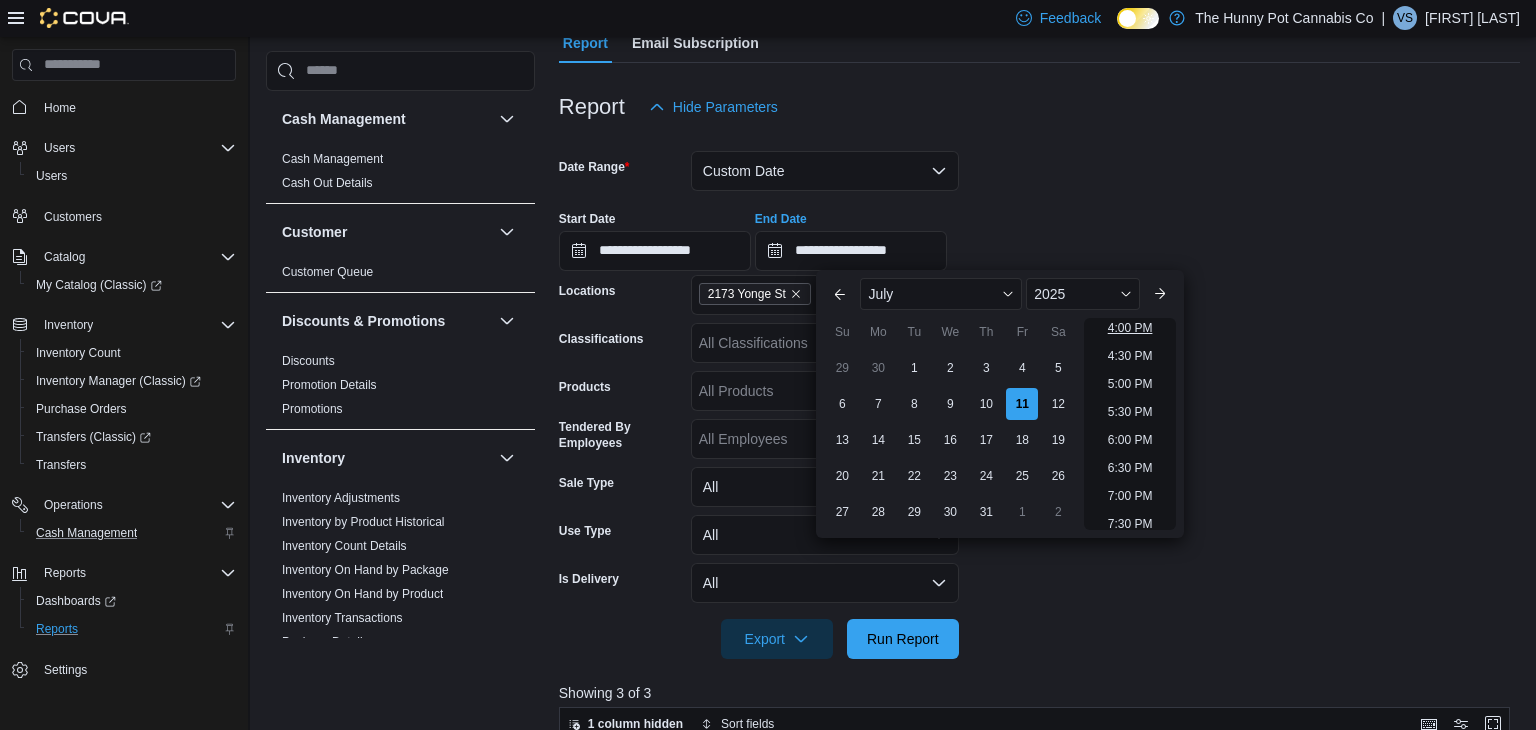 click on "4:00 PM" at bounding box center [1130, 328] 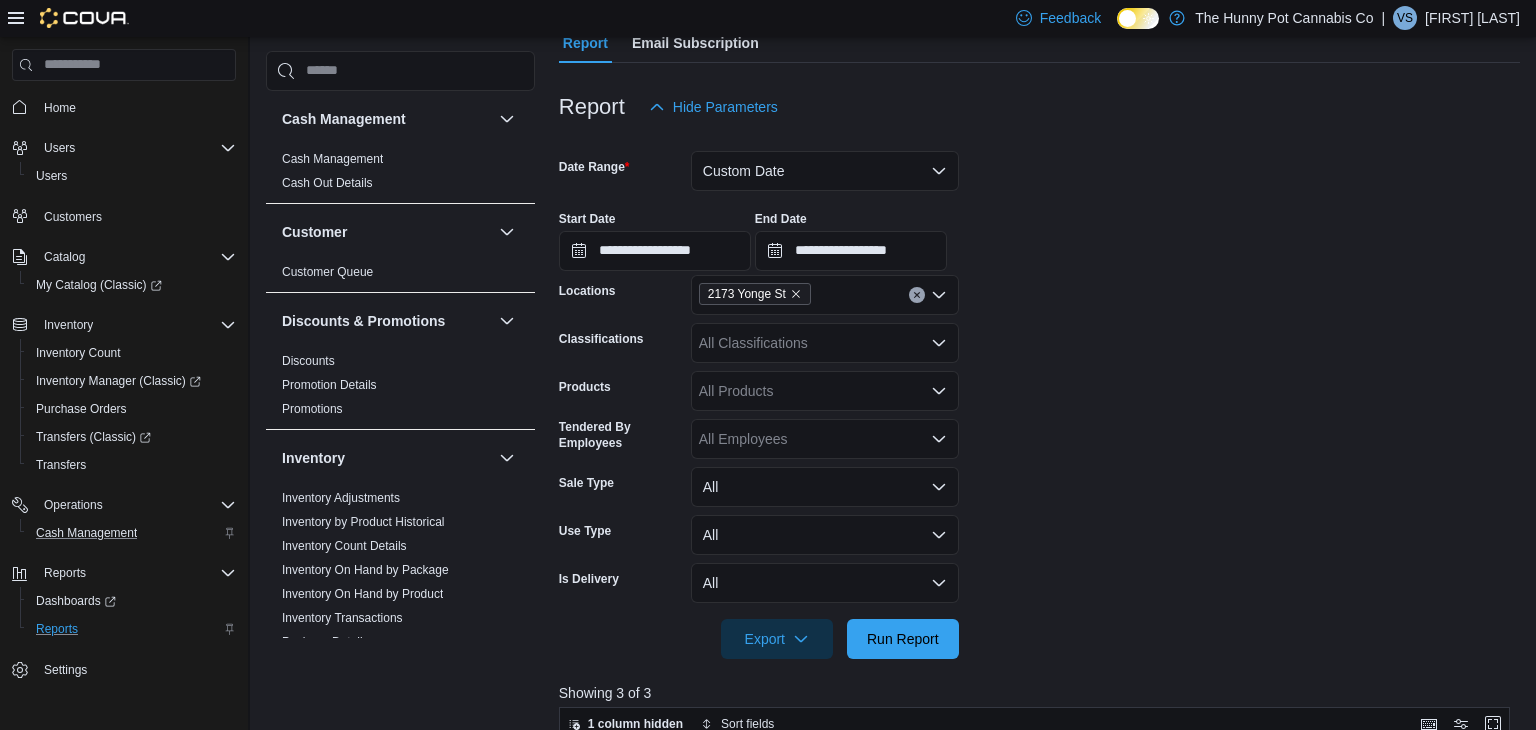 scroll, scrollTop: 328, scrollLeft: 0, axis: vertical 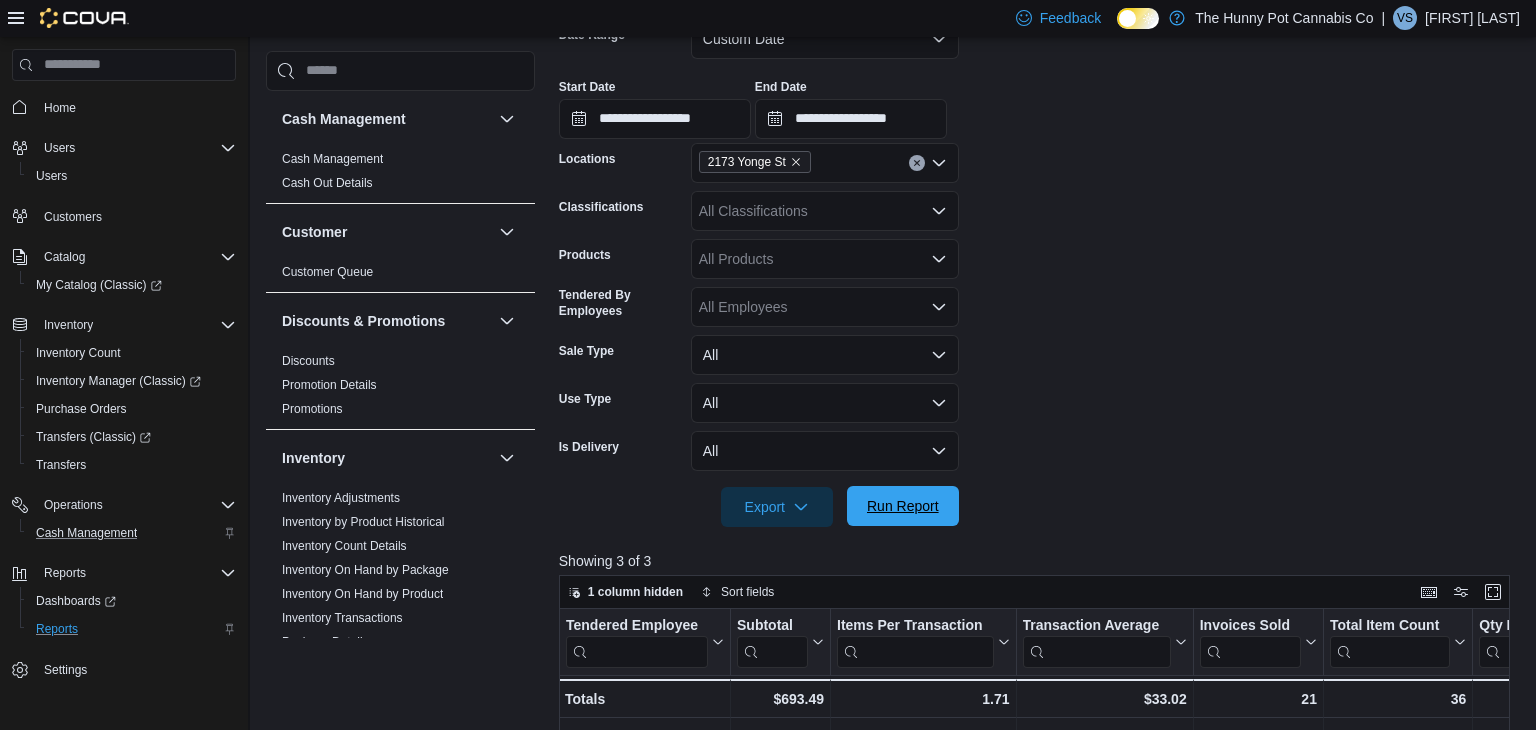 click on "Run Report" at bounding box center (903, 506) 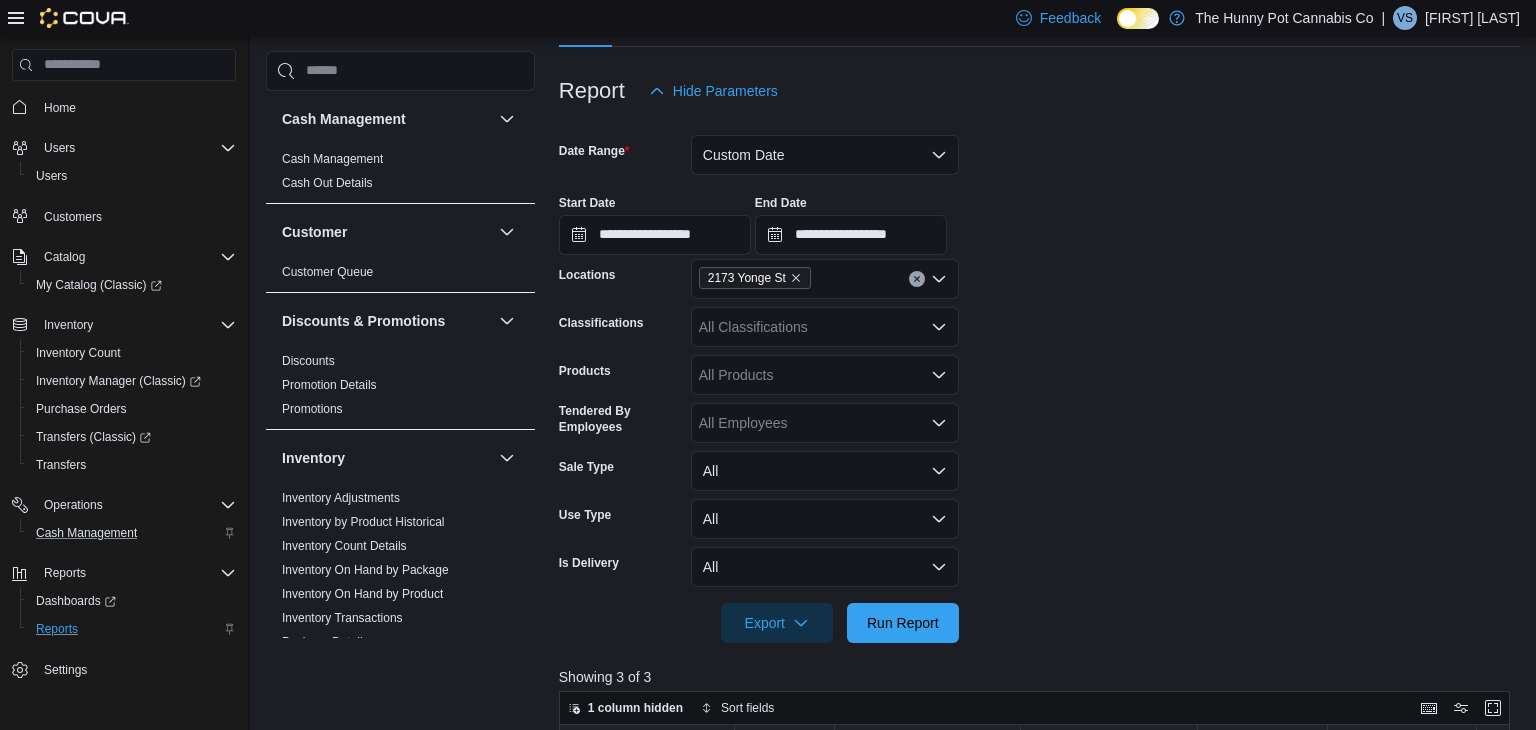 scroll, scrollTop: 201, scrollLeft: 0, axis: vertical 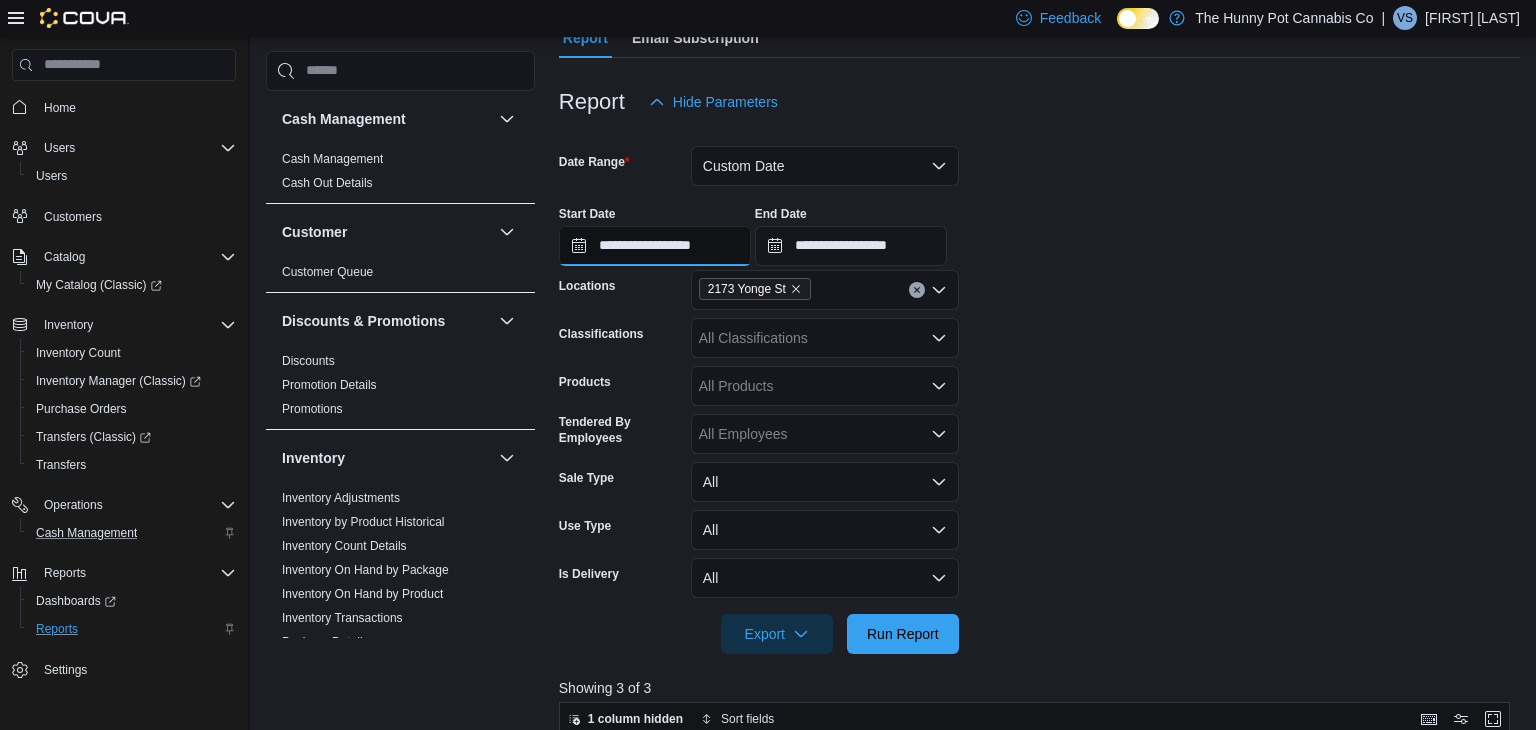 click on "**********" at bounding box center [655, 246] 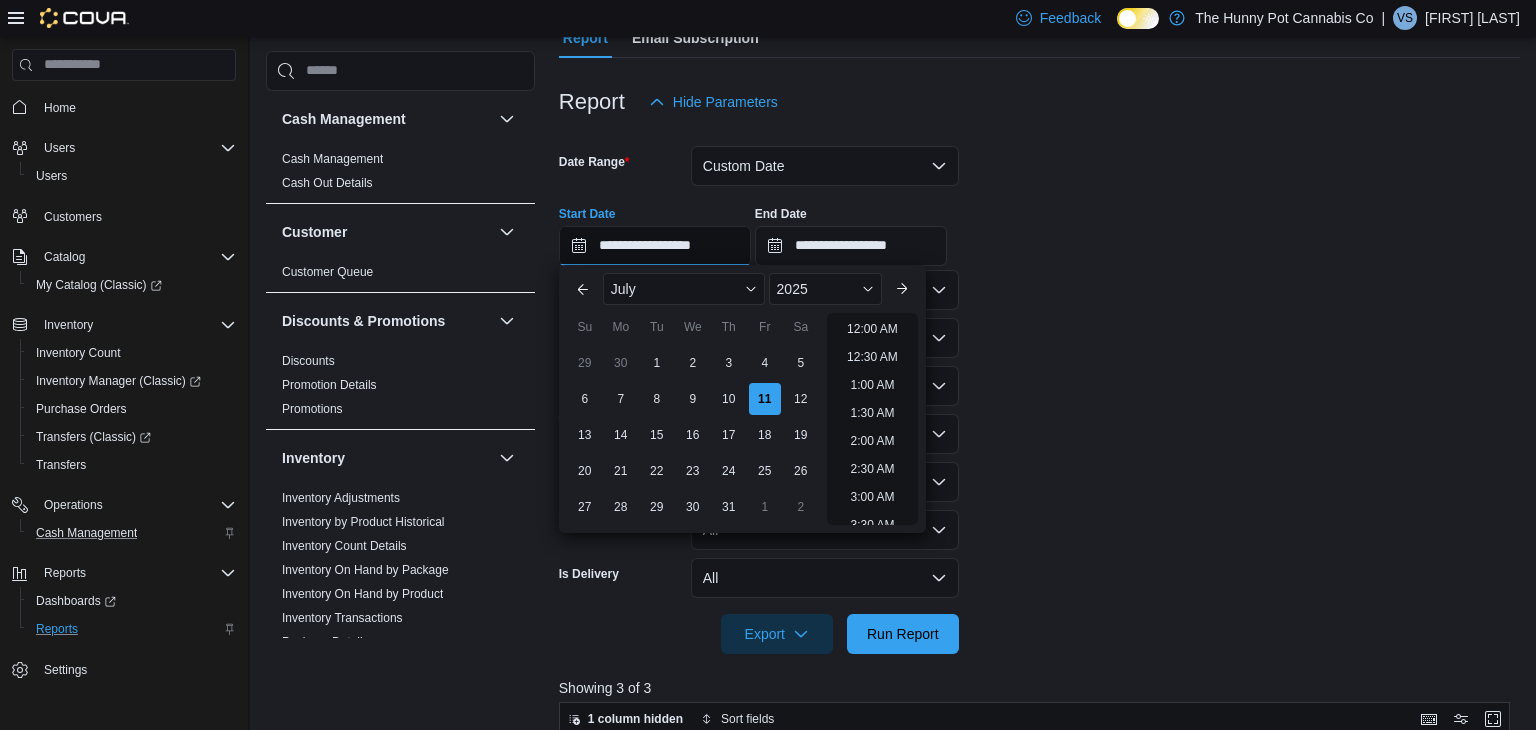 scroll, scrollTop: 902, scrollLeft: 0, axis: vertical 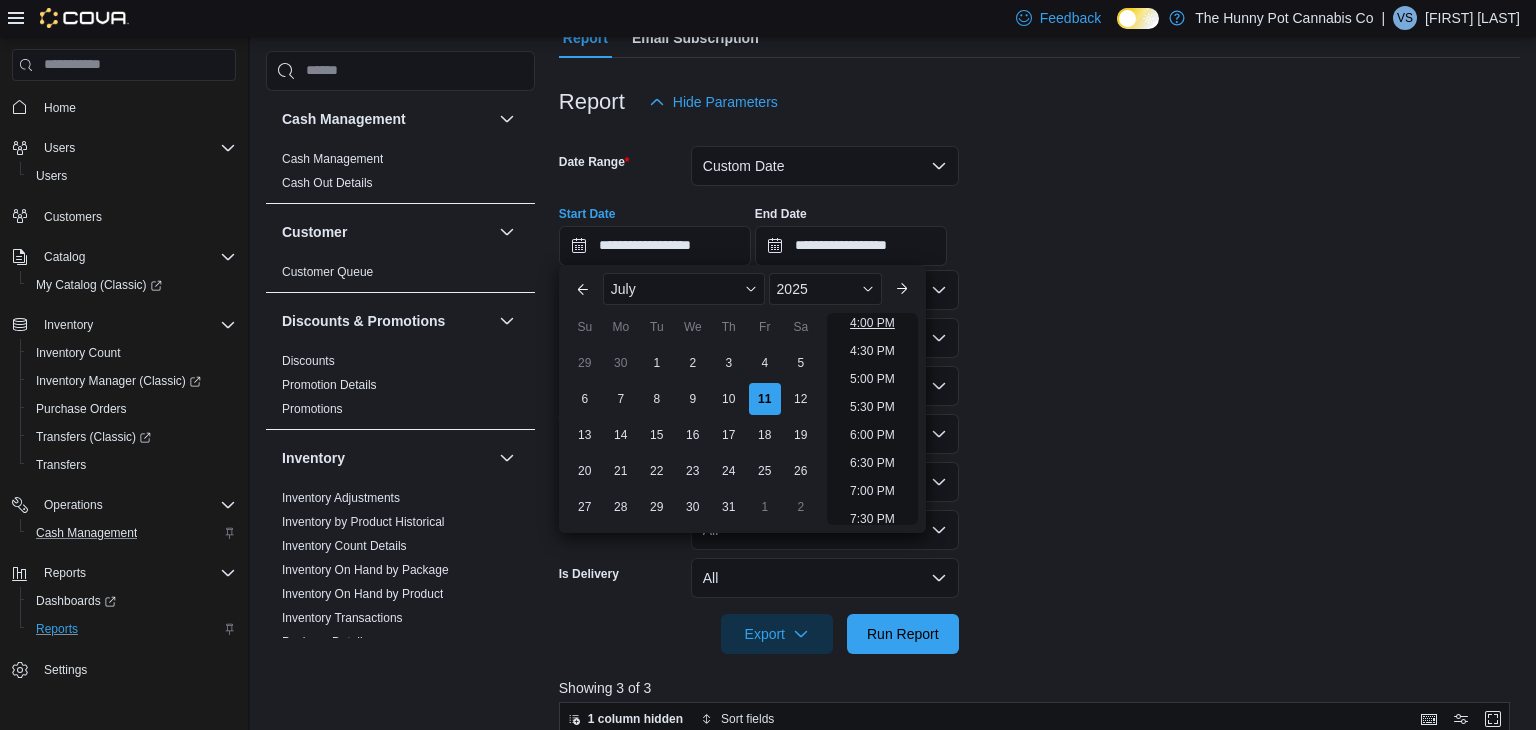 click on "4:00 PM" at bounding box center [872, 323] 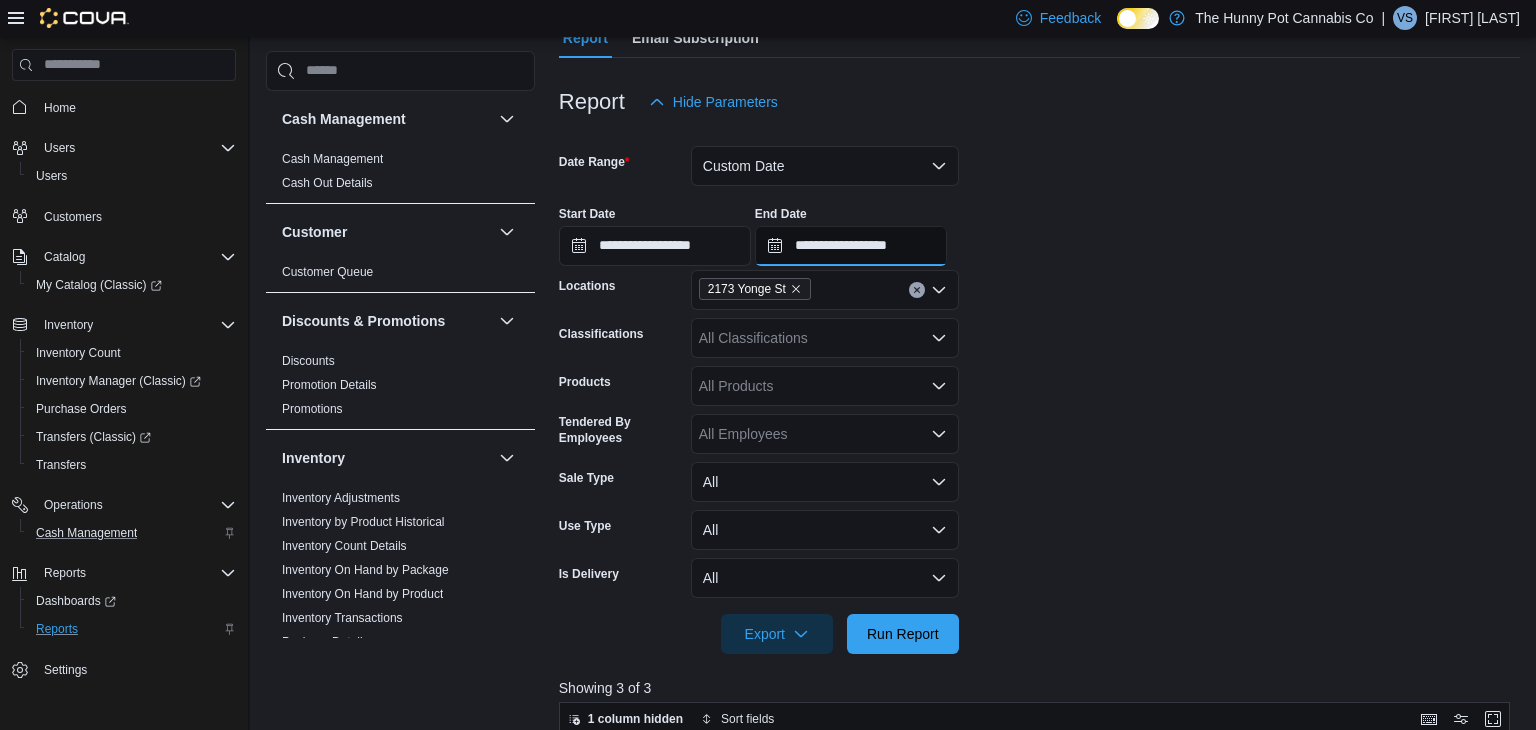 click on "**********" at bounding box center (851, 246) 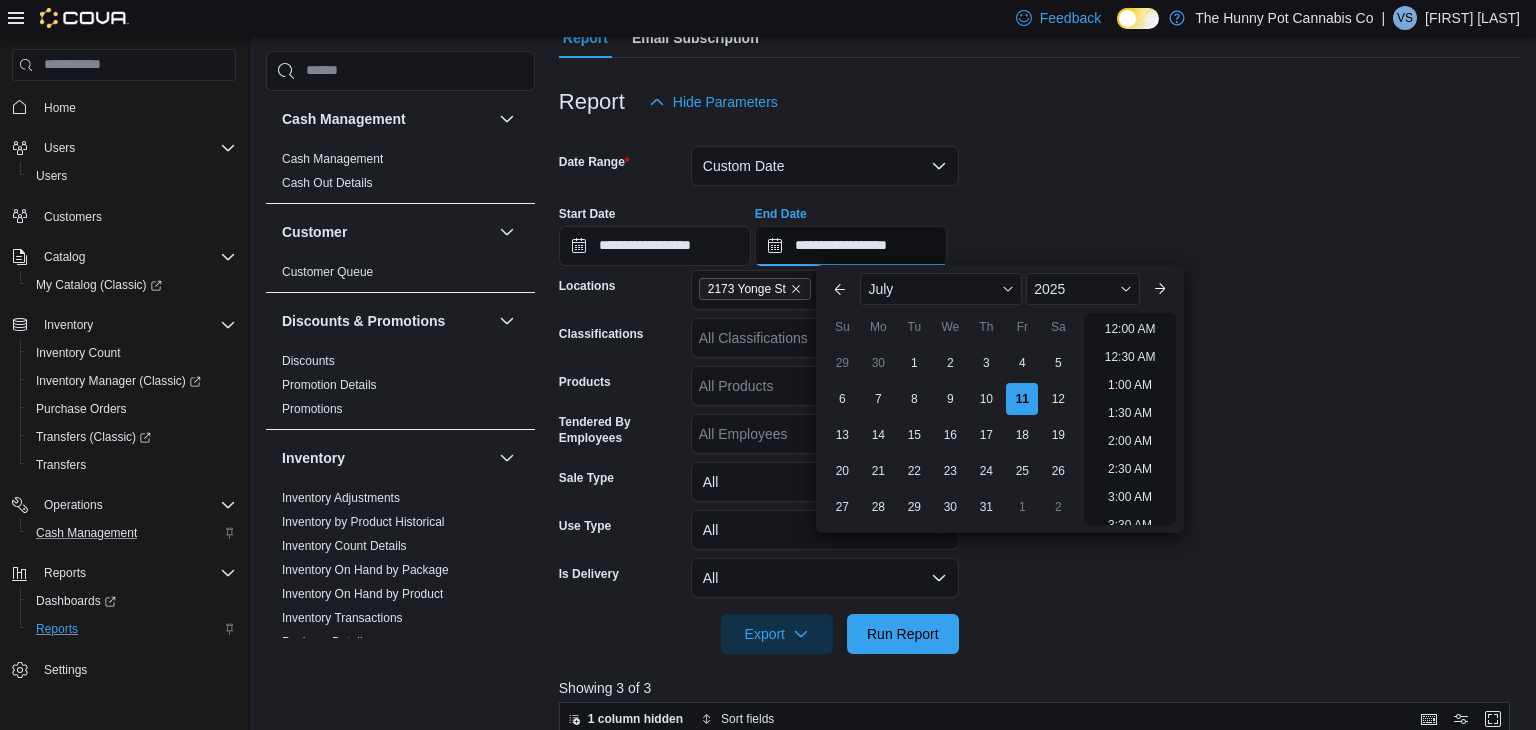 scroll, scrollTop: 958, scrollLeft: 0, axis: vertical 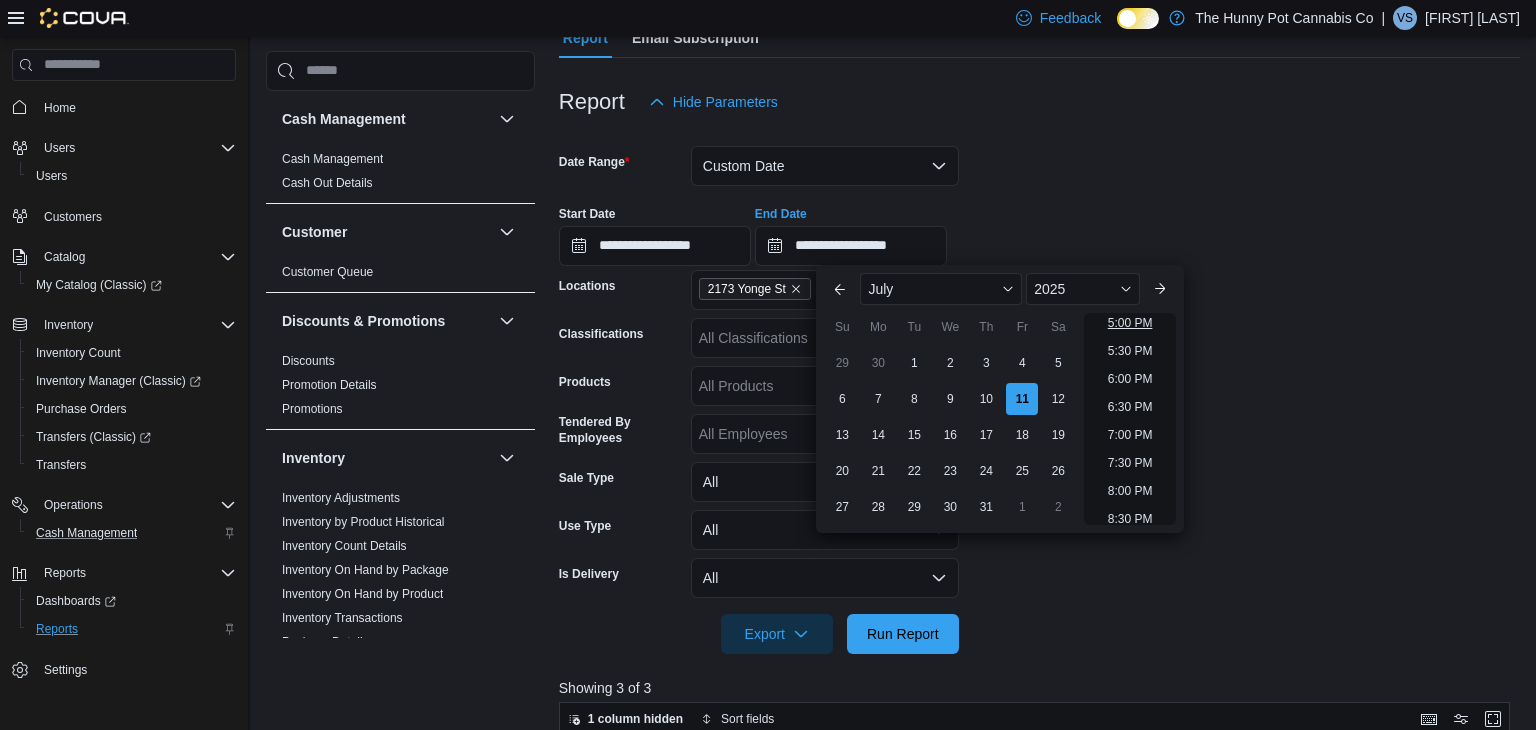 click on "5:00 PM" at bounding box center (1130, 323) 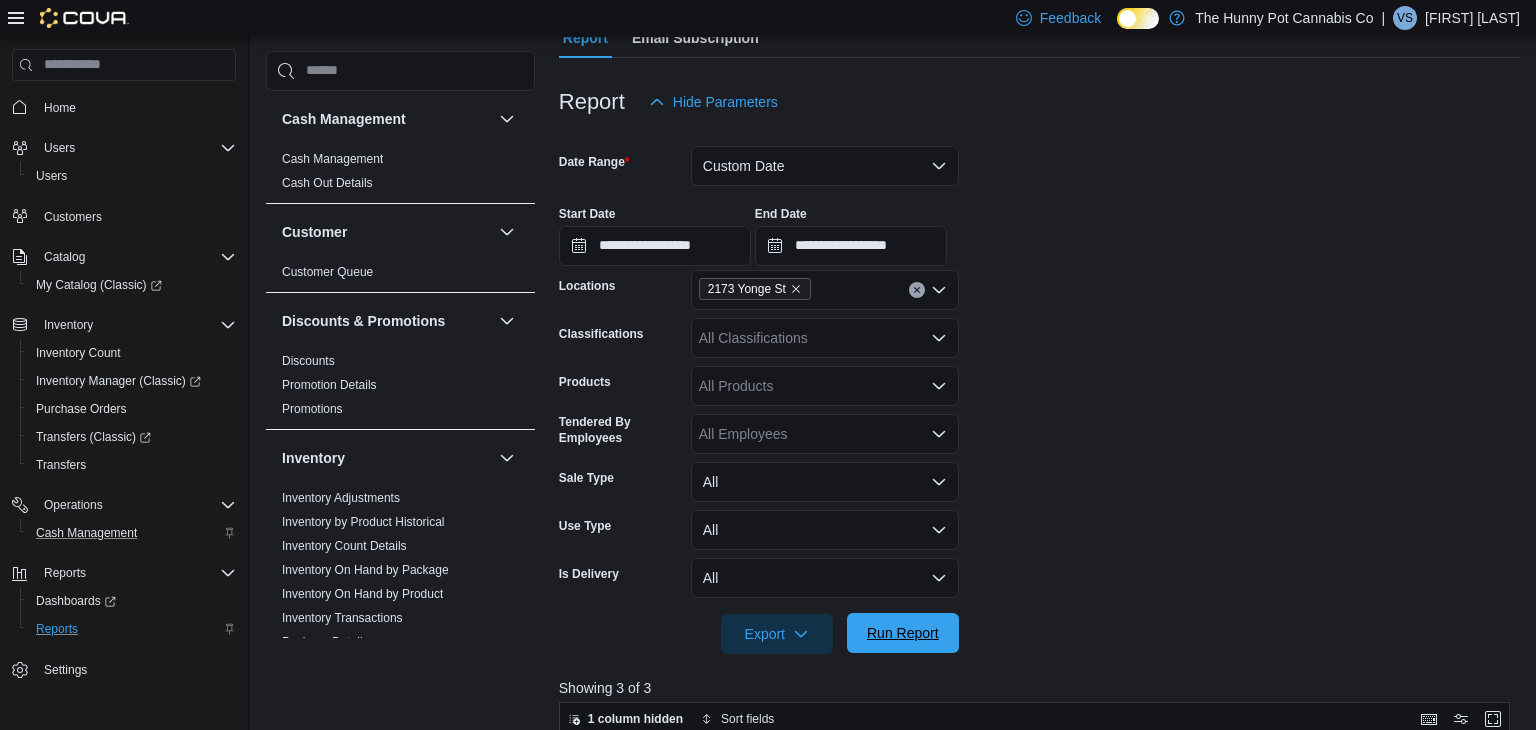 click on "Run Report" at bounding box center (903, 633) 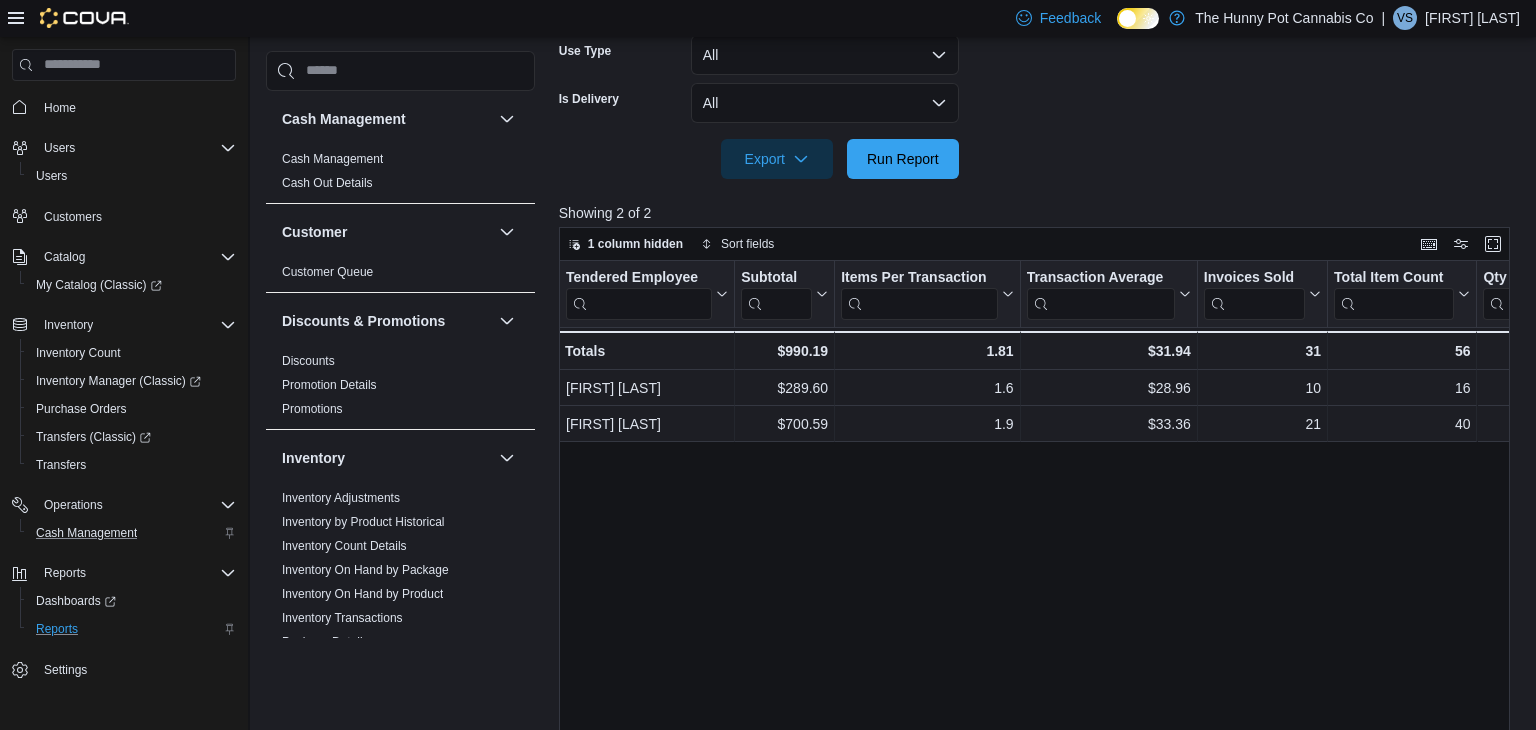scroll, scrollTop: 675, scrollLeft: 0, axis: vertical 